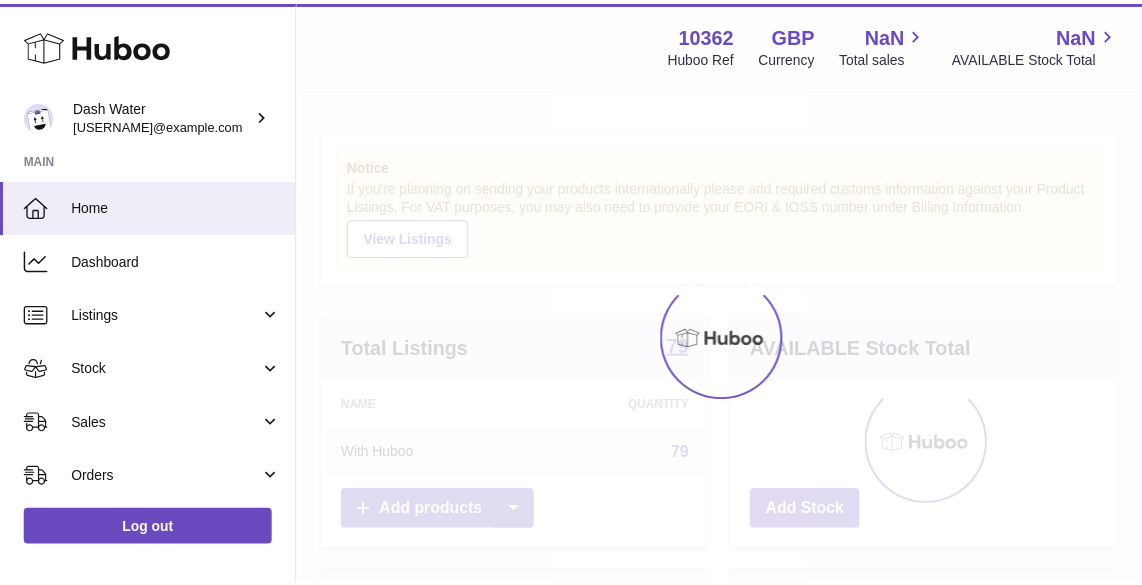 scroll, scrollTop: 0, scrollLeft: 0, axis: both 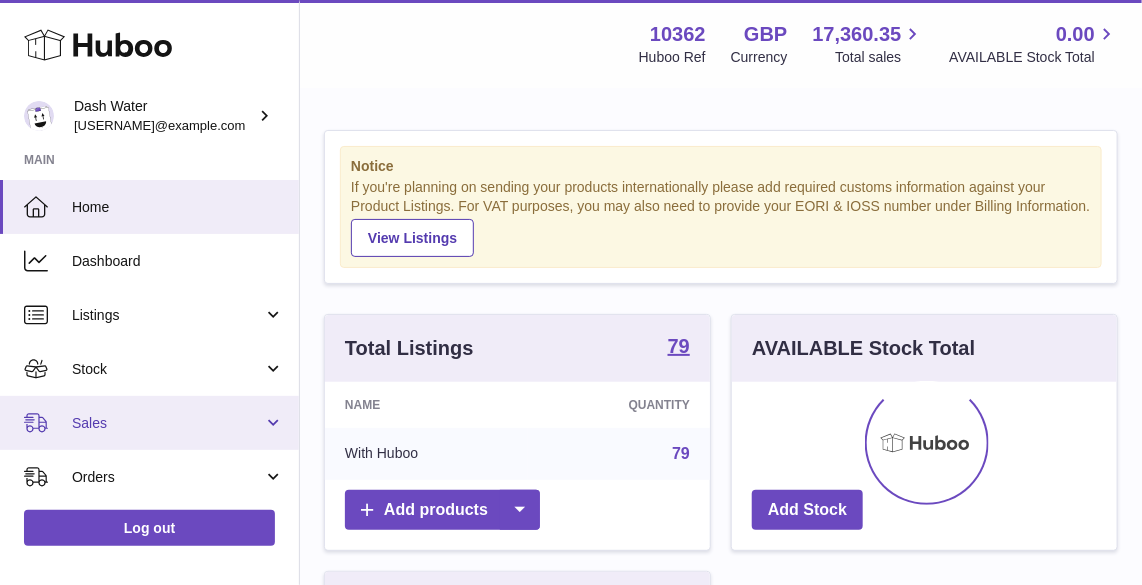 click on "Sales" at bounding box center [167, 423] 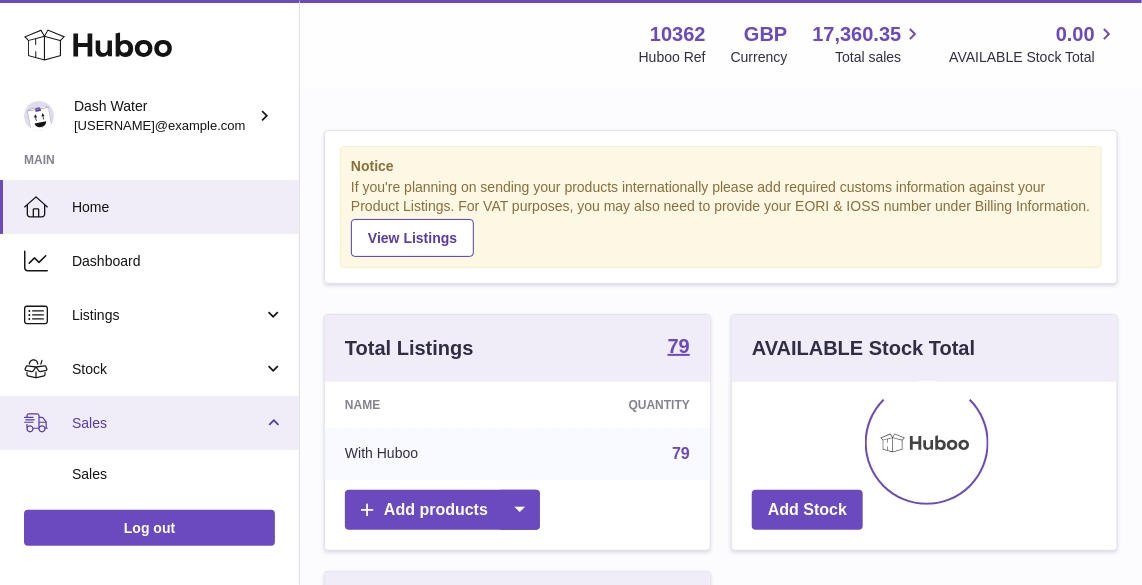 scroll, scrollTop: 181, scrollLeft: 0, axis: vertical 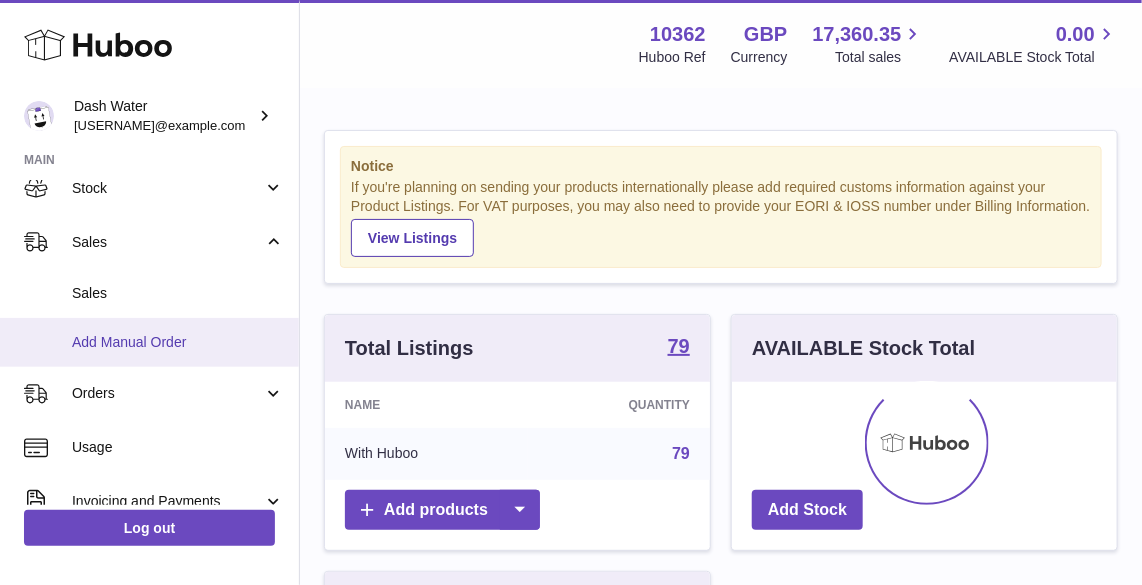 click on "Add Manual Order" at bounding box center [178, 342] 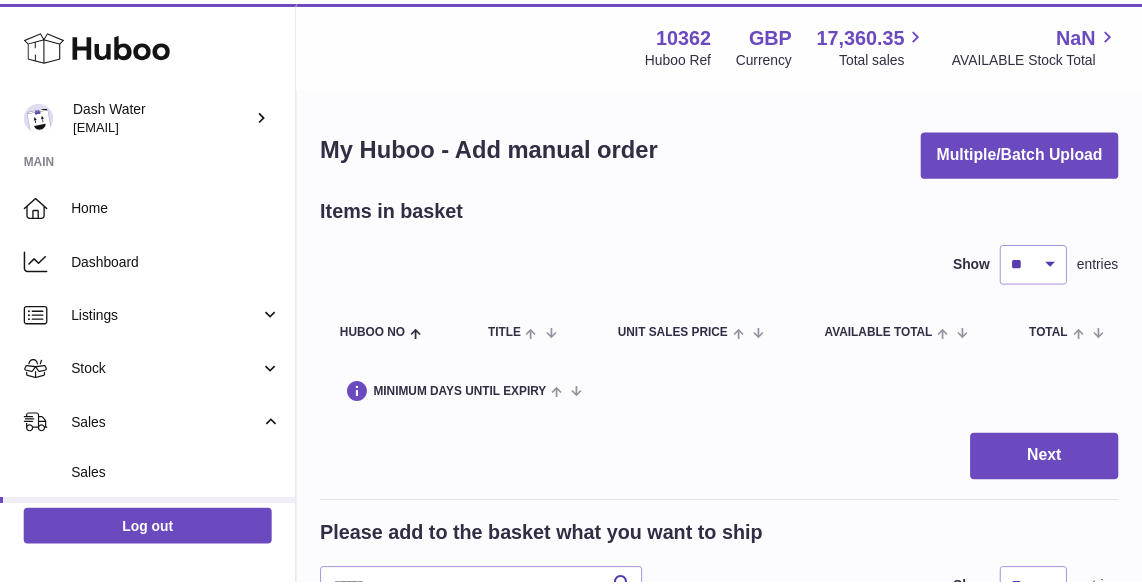 scroll, scrollTop: 0, scrollLeft: 0, axis: both 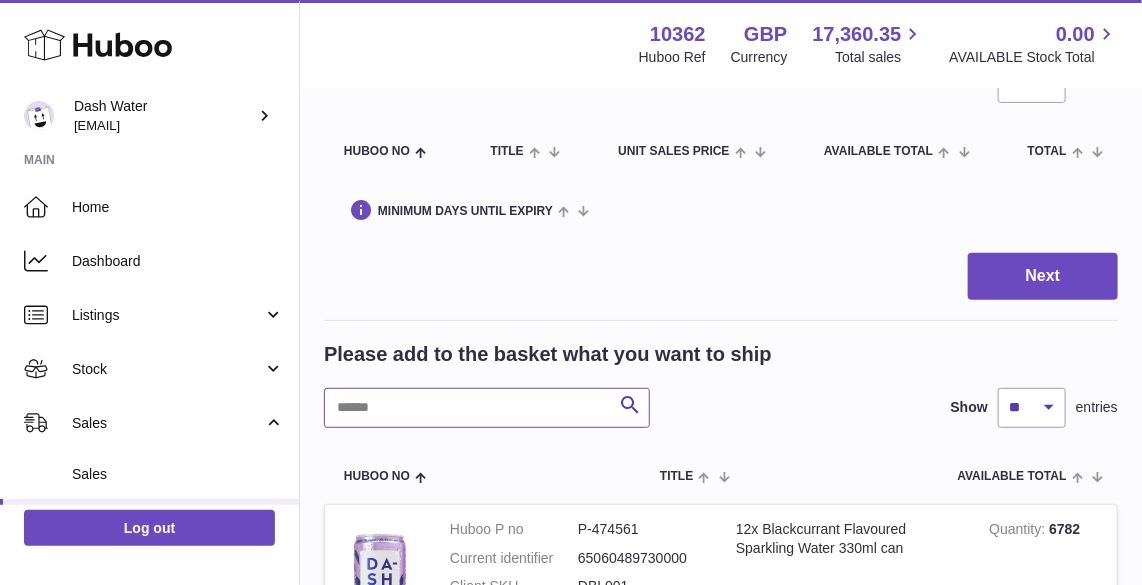 click at bounding box center (487, 408) 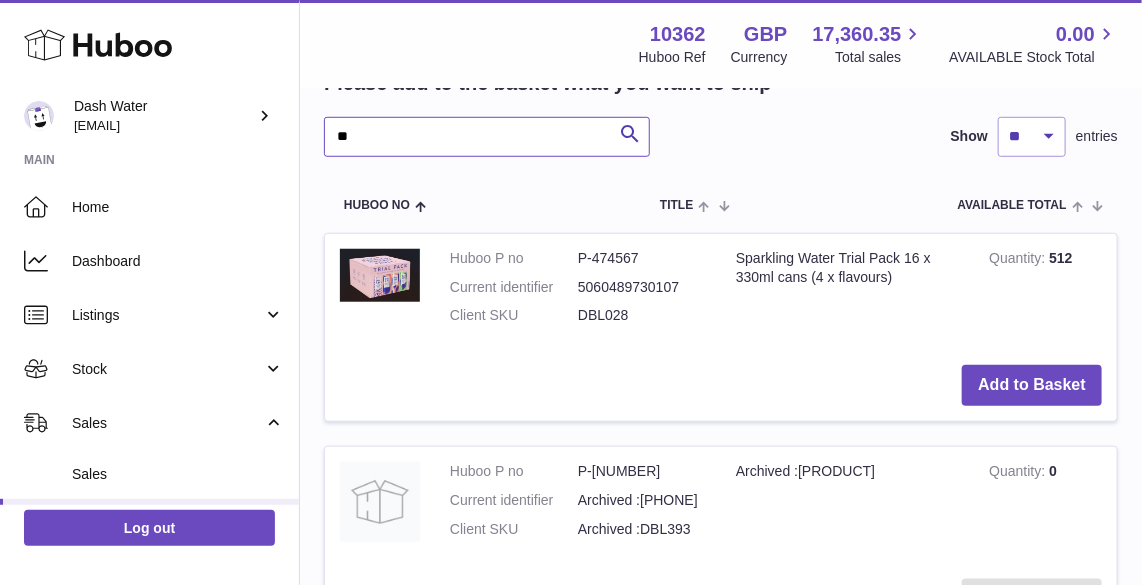 scroll, scrollTop: 454, scrollLeft: 0, axis: vertical 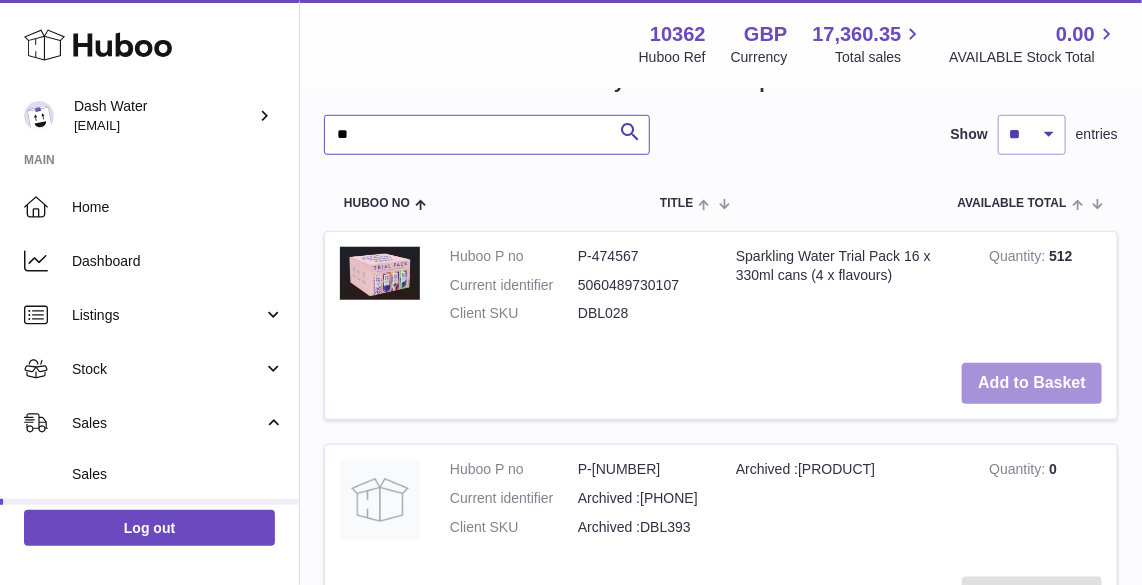 type on "**" 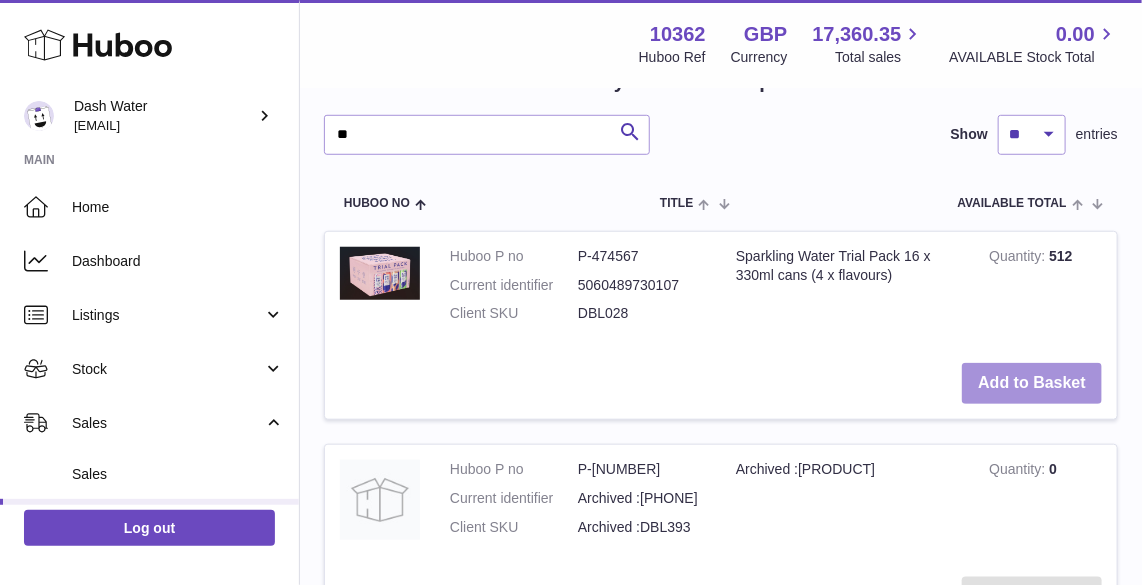 click on "Add to Basket" at bounding box center [1032, 383] 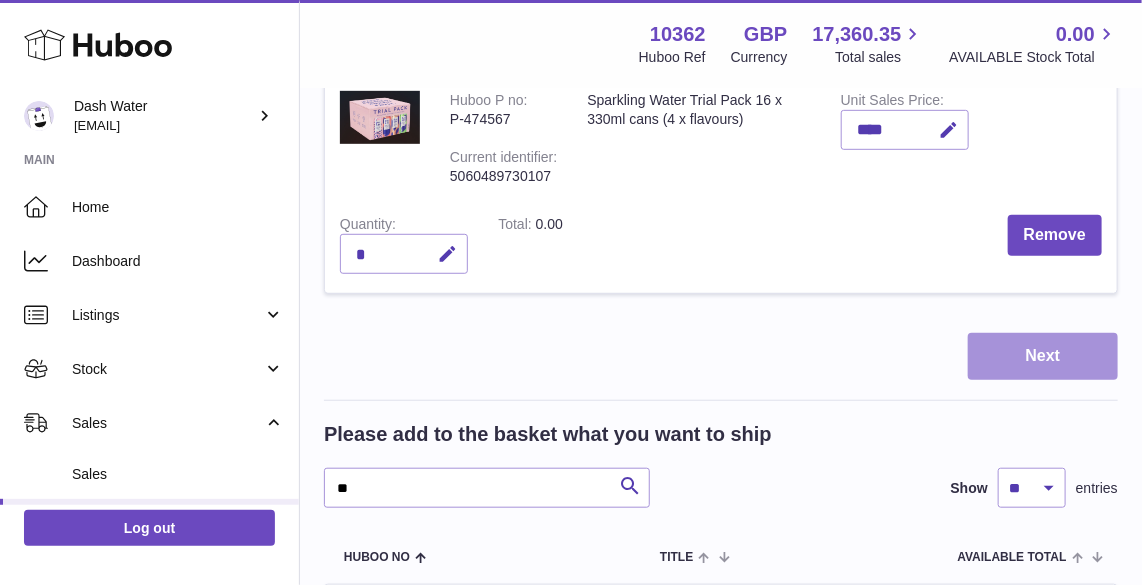 scroll, scrollTop: 333, scrollLeft: 0, axis: vertical 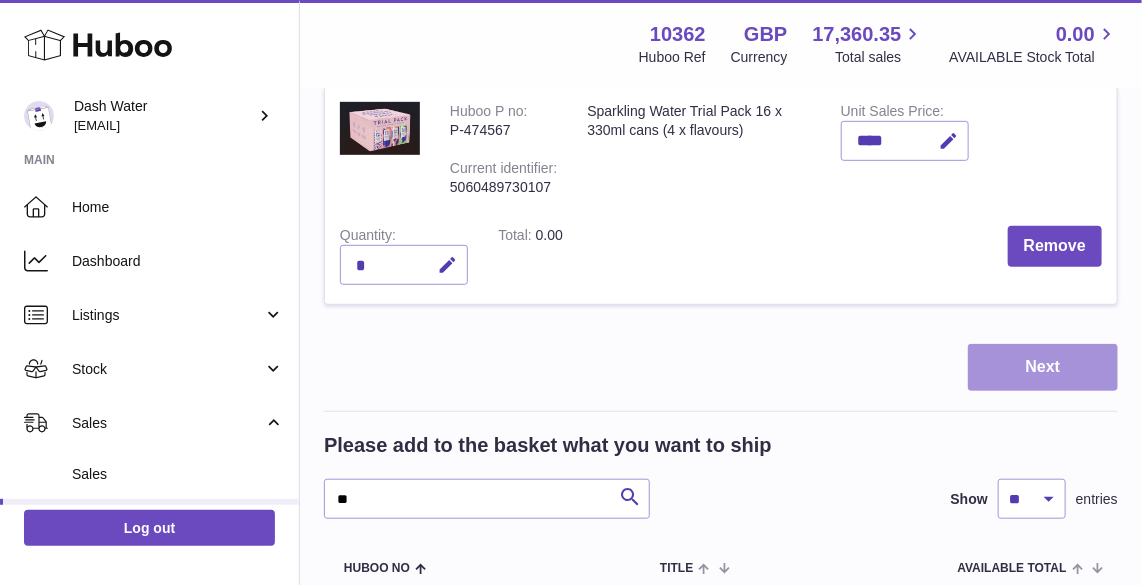 click on "Next" at bounding box center [1043, 367] 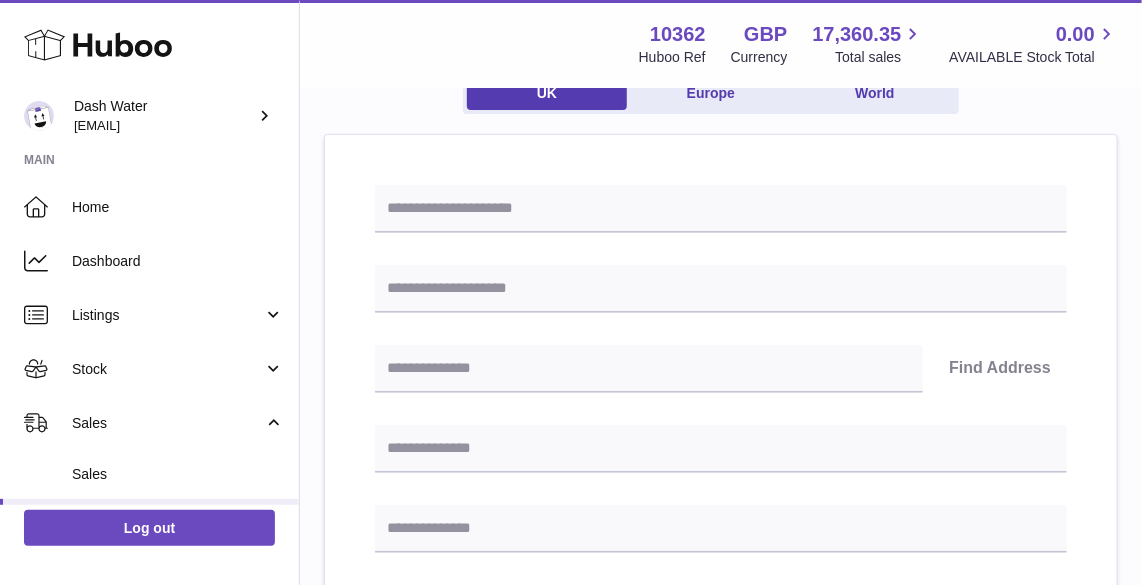 scroll, scrollTop: 90, scrollLeft: 0, axis: vertical 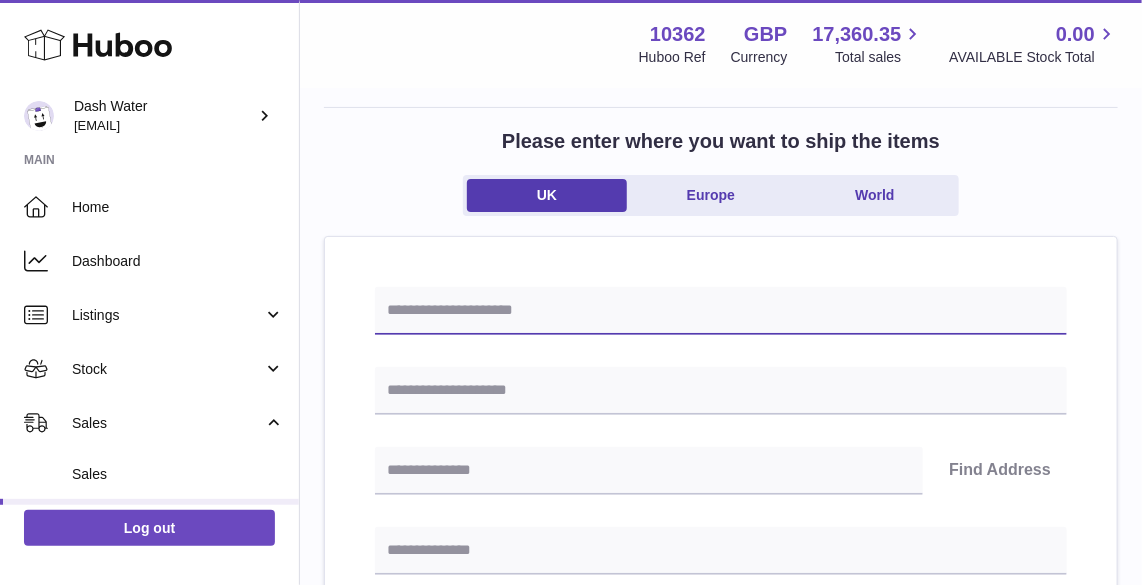 click at bounding box center (721, 311) 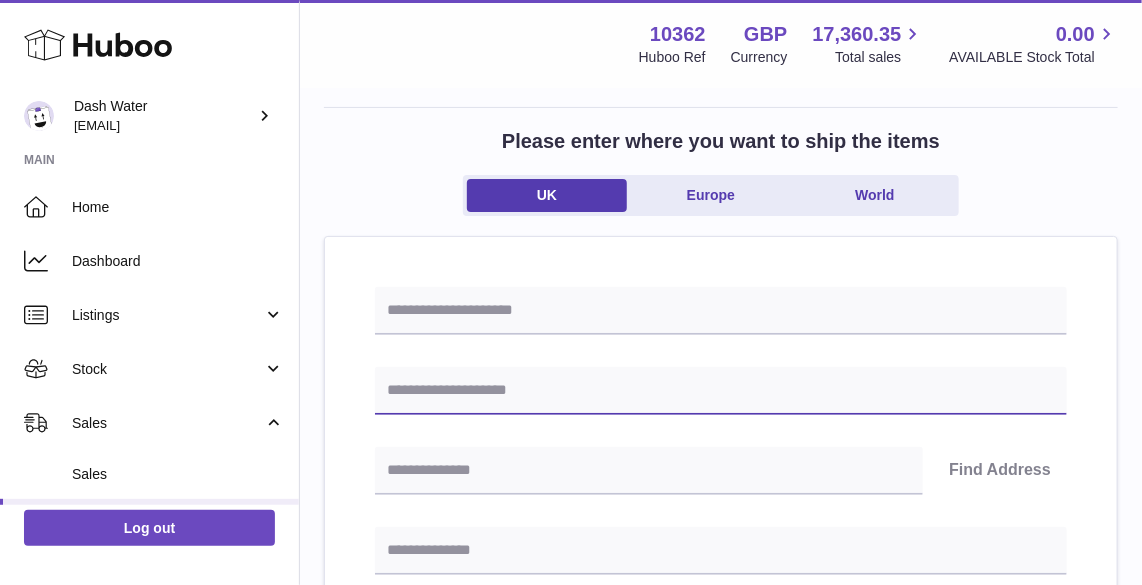 drag, startPoint x: 609, startPoint y: 310, endPoint x: 598, endPoint y: 391, distance: 81.7435 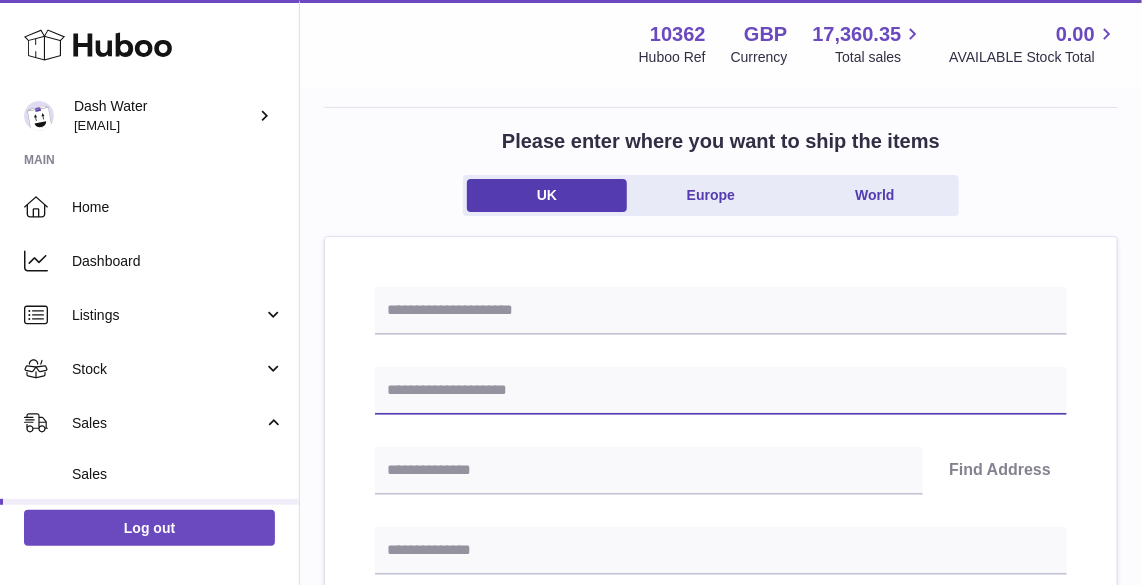 click at bounding box center (721, 391) 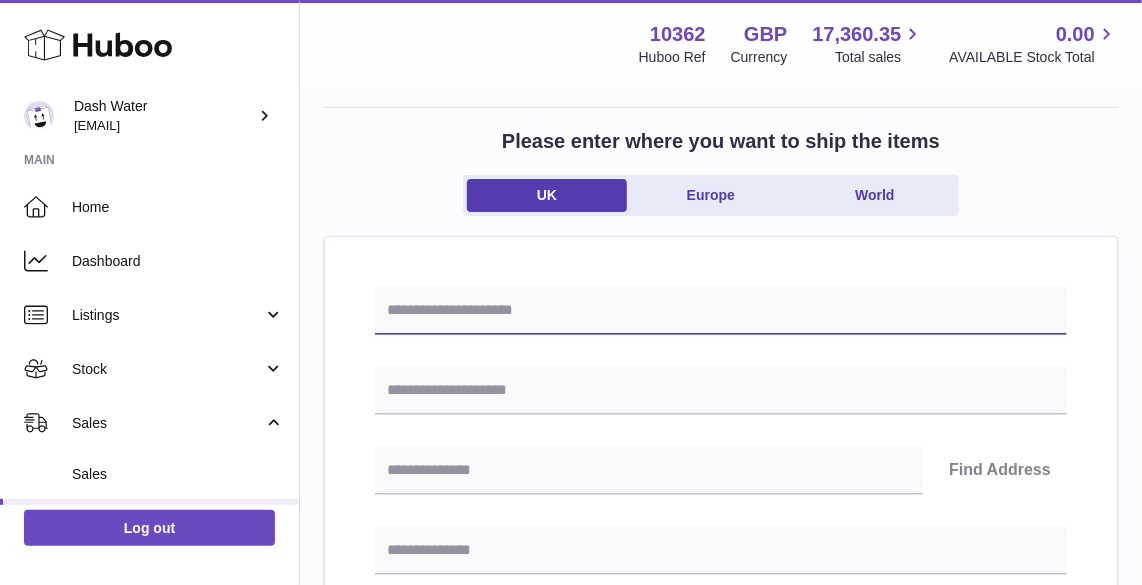 click at bounding box center (721, 311) 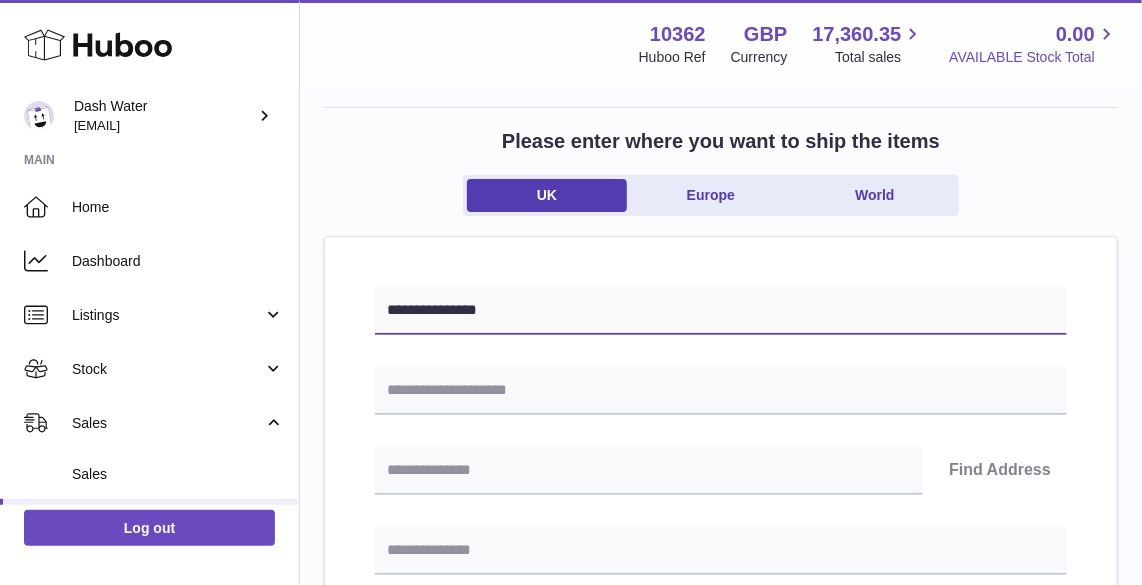 type on "**********" 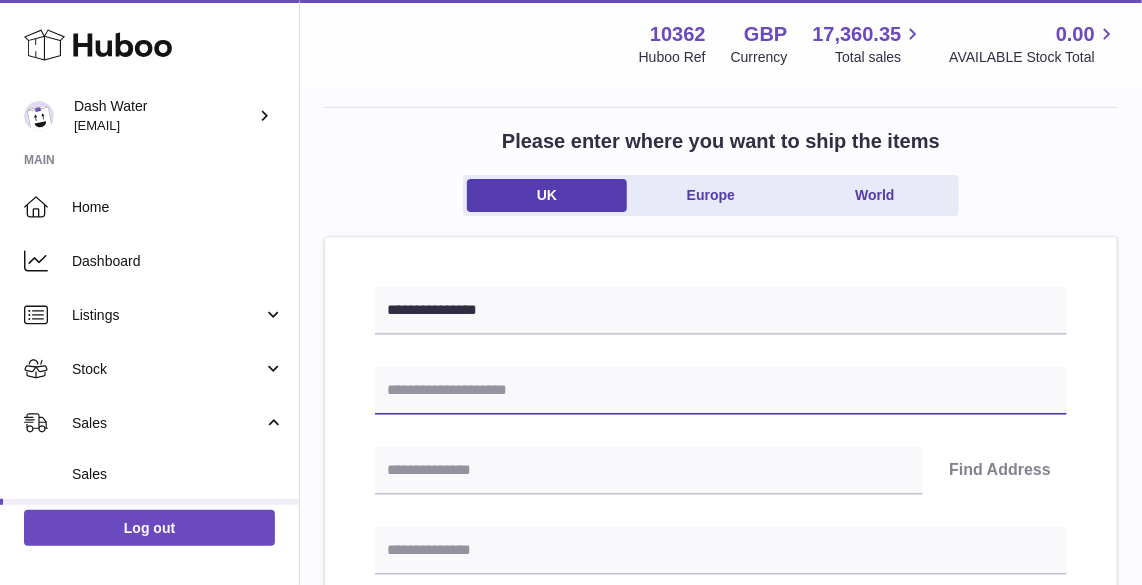 click at bounding box center [721, 391] 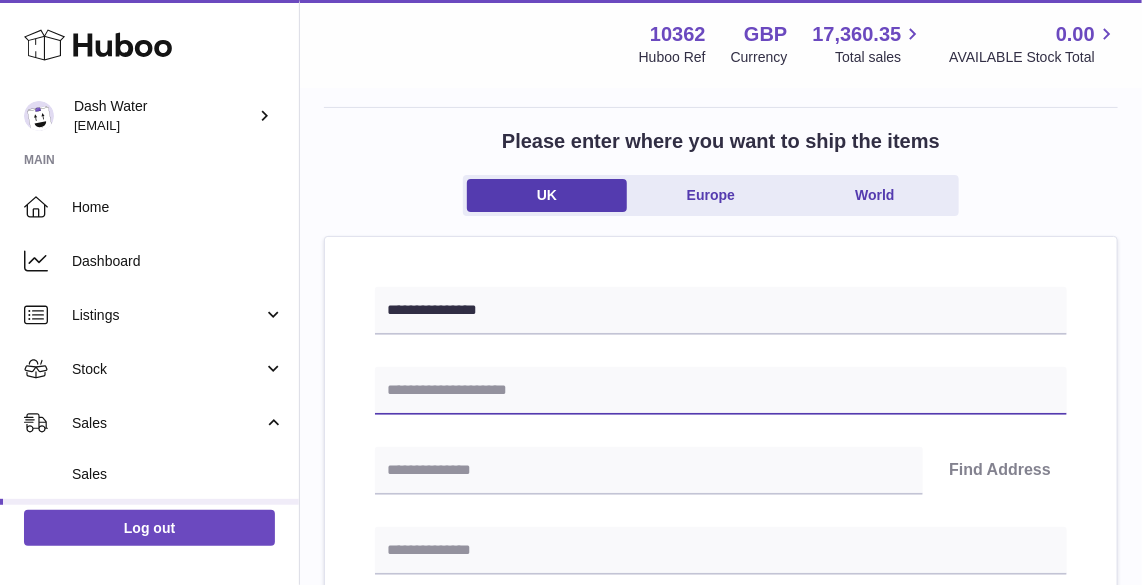 paste on "**********" 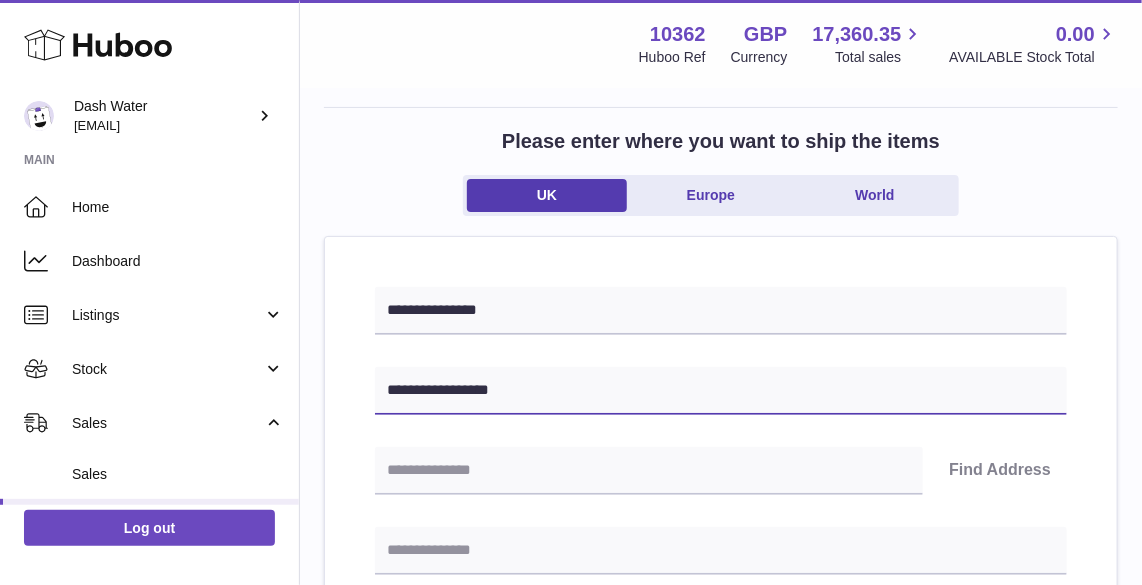 type on "**********" 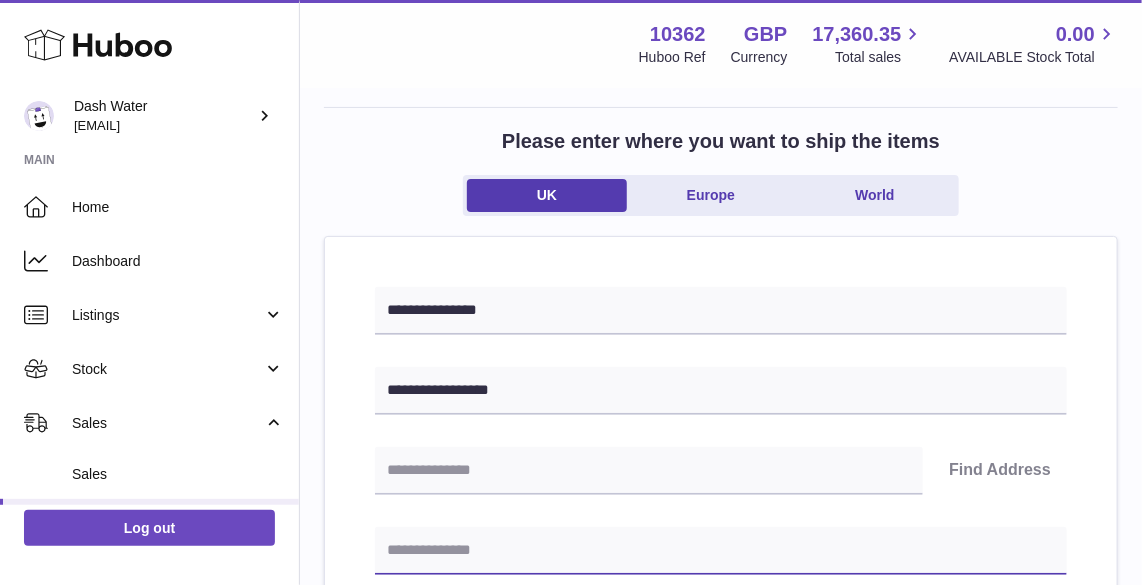 click at bounding box center (721, 551) 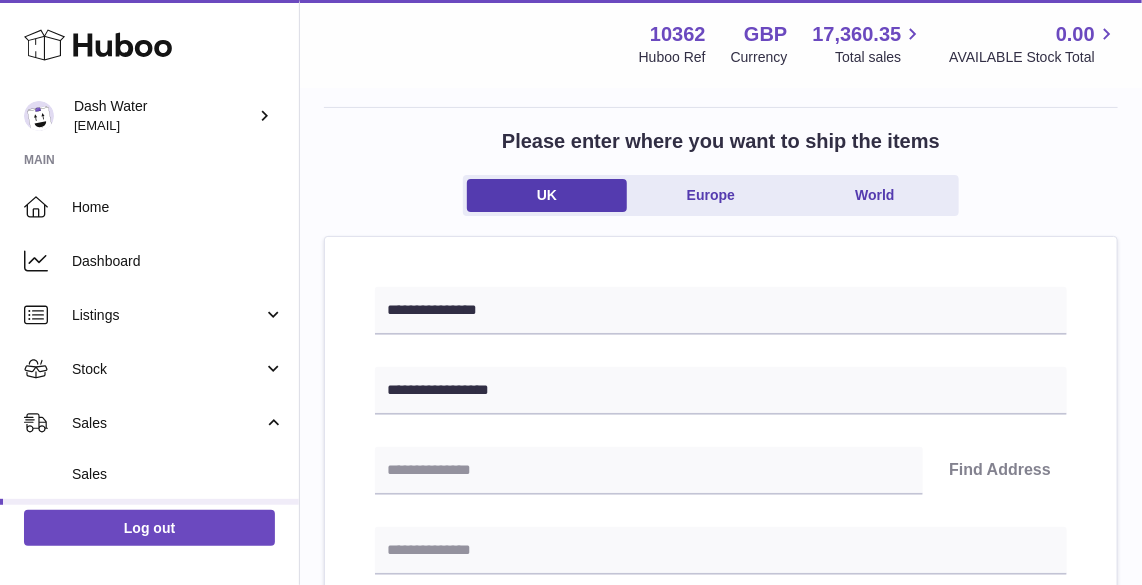 click on "**********" at bounding box center [721, 832] 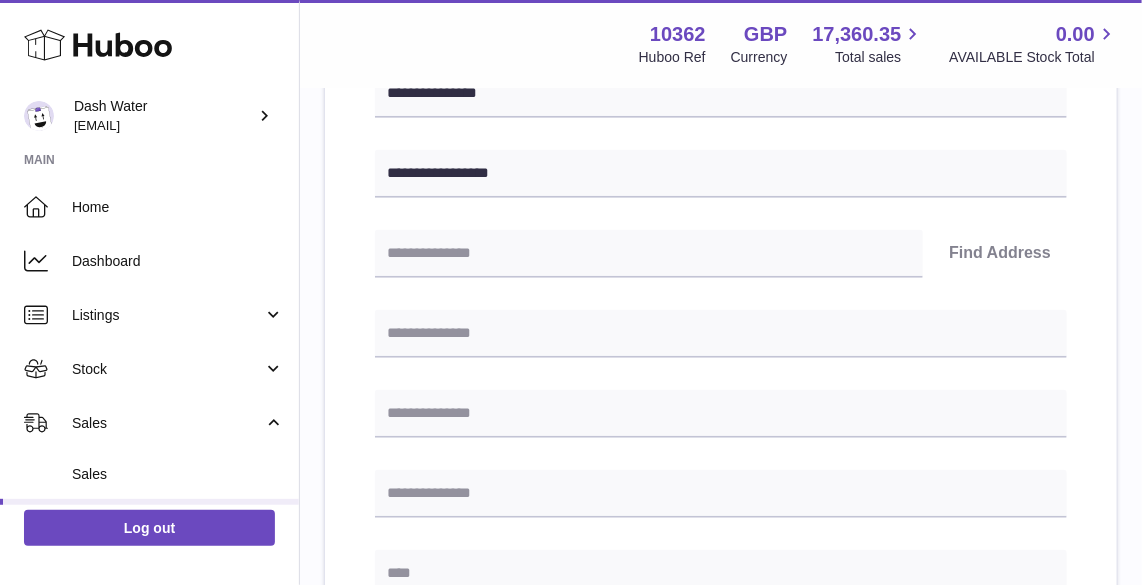 scroll, scrollTop: 363, scrollLeft: 0, axis: vertical 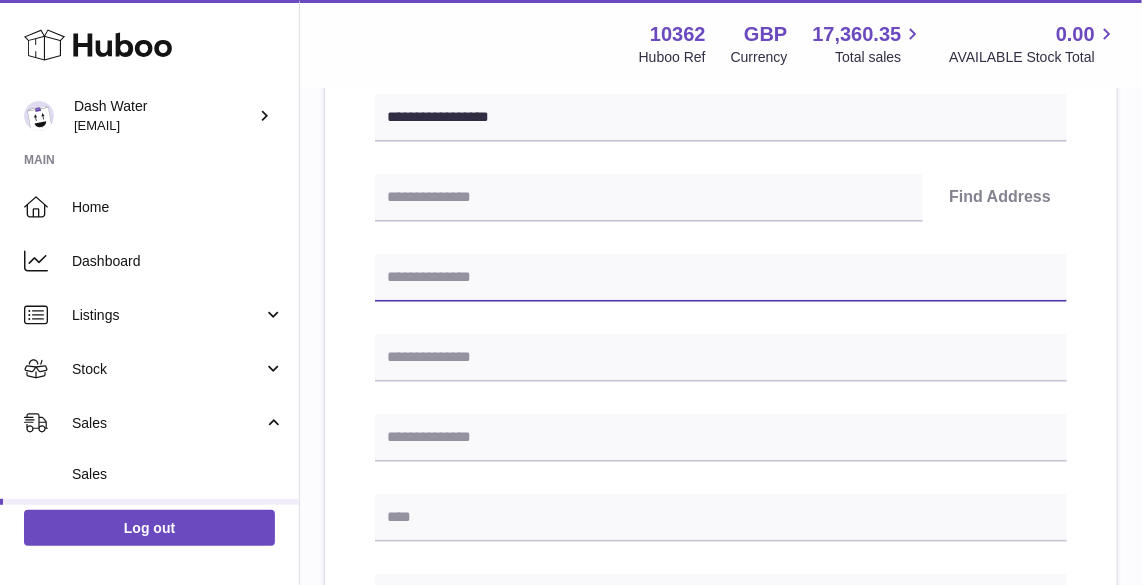 click at bounding box center [721, 278] 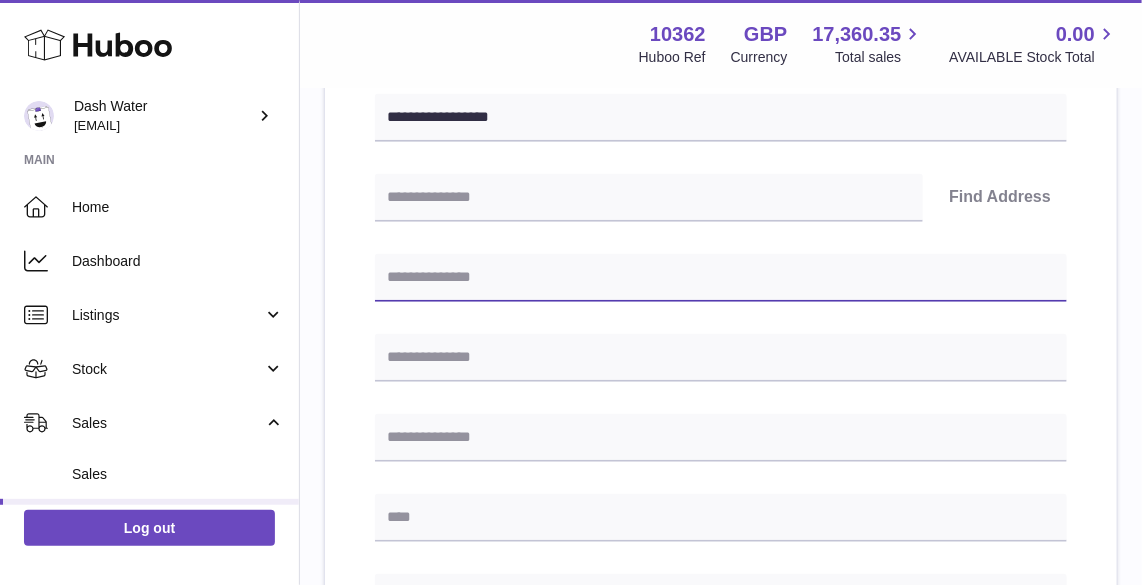 paste on "**********" 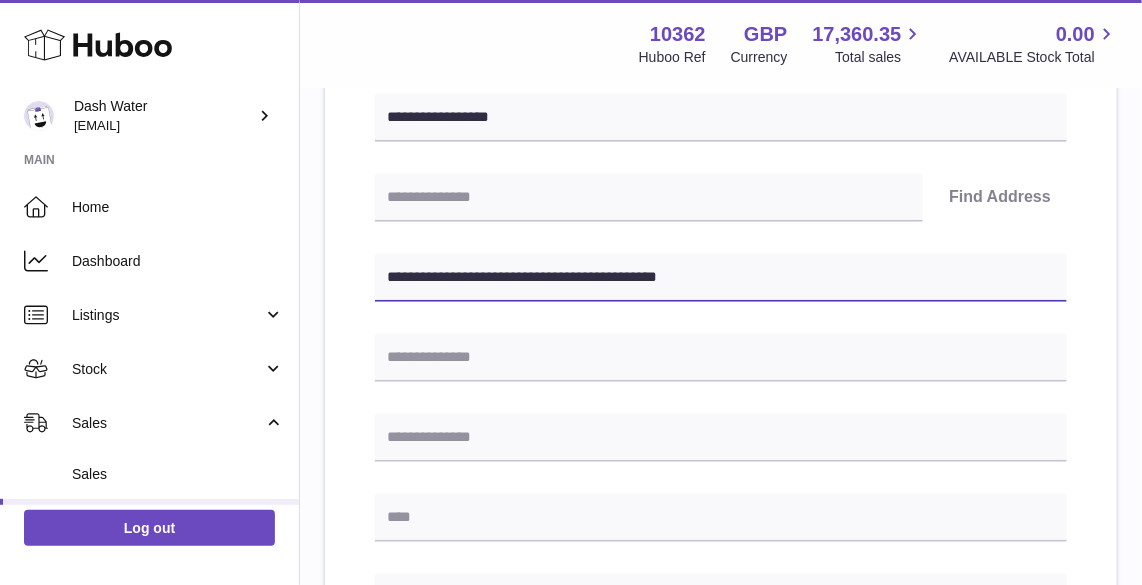 drag, startPoint x: 489, startPoint y: 273, endPoint x: 779, endPoint y: 255, distance: 290.55807 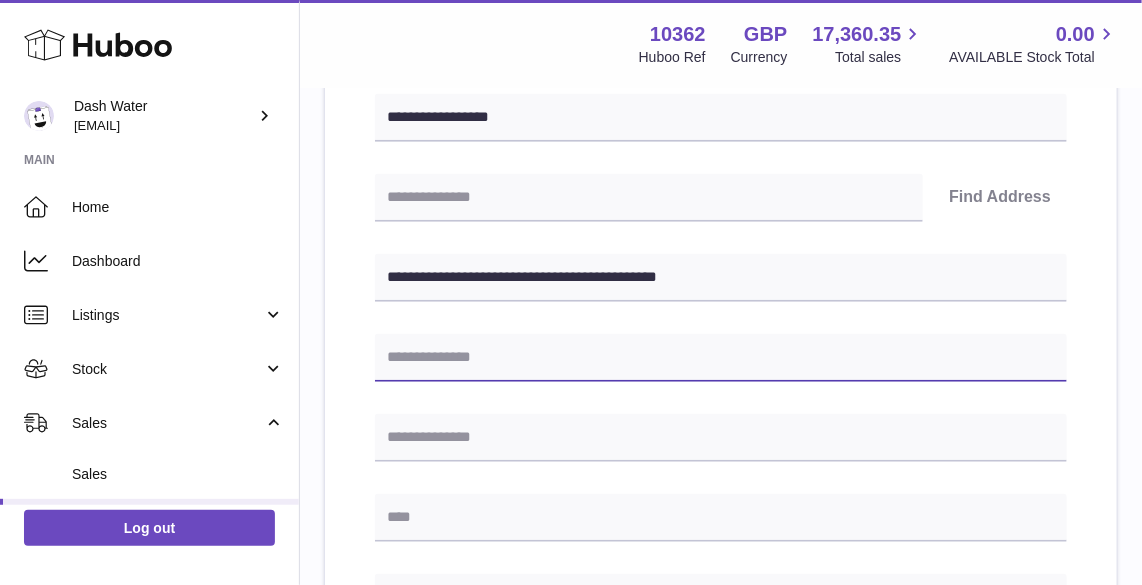 click at bounding box center [721, 358] 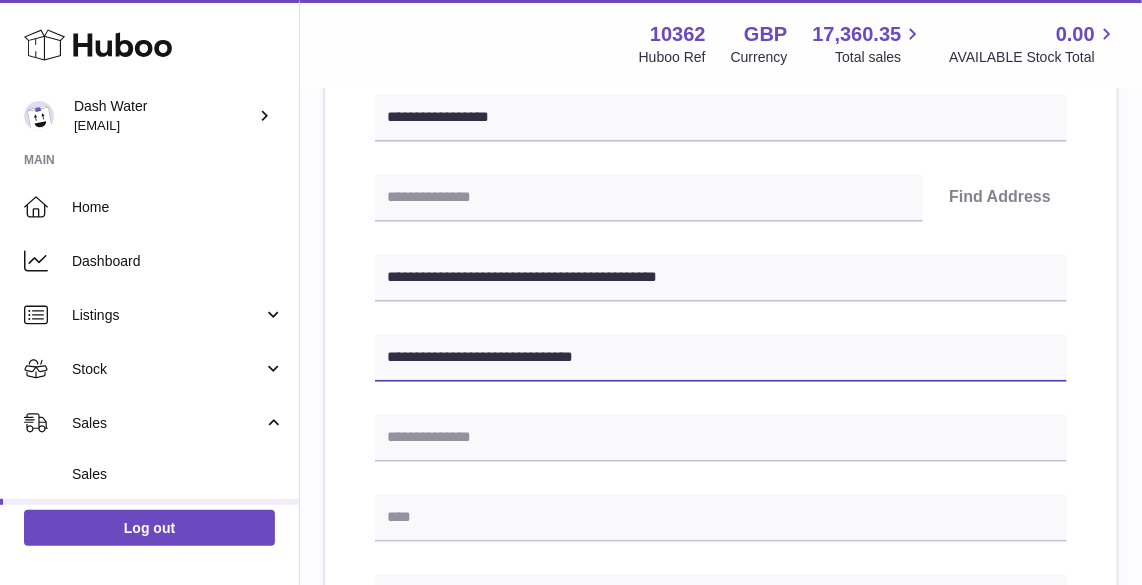 type on "**********" 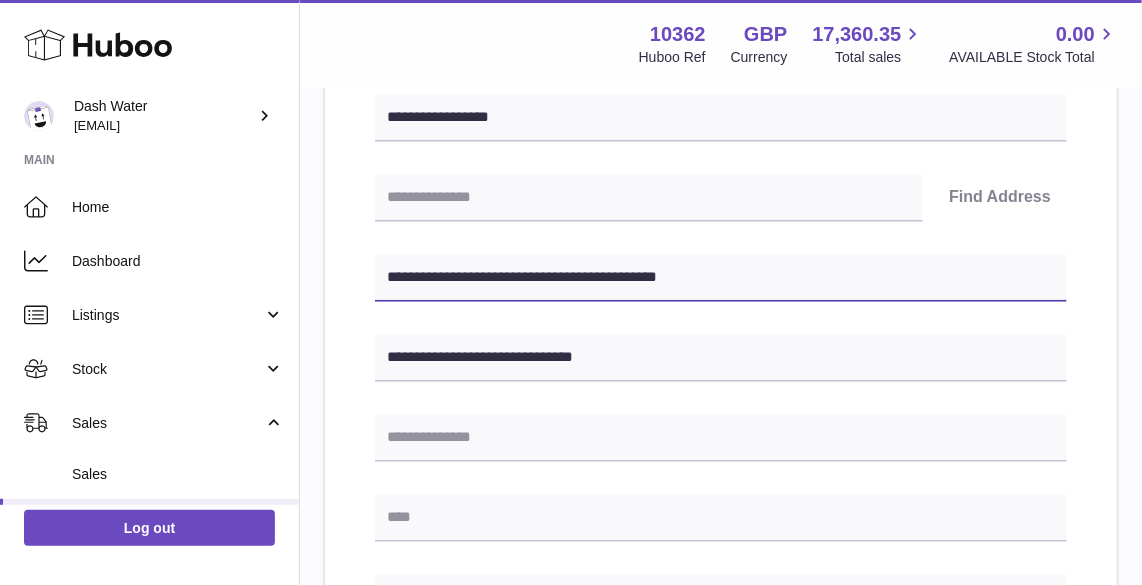 drag, startPoint x: 781, startPoint y: 270, endPoint x: 492, endPoint y: 287, distance: 289.49957 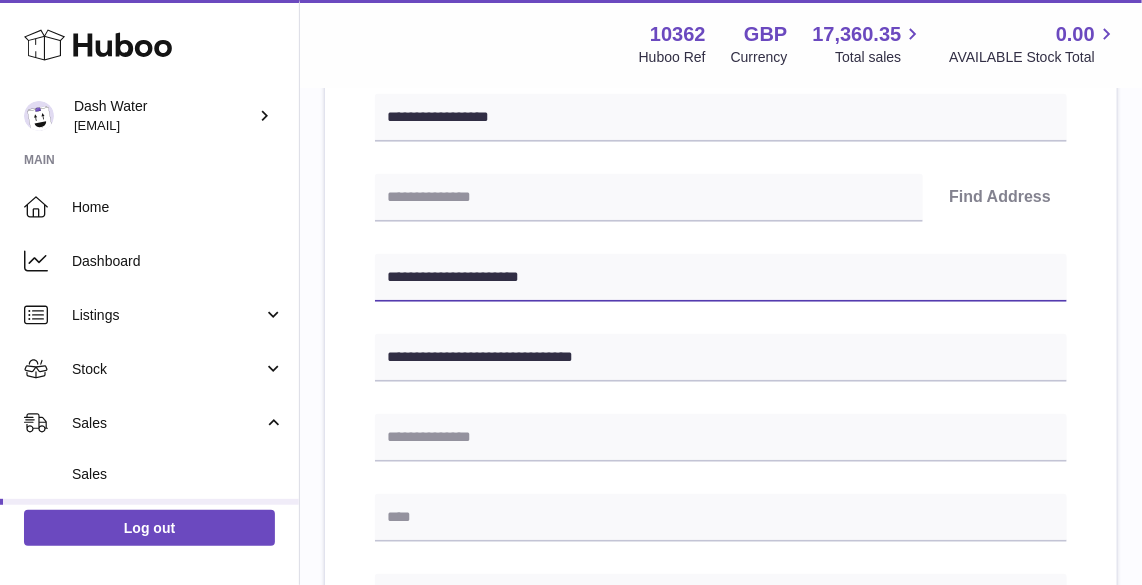 type on "**********" 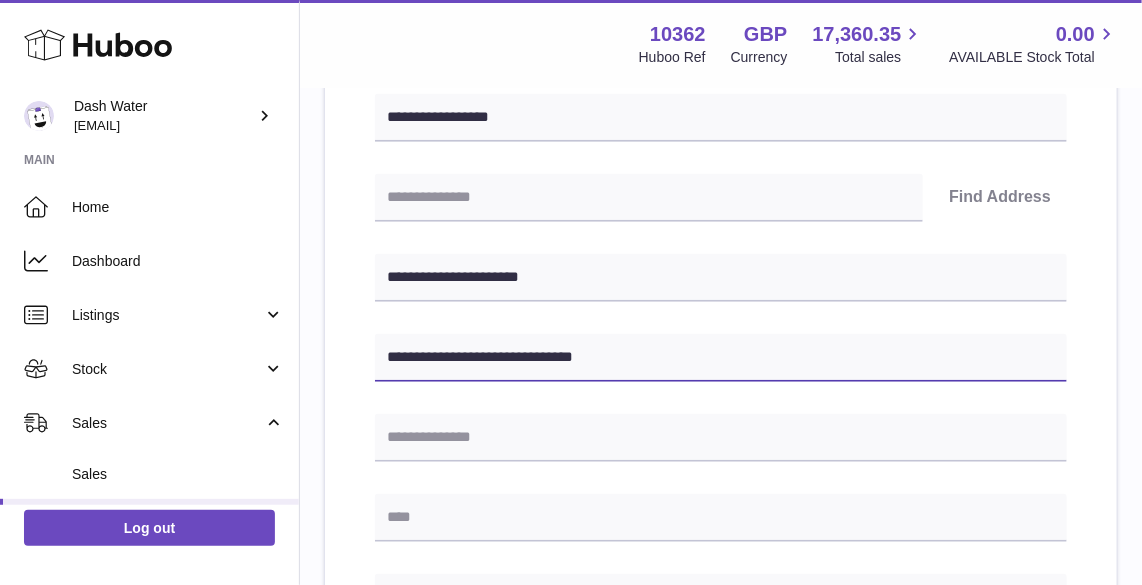 drag, startPoint x: 673, startPoint y: 370, endPoint x: 346, endPoint y: 367, distance: 327.01376 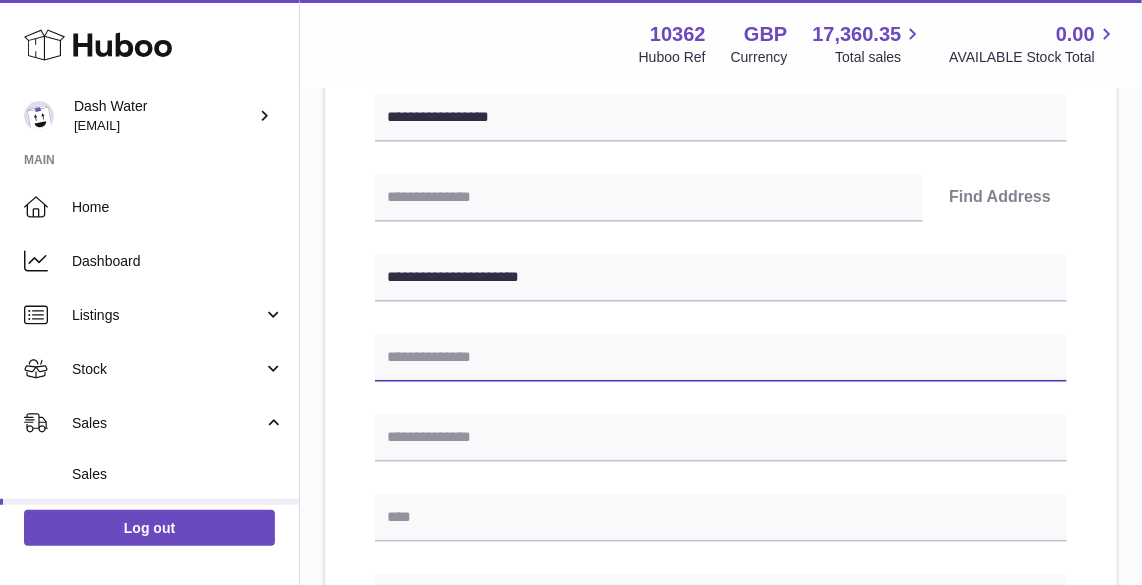 type 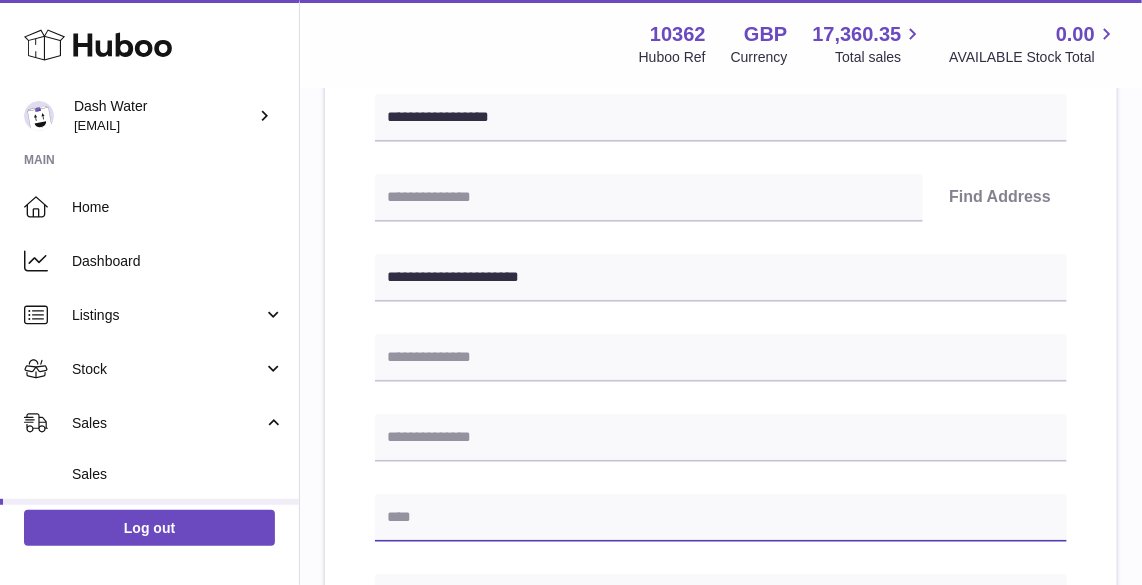 click at bounding box center [721, 518] 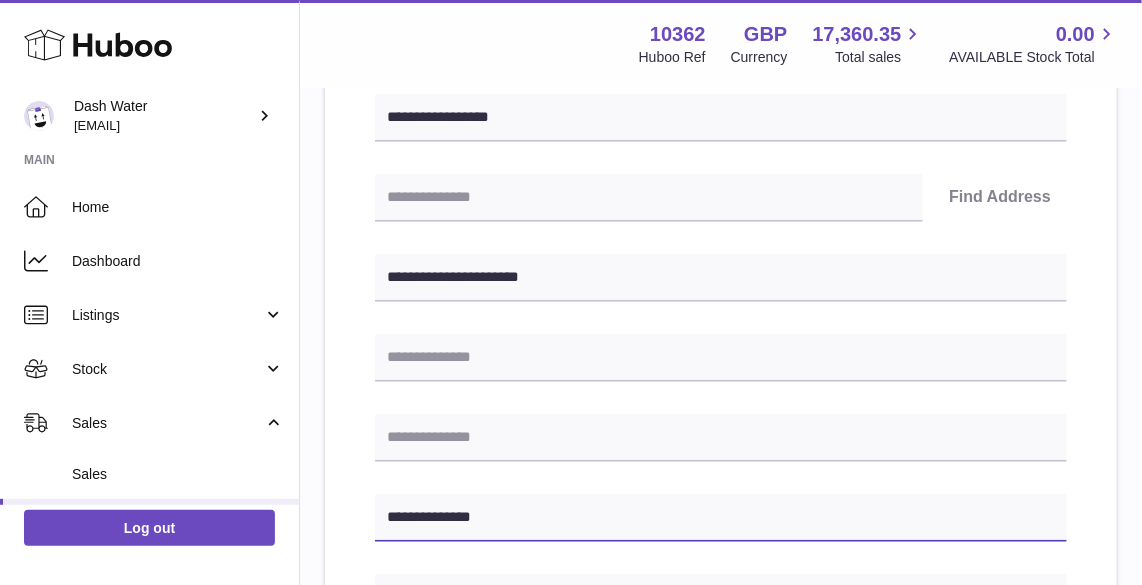 type on "**********" 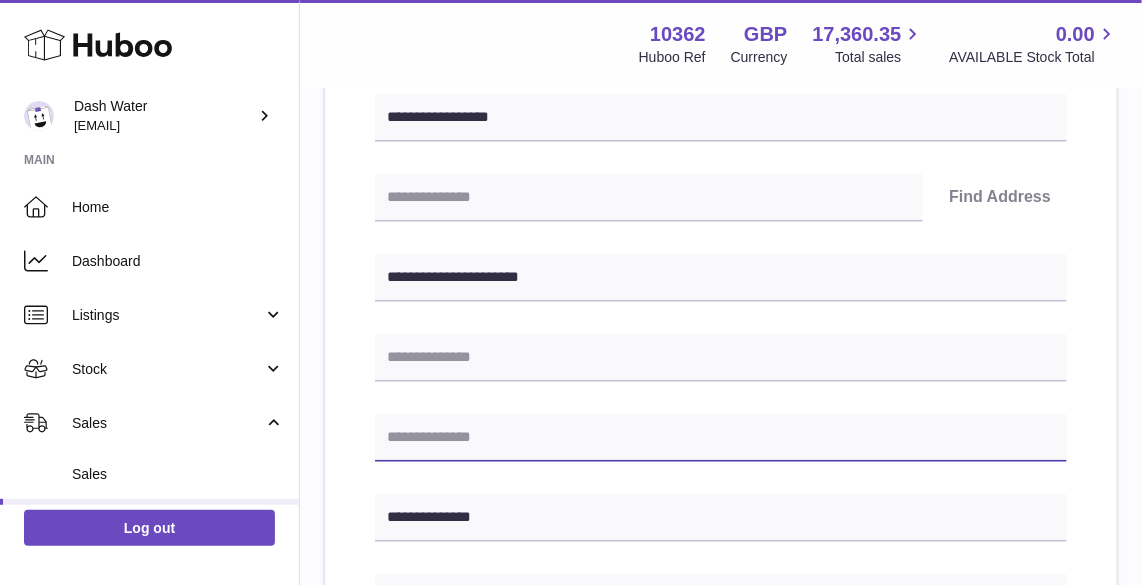 click at bounding box center [721, 438] 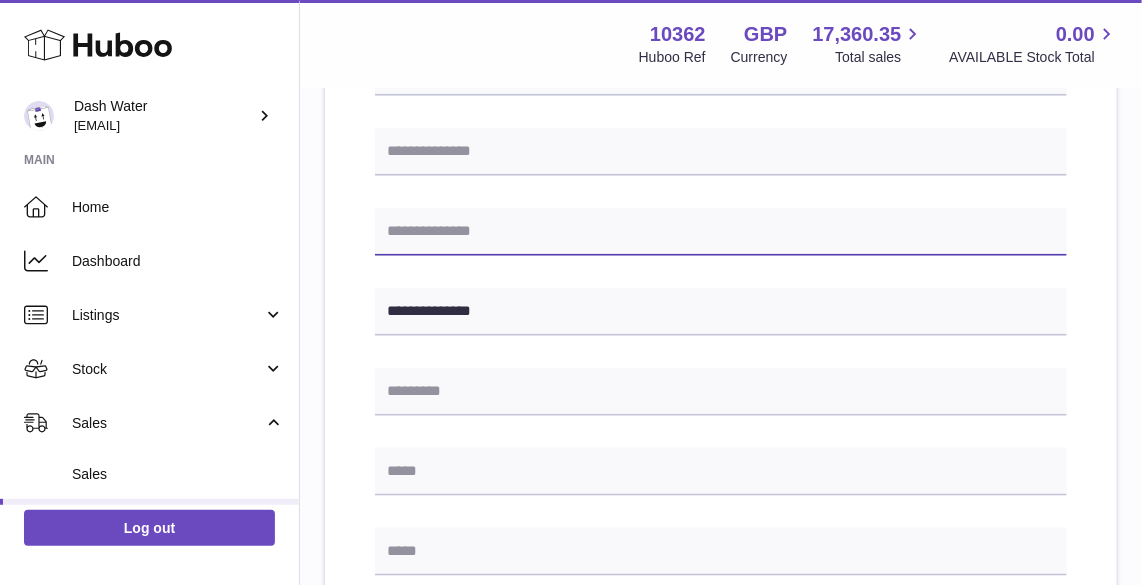 scroll, scrollTop: 572, scrollLeft: 0, axis: vertical 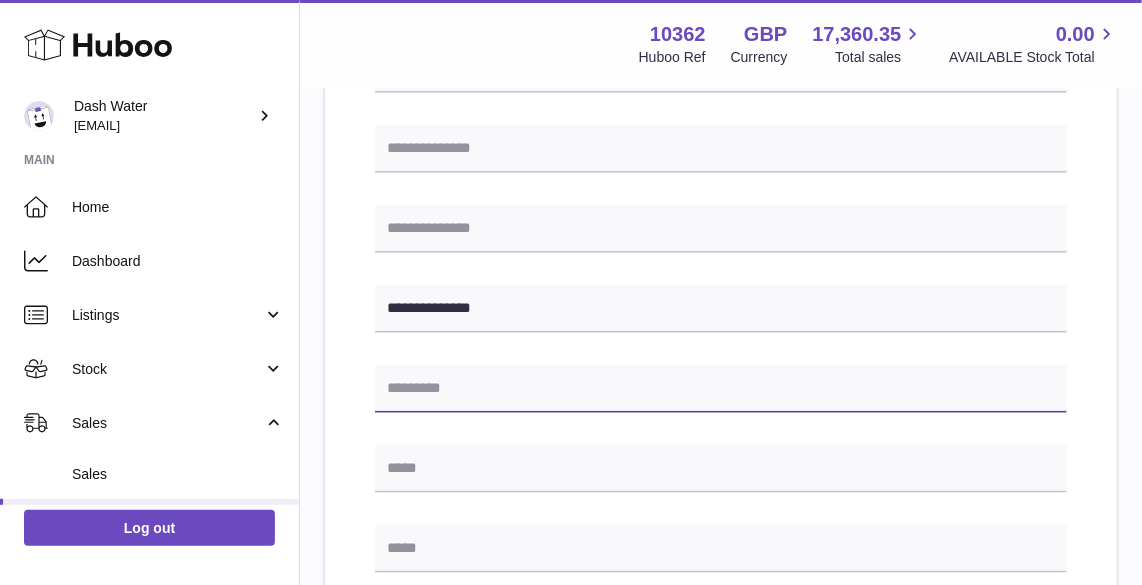 click at bounding box center [721, 389] 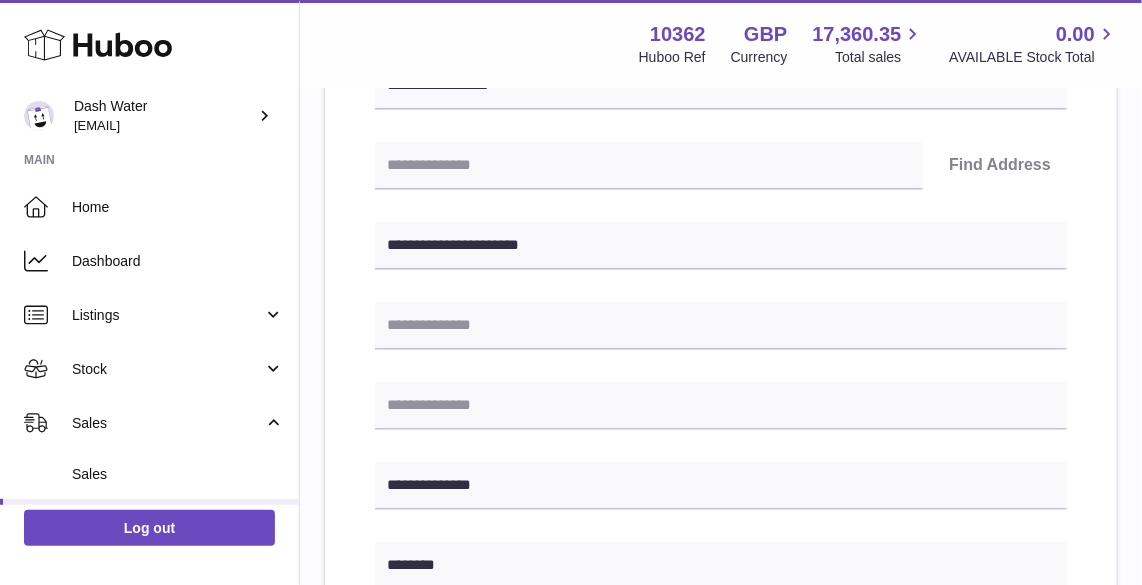 scroll, scrollTop: 390, scrollLeft: 0, axis: vertical 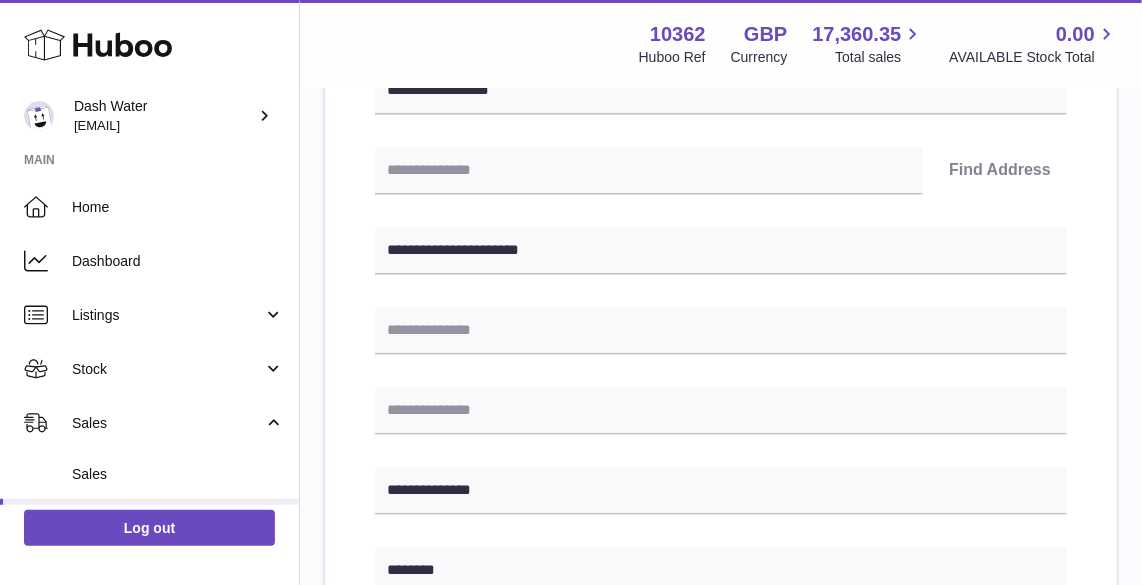 type on "********" 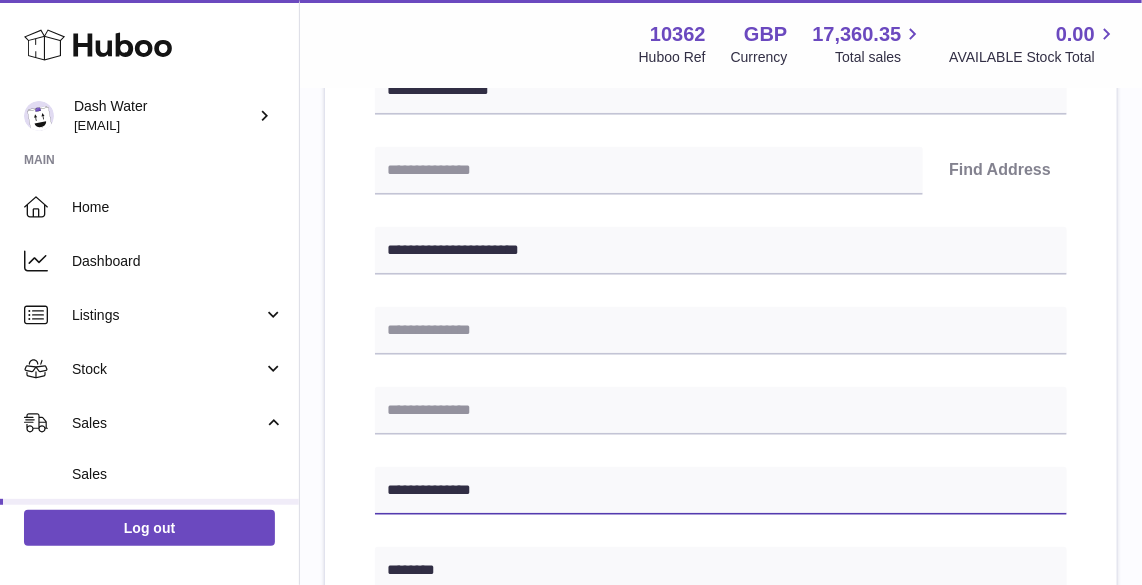 click on "**********" at bounding box center [721, 491] 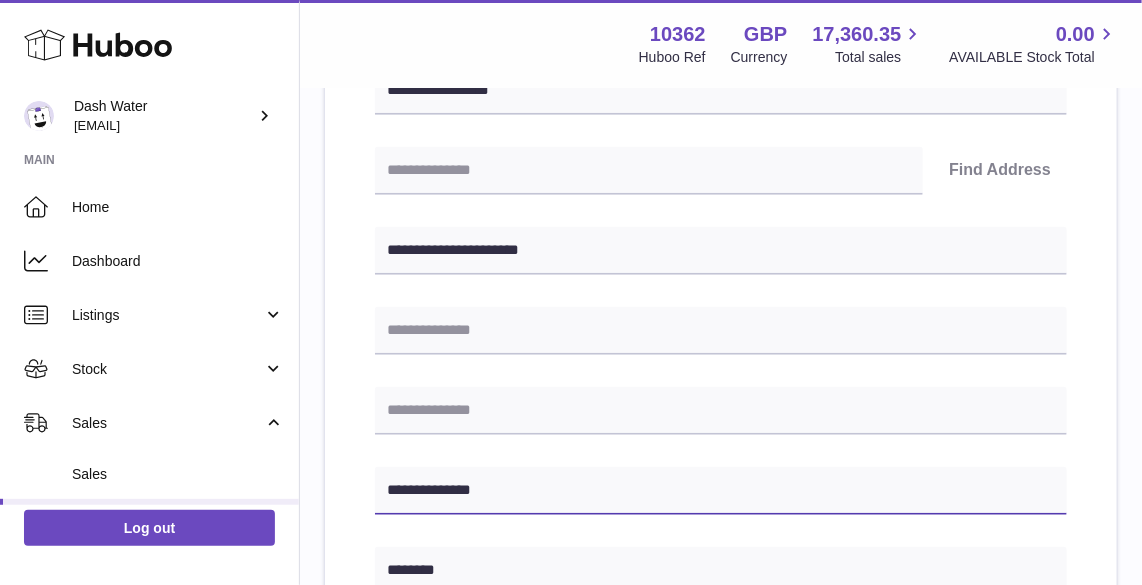 type on "**********" 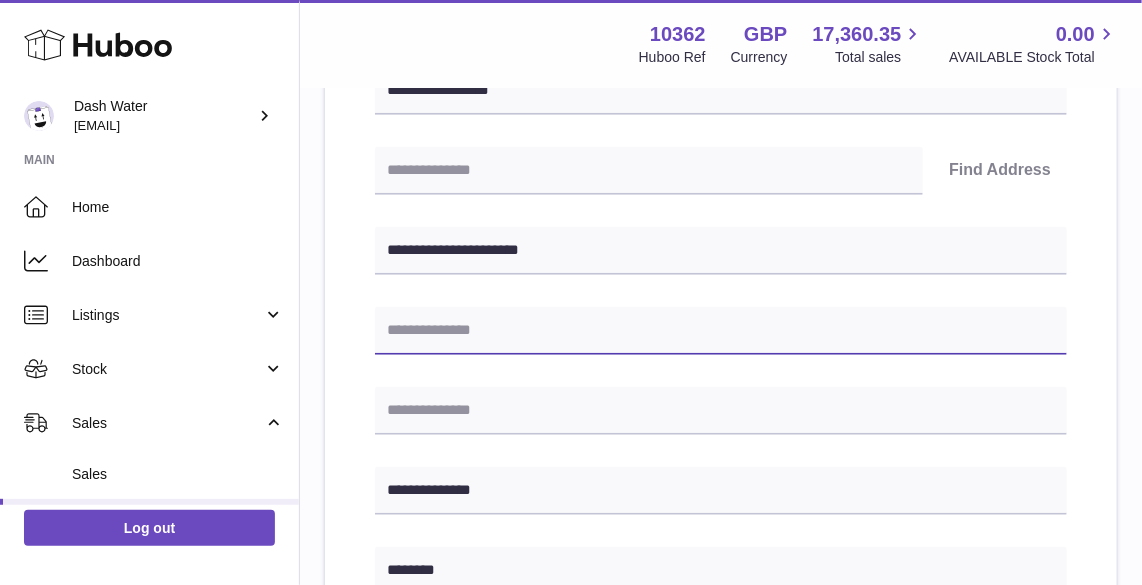 click at bounding box center (721, 331) 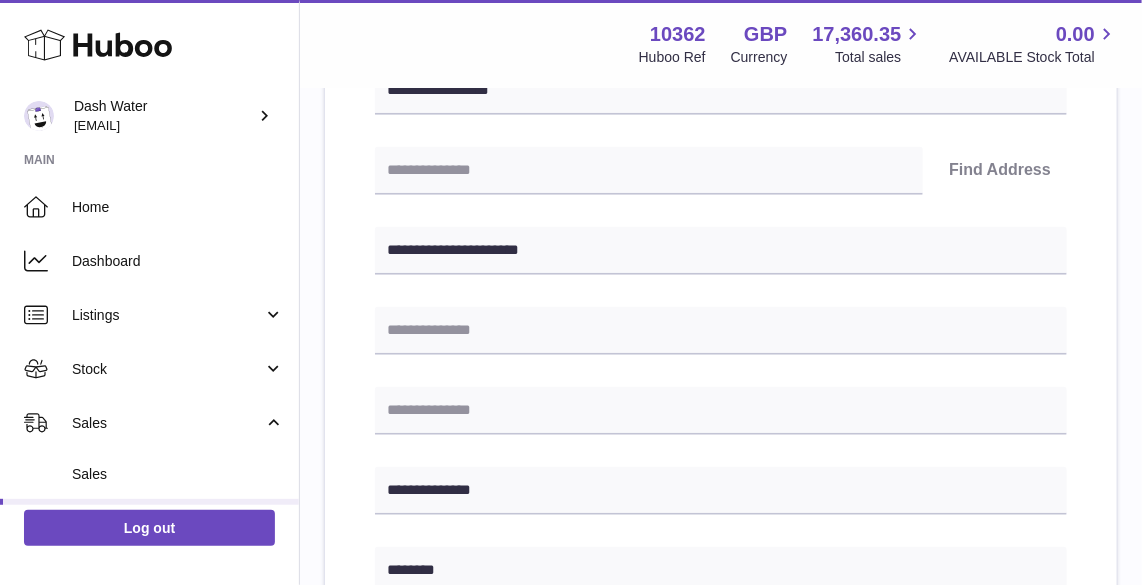 click on "**********" at bounding box center (721, 532) 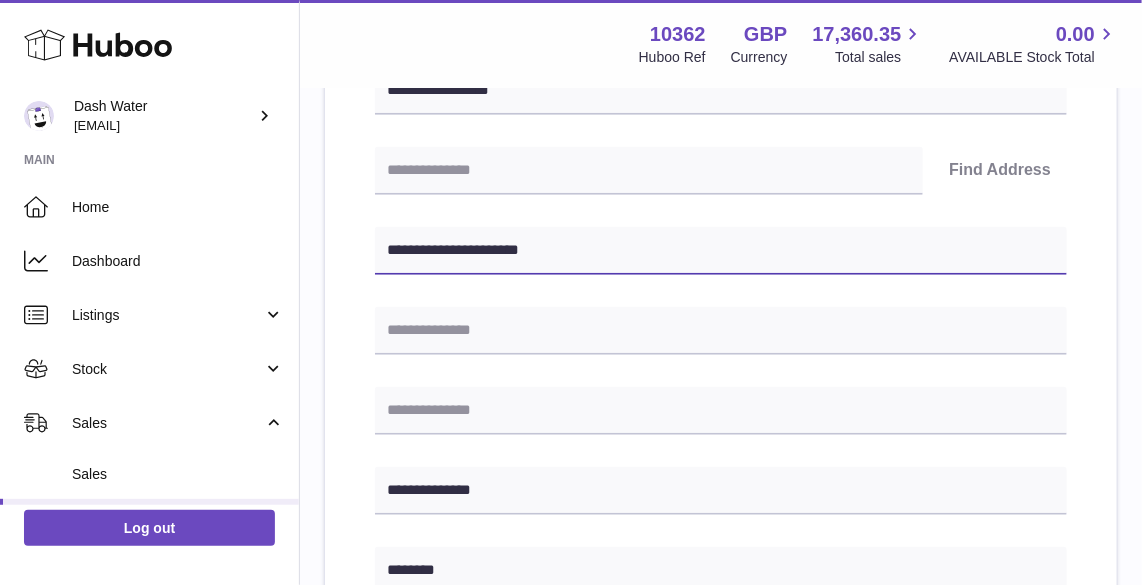 drag, startPoint x: 663, startPoint y: 249, endPoint x: 492, endPoint y: 256, distance: 171.14322 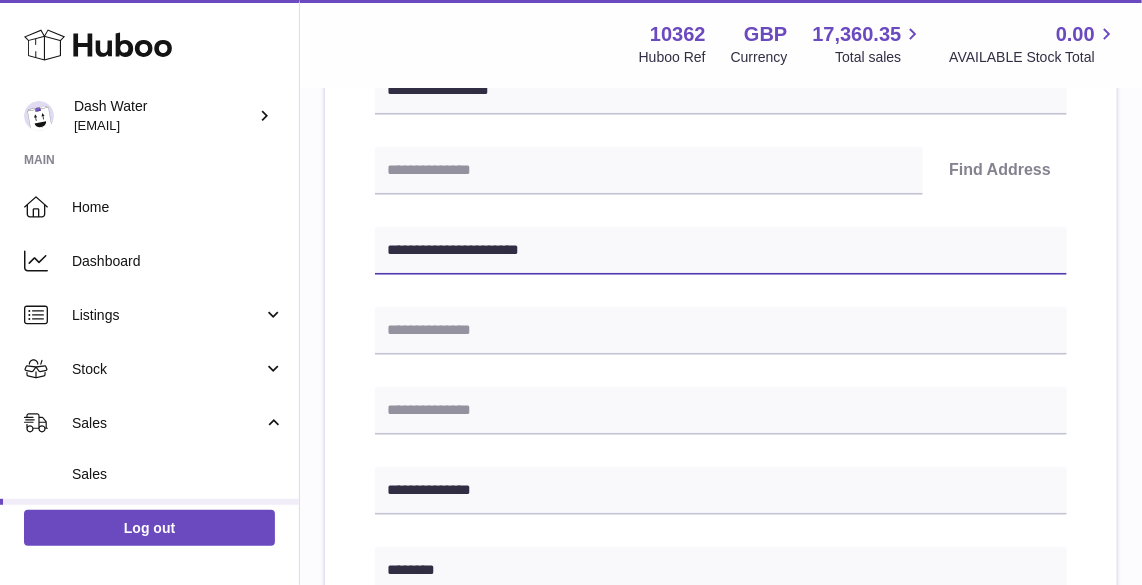 click on "**********" at bounding box center [721, 251] 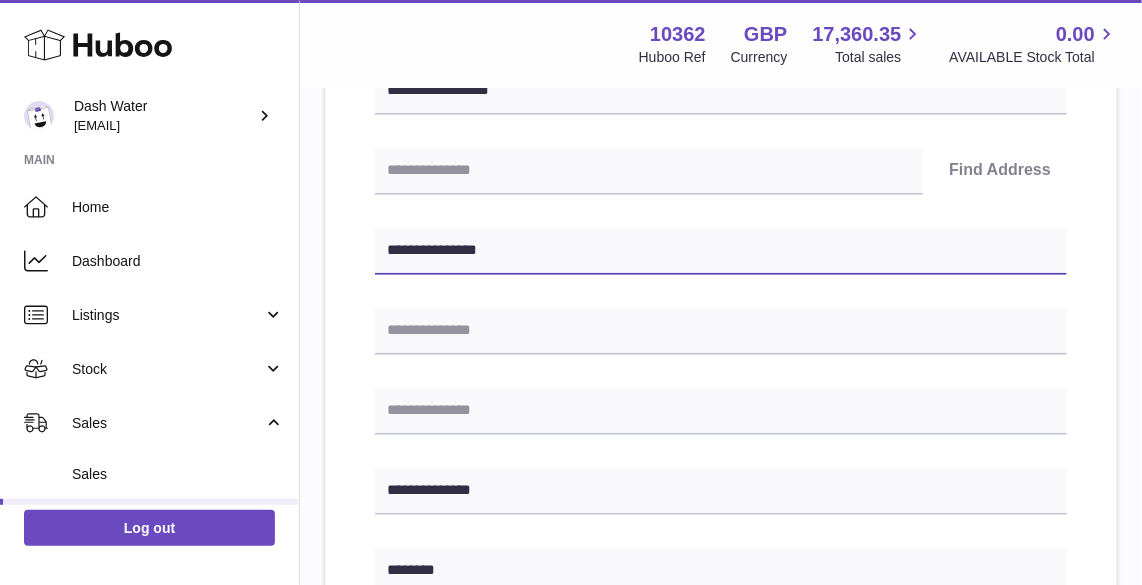 type on "**********" 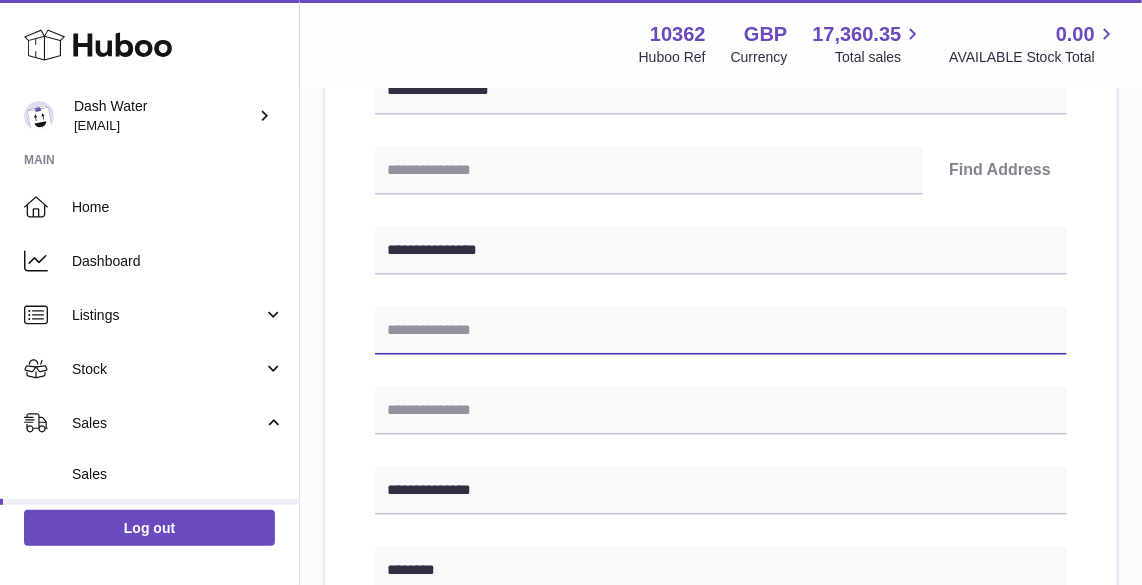 click at bounding box center (721, 331) 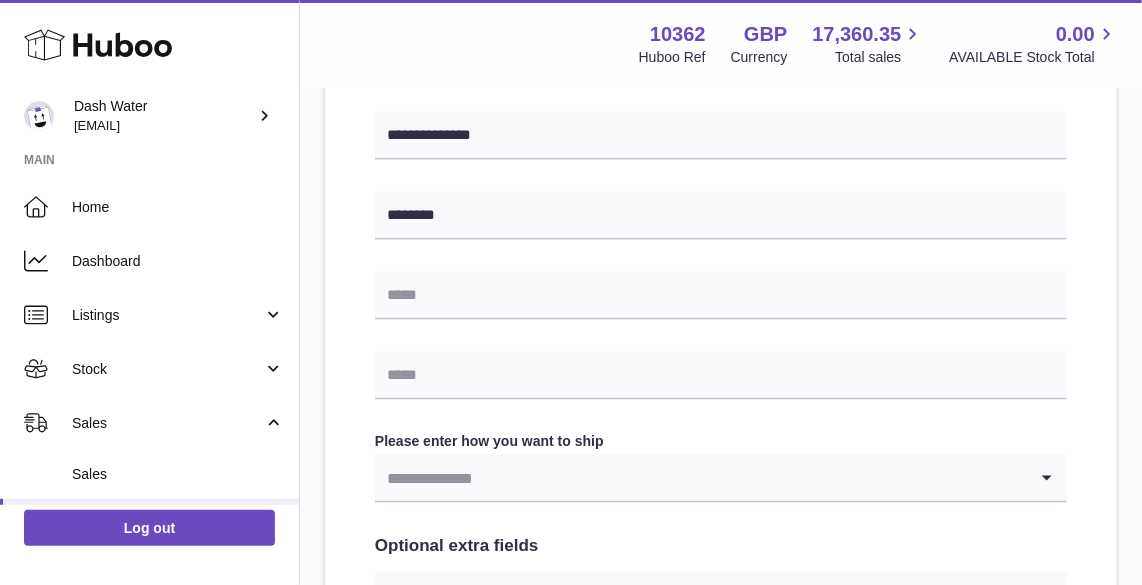 scroll, scrollTop: 753, scrollLeft: 0, axis: vertical 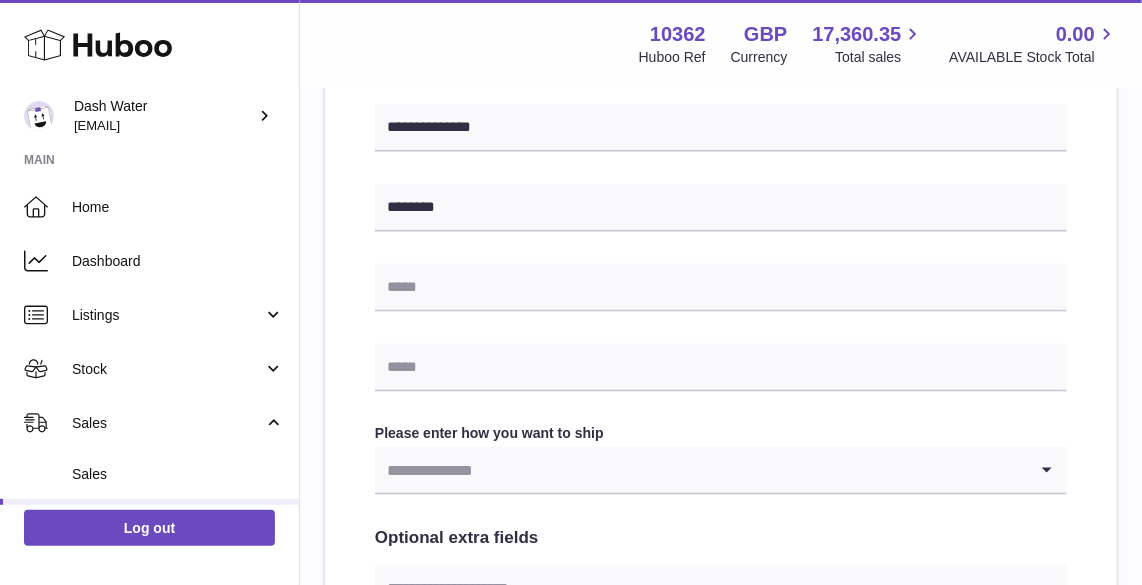 type on "******" 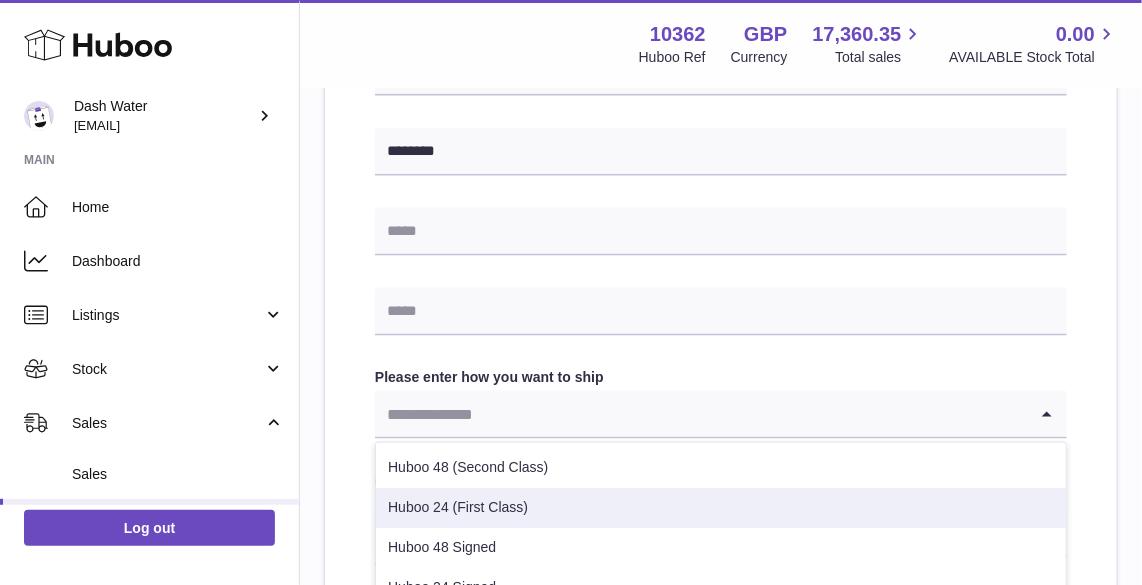 scroll, scrollTop: 1026, scrollLeft: 0, axis: vertical 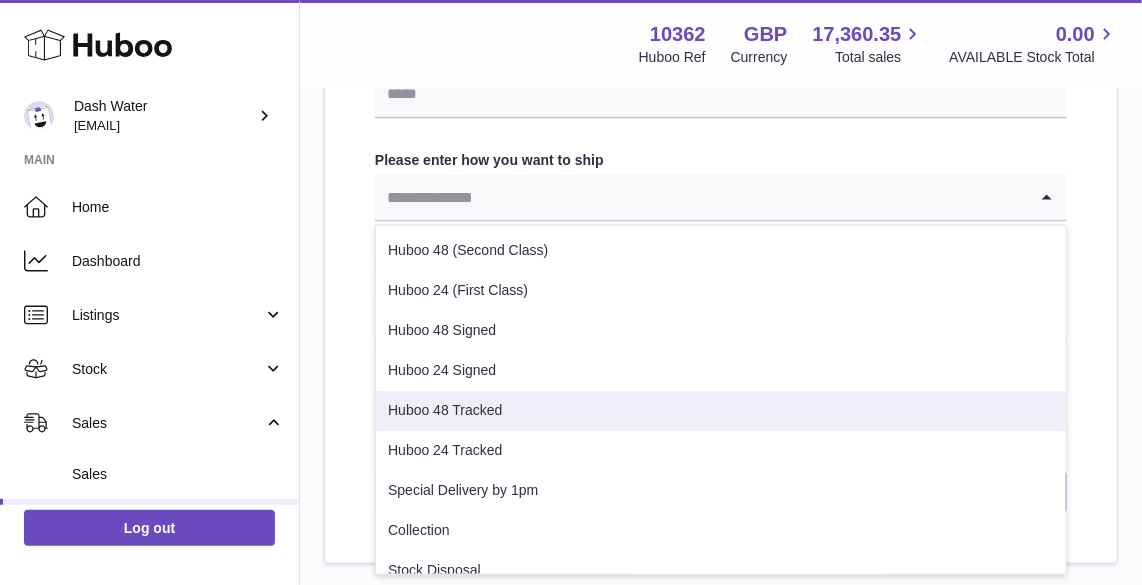 click on "Huboo 48 Tracked" at bounding box center (721, 411) 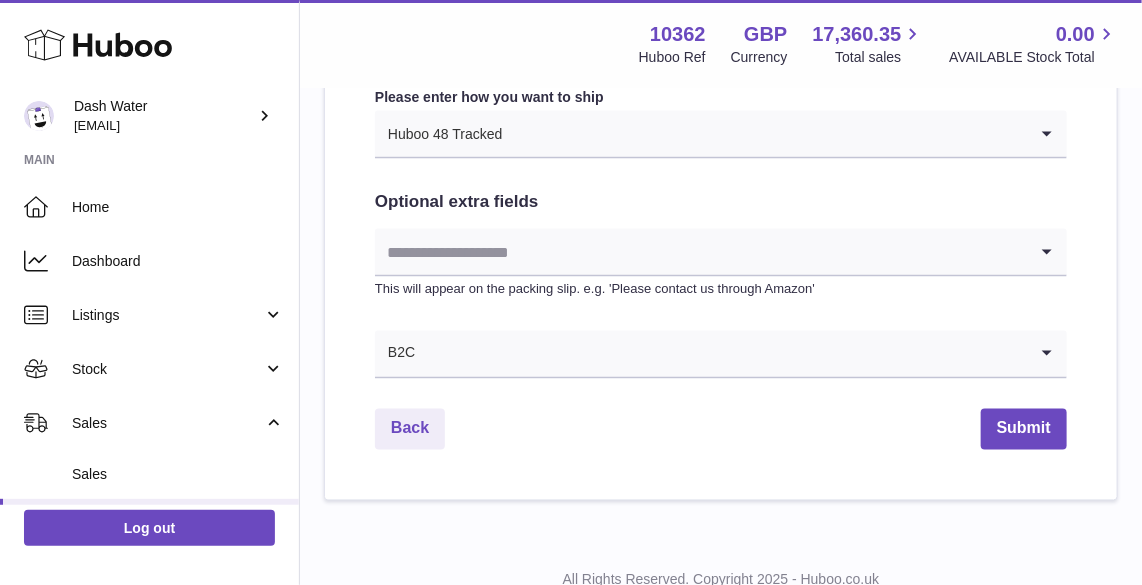 scroll, scrollTop: 1160, scrollLeft: 0, axis: vertical 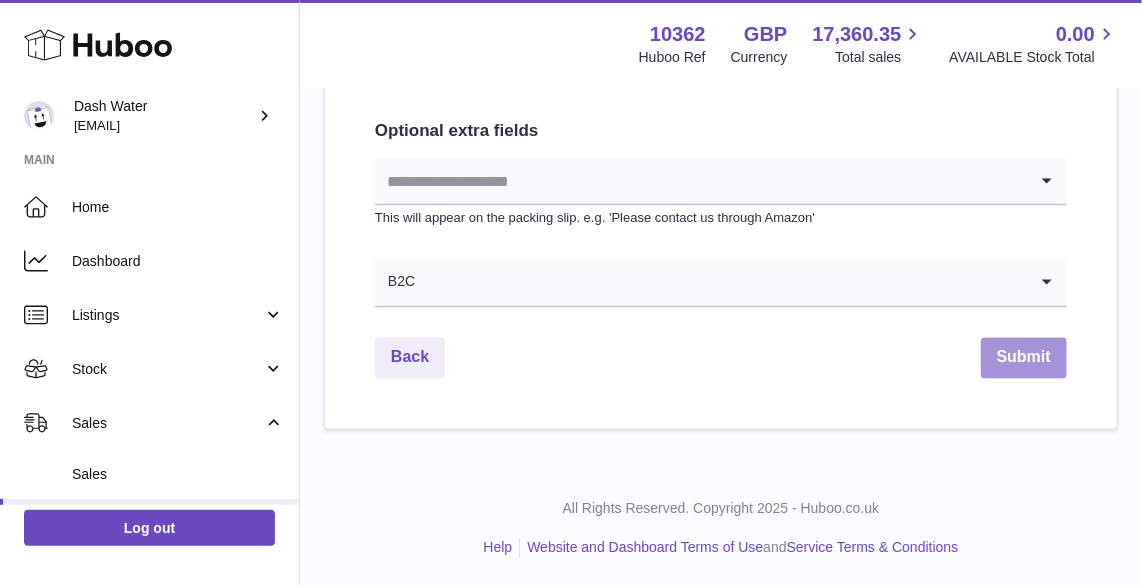 click on "Submit" at bounding box center (1024, 358) 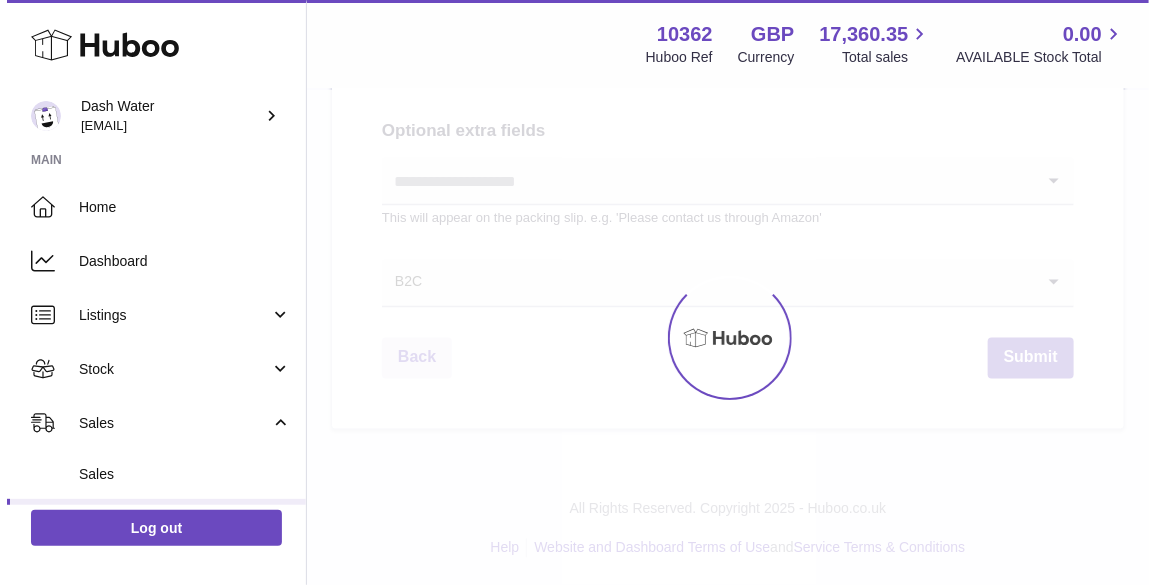 scroll, scrollTop: 0, scrollLeft: 0, axis: both 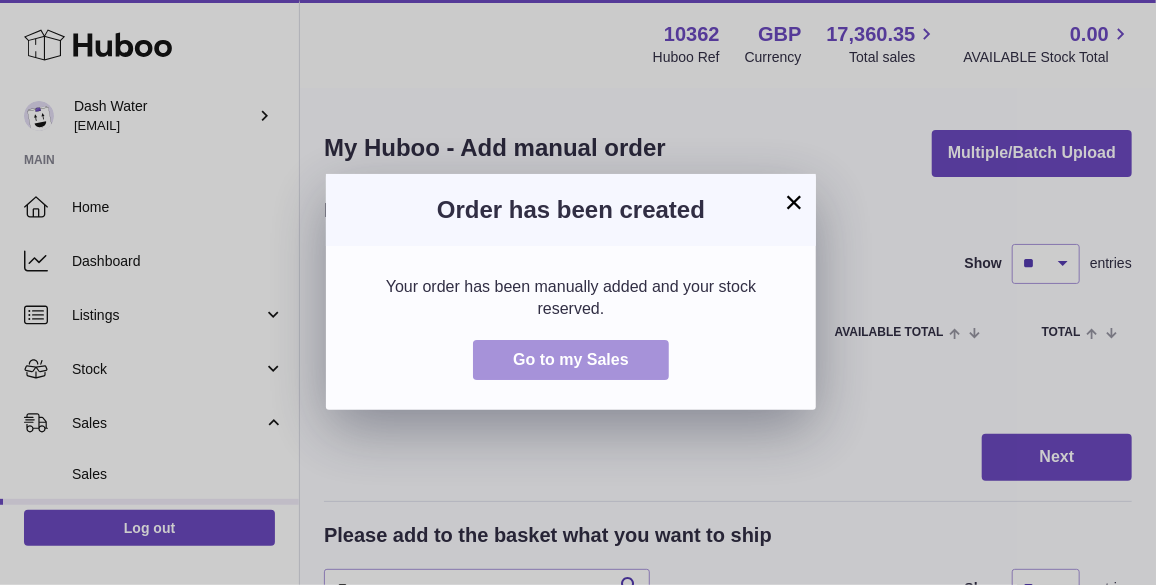 click on "Go to my Sales" at bounding box center (571, 359) 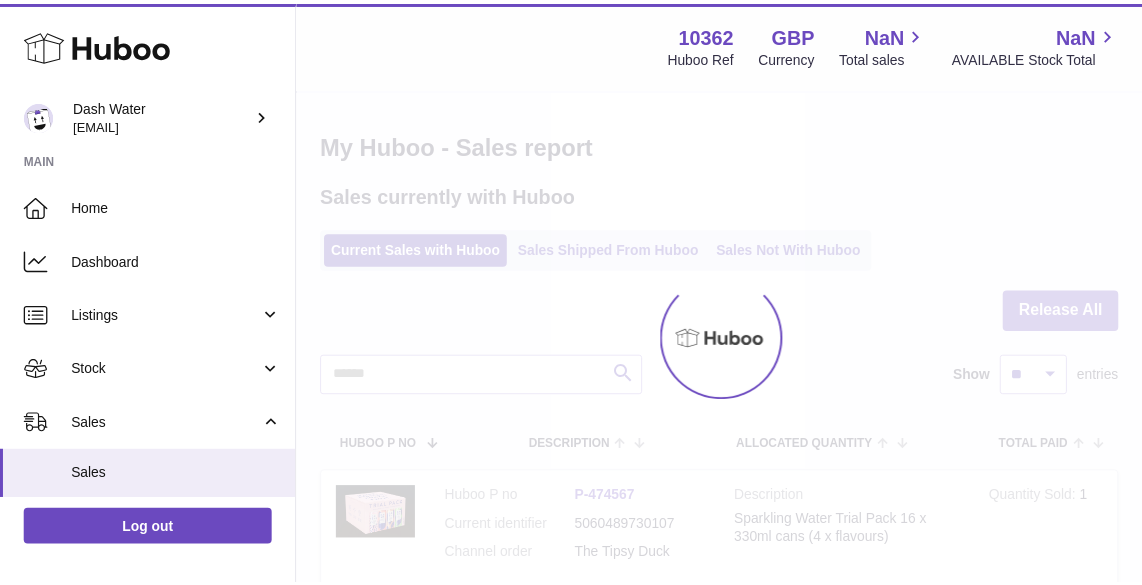 scroll, scrollTop: 0, scrollLeft: 0, axis: both 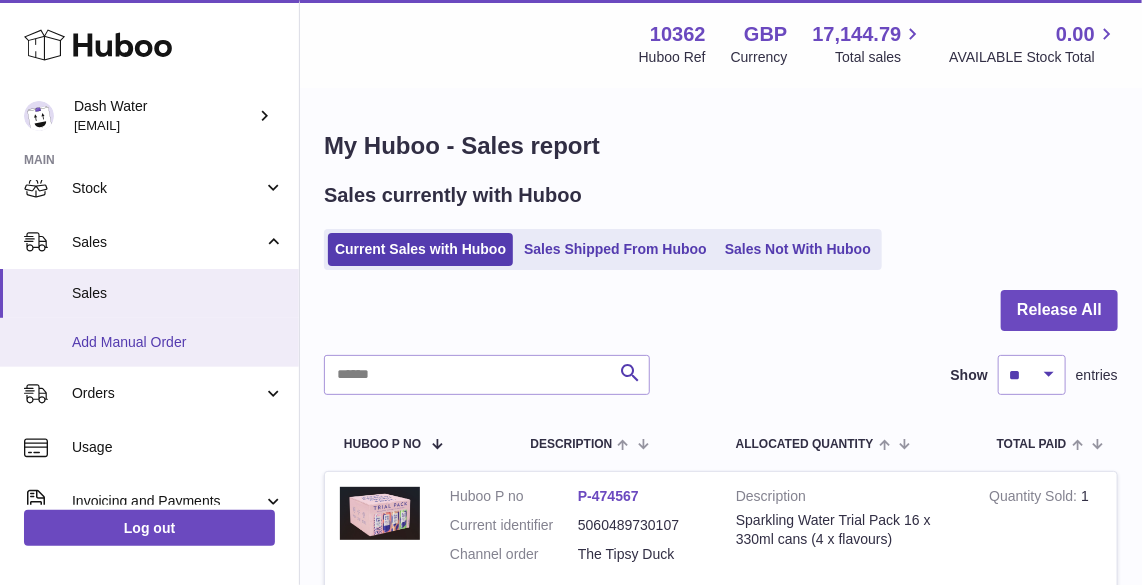 click on "Add Manual Order" at bounding box center [149, 342] 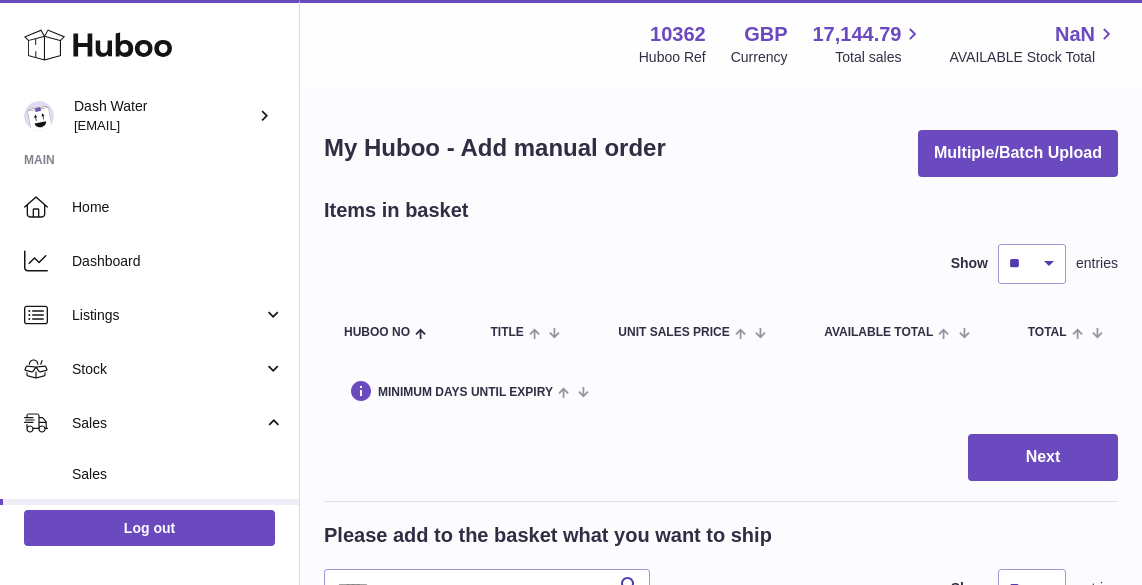 scroll, scrollTop: 0, scrollLeft: 0, axis: both 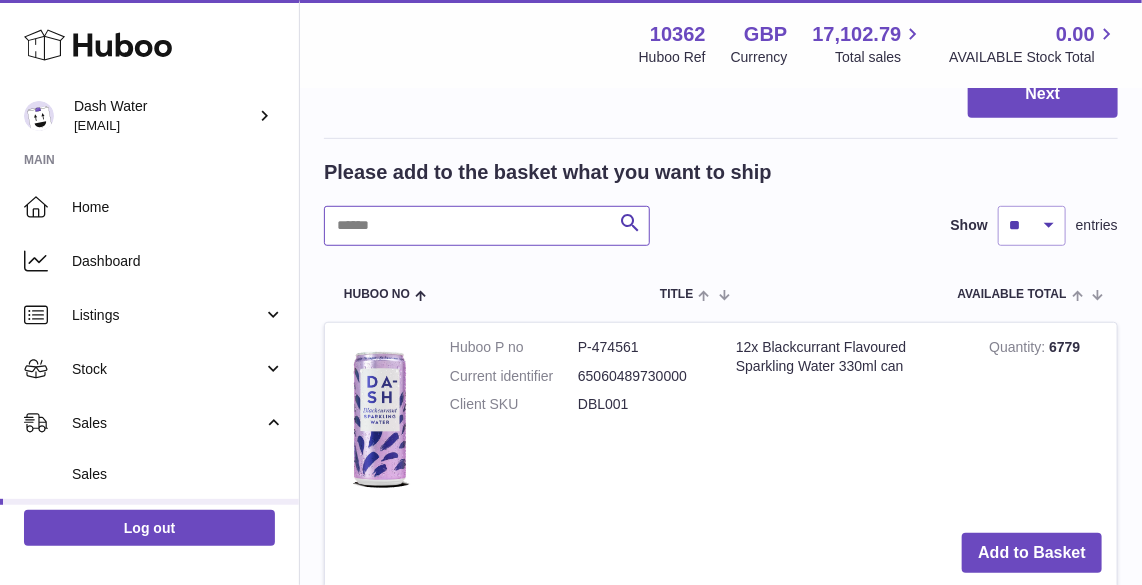 click at bounding box center (487, 226) 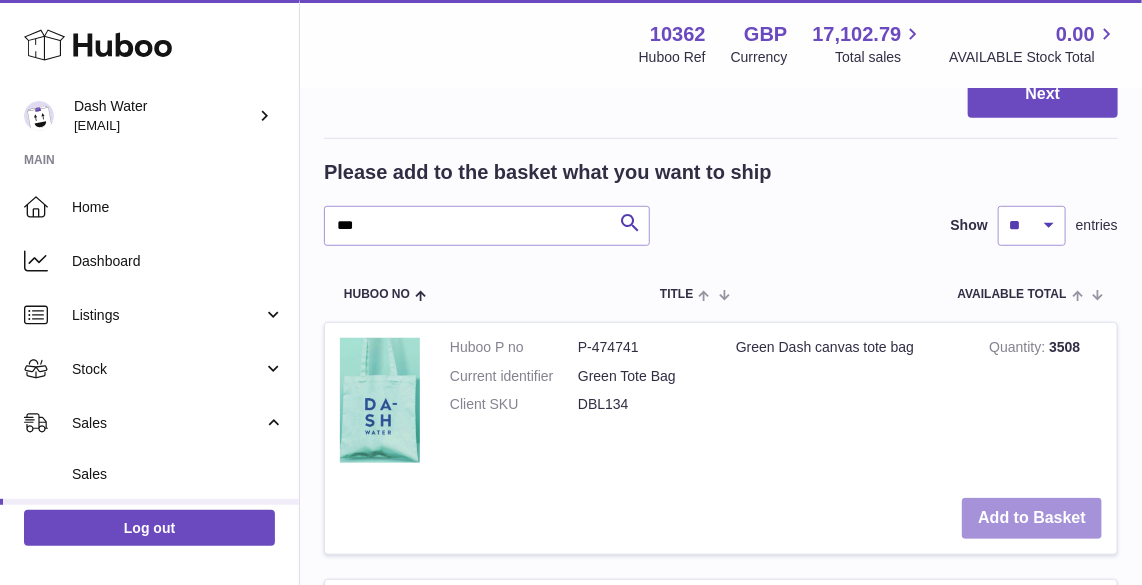 click on "Add to Basket" at bounding box center [1032, 518] 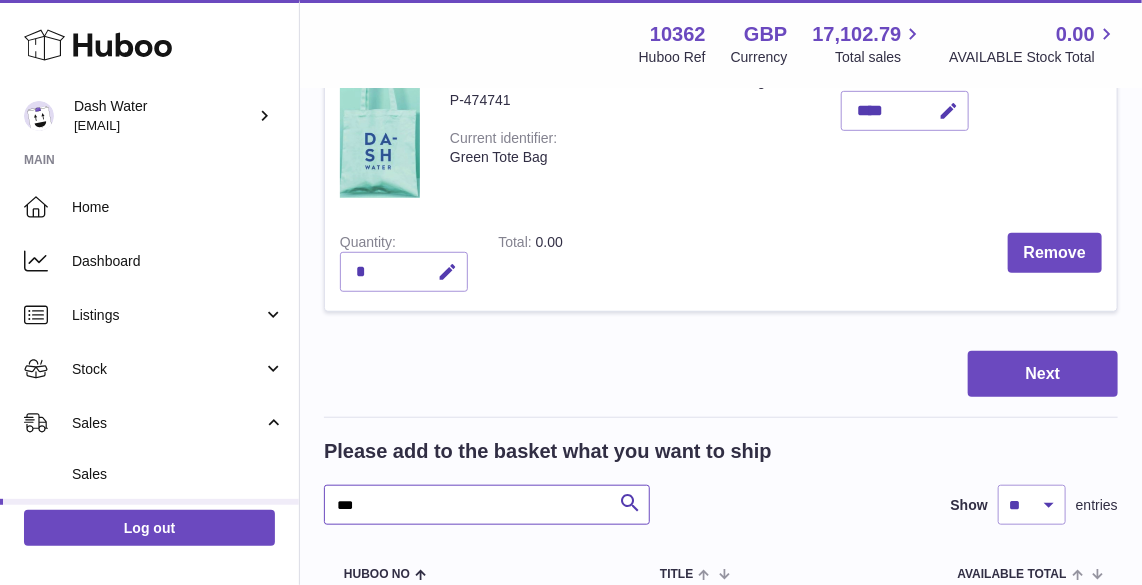 click on "***" at bounding box center (487, 505) 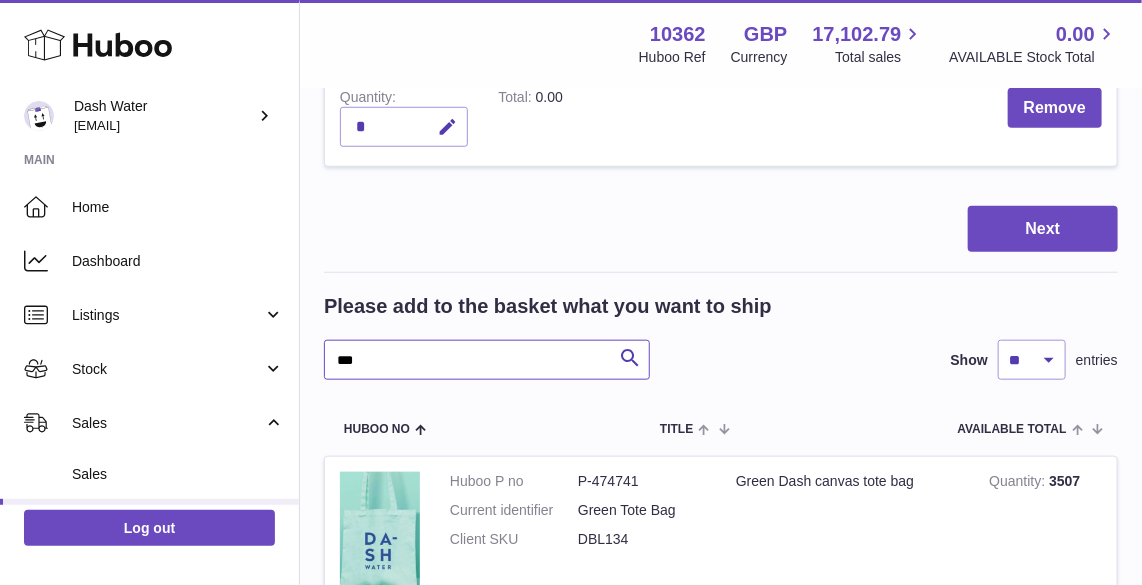 scroll, scrollTop: 636, scrollLeft: 0, axis: vertical 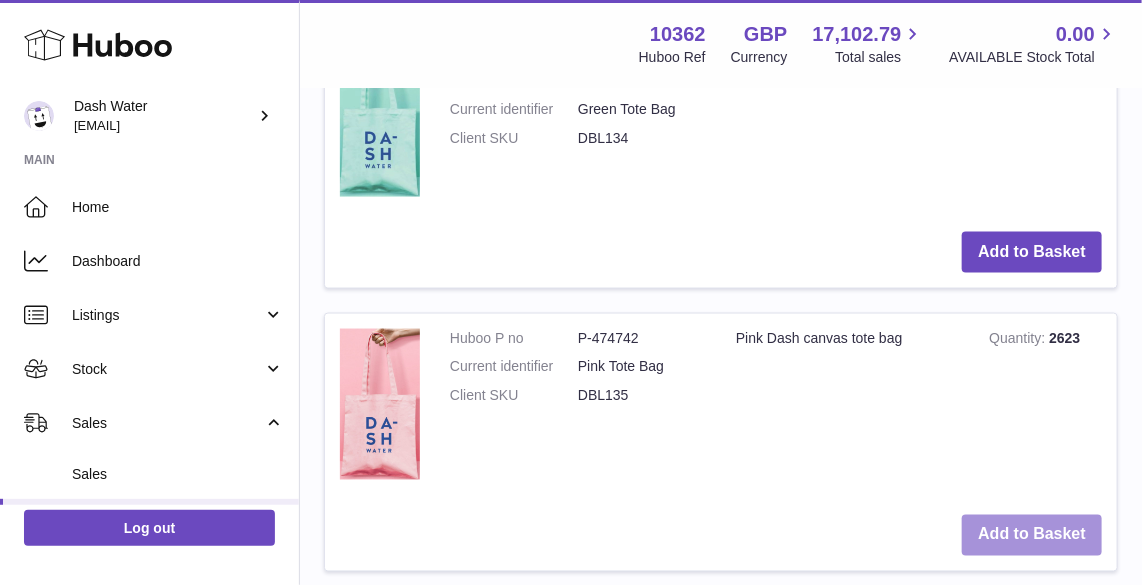 type on "****" 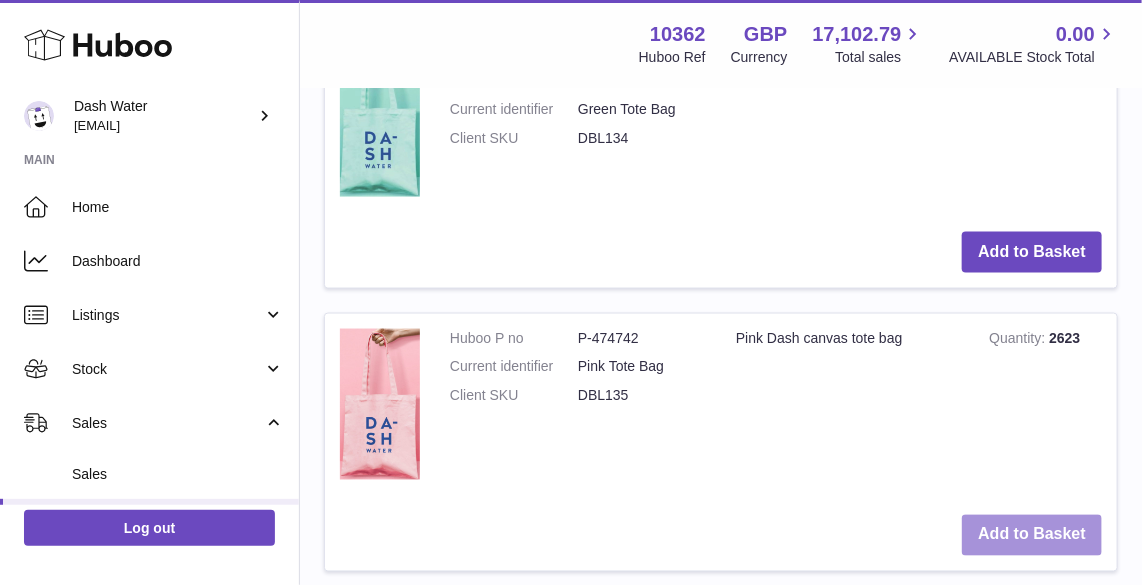 click on "Add to Basket" at bounding box center (1032, 535) 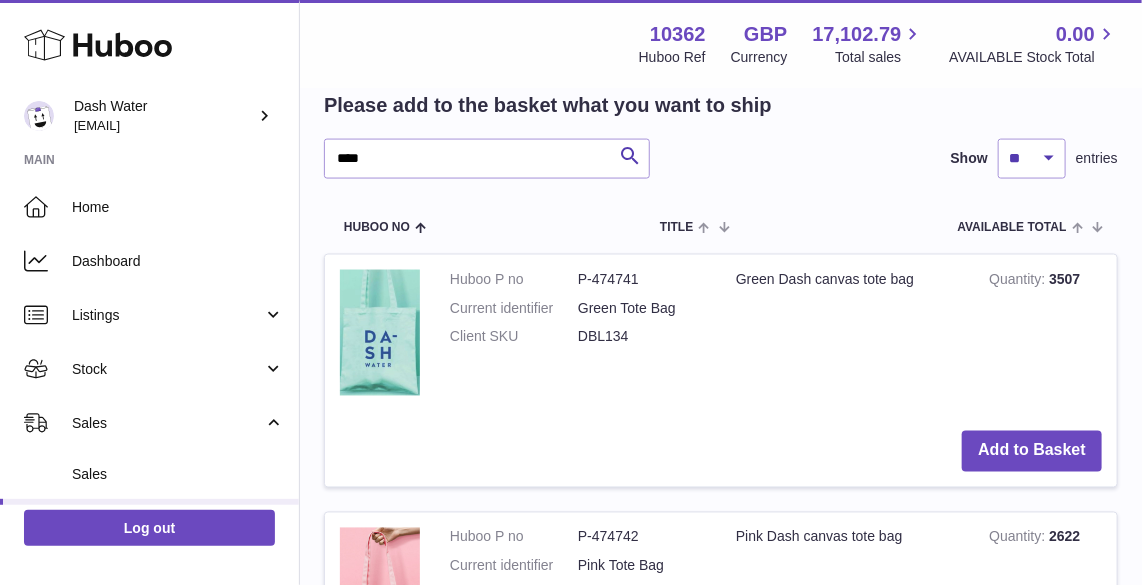 scroll, scrollTop: 850, scrollLeft: 0, axis: vertical 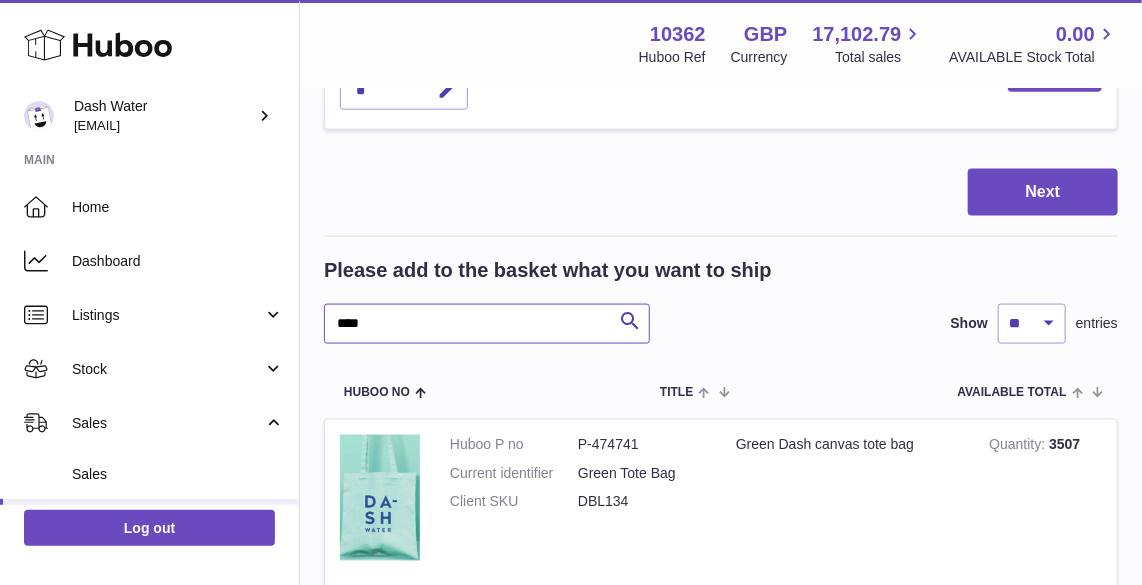 drag, startPoint x: 439, startPoint y: 326, endPoint x: 302, endPoint y: 311, distance: 137.81873 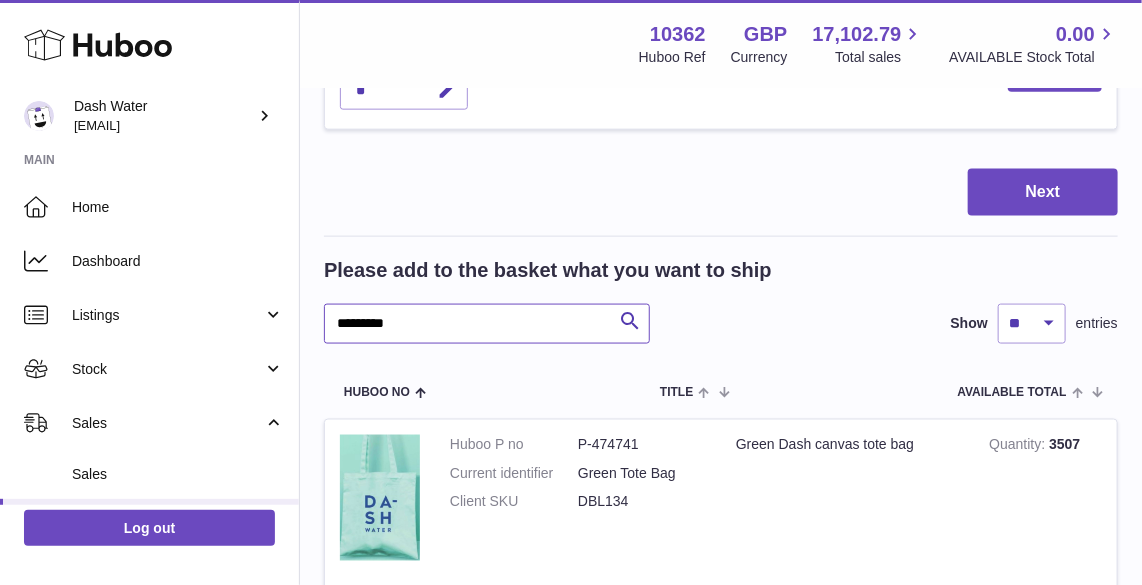 type on "*********" 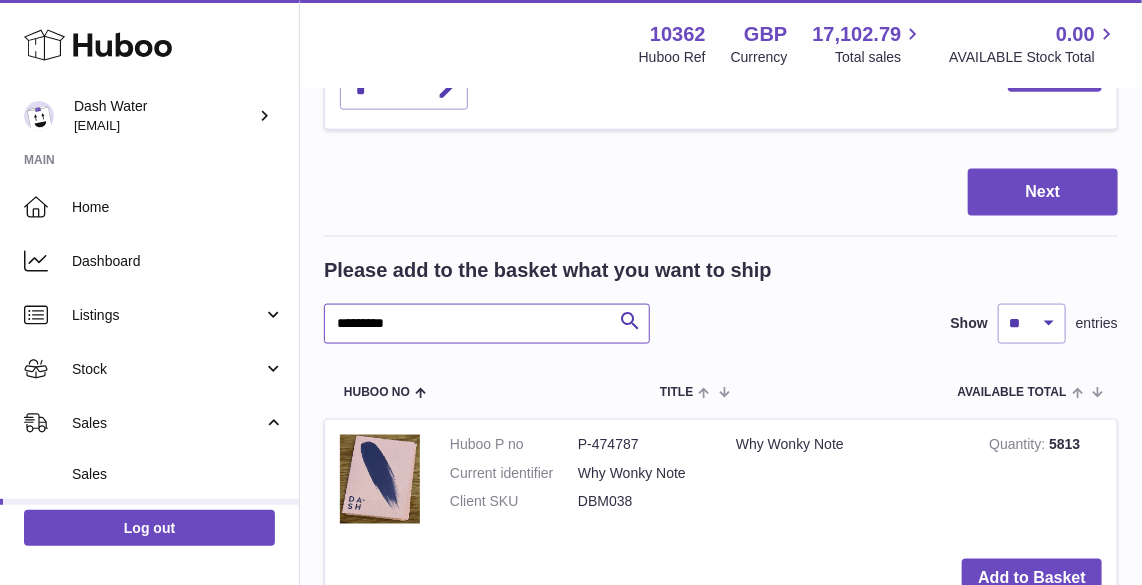 scroll, scrollTop: 941, scrollLeft: 0, axis: vertical 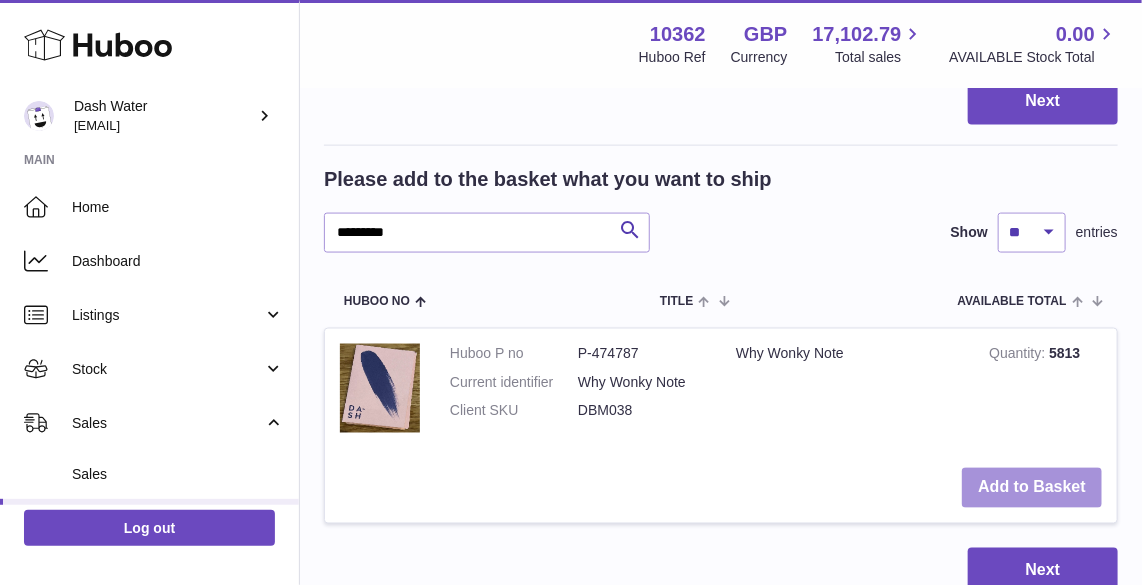 click on "Add to Basket" at bounding box center [1032, 488] 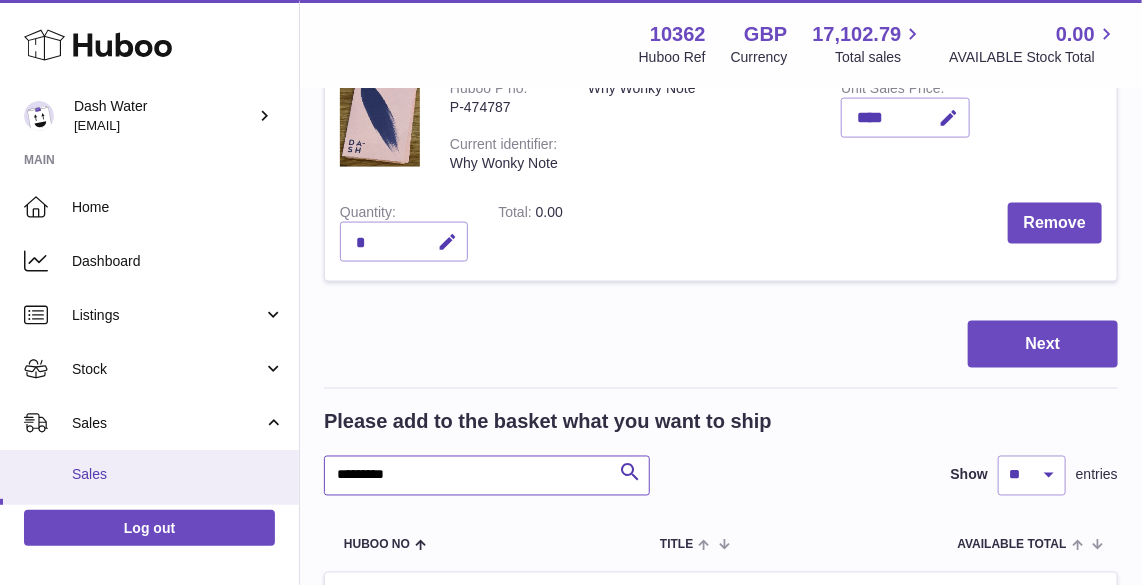 drag, startPoint x: 439, startPoint y: 471, endPoint x: 270, endPoint y: 462, distance: 169.23947 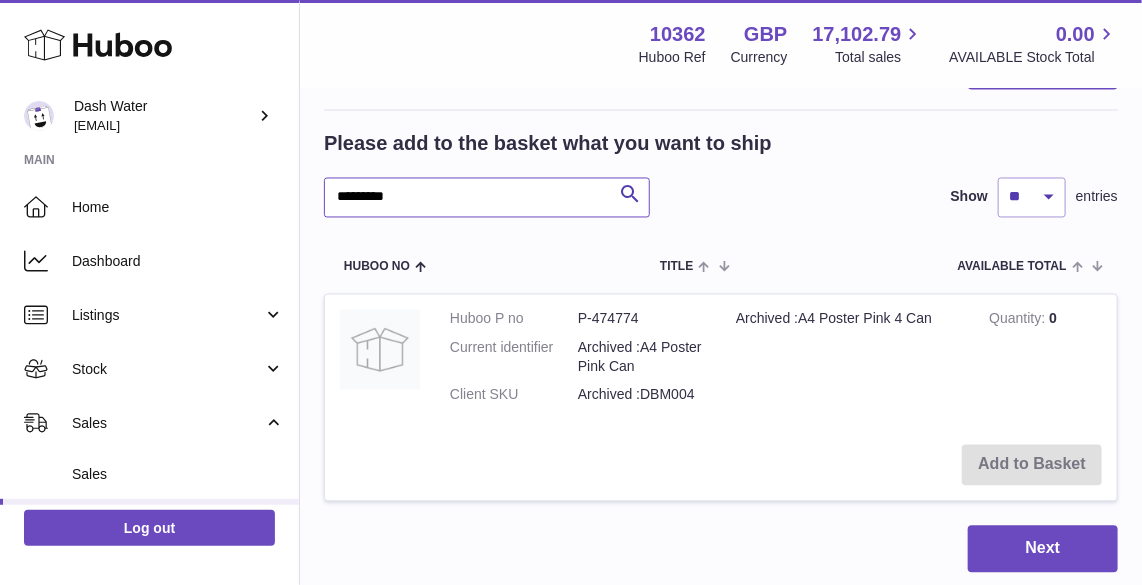 scroll, scrollTop: 1179, scrollLeft: 0, axis: vertical 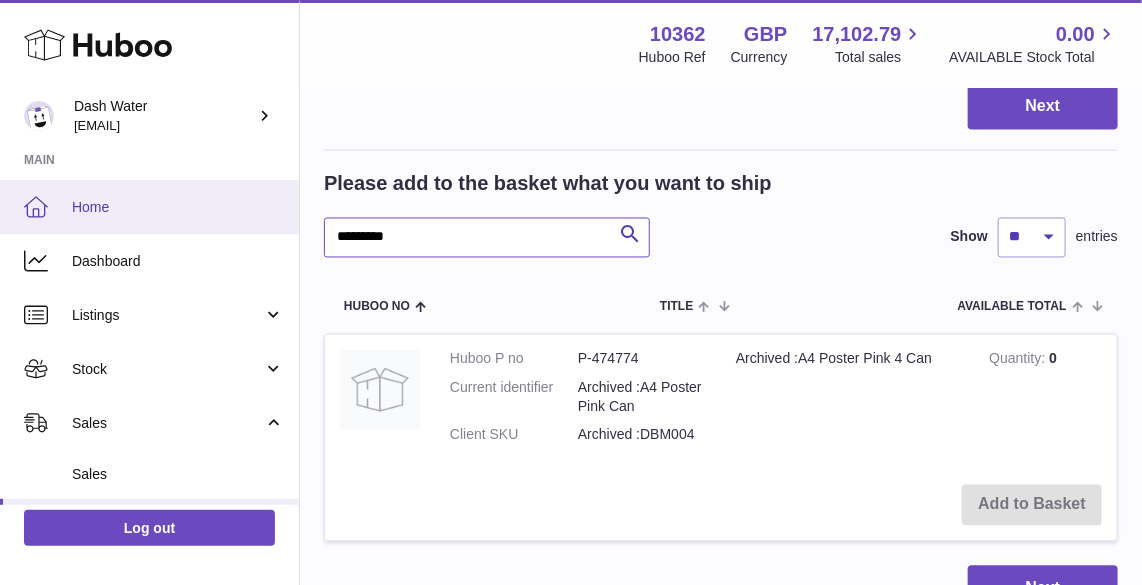 drag, startPoint x: 510, startPoint y: 238, endPoint x: 283, endPoint y: 209, distance: 228.84492 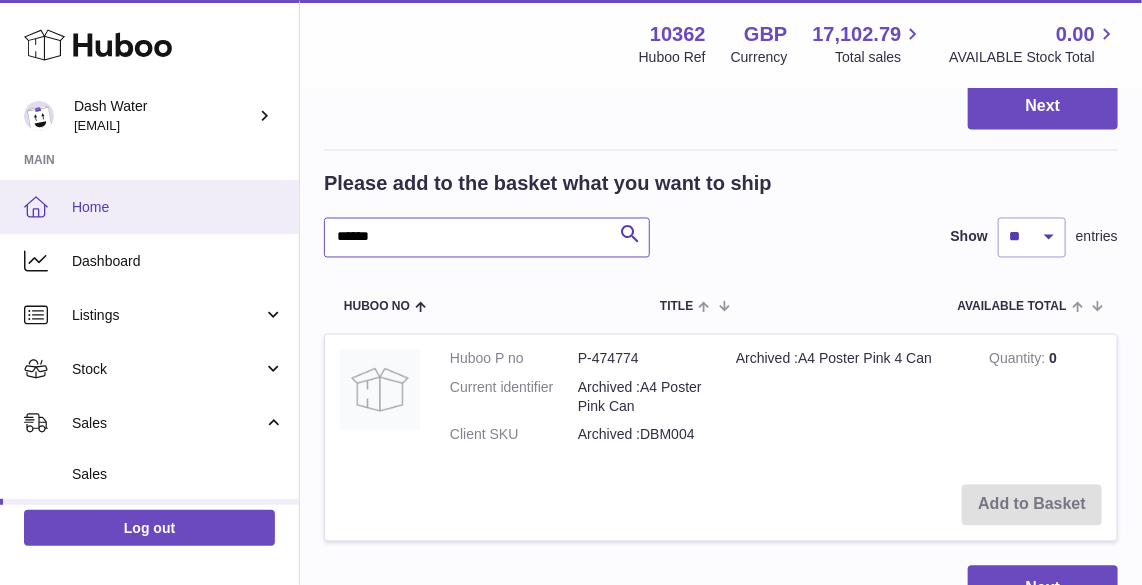 type on "******" 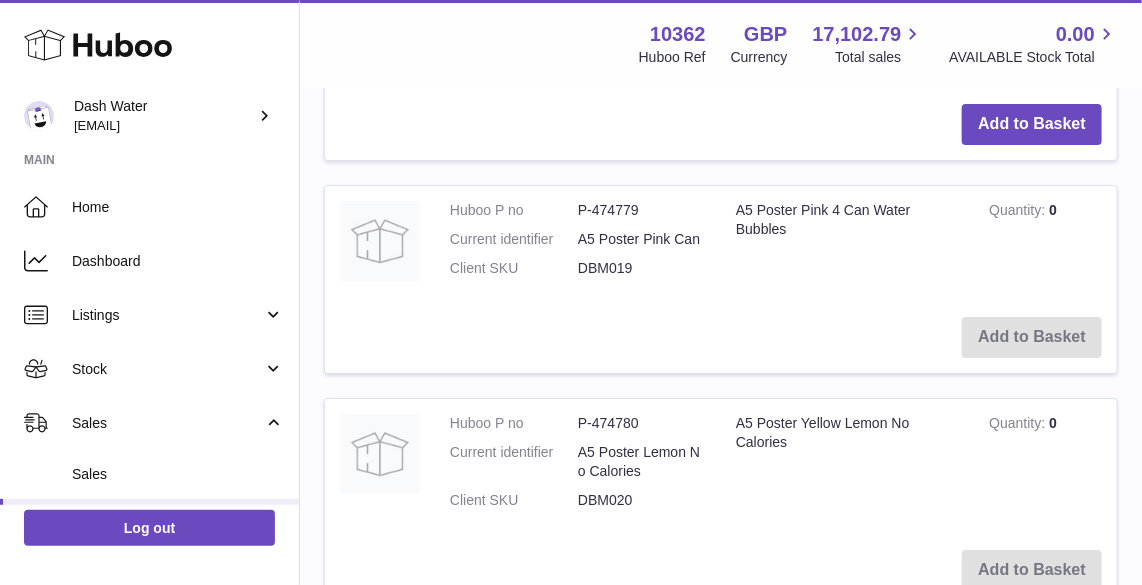 scroll, scrollTop: 2270, scrollLeft: 0, axis: vertical 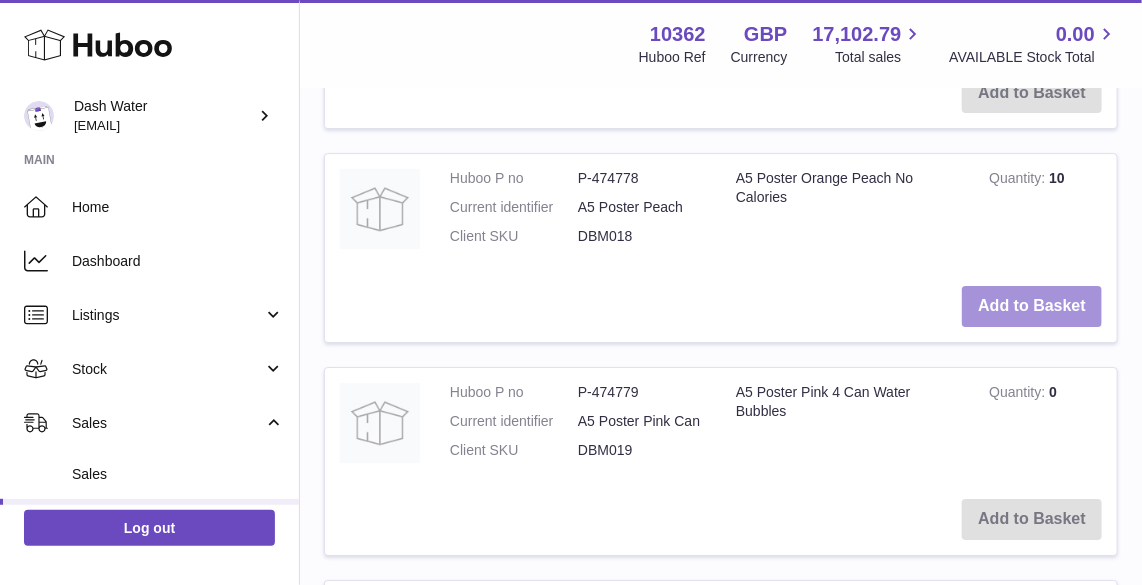 click on "Add to Basket" at bounding box center [1032, 306] 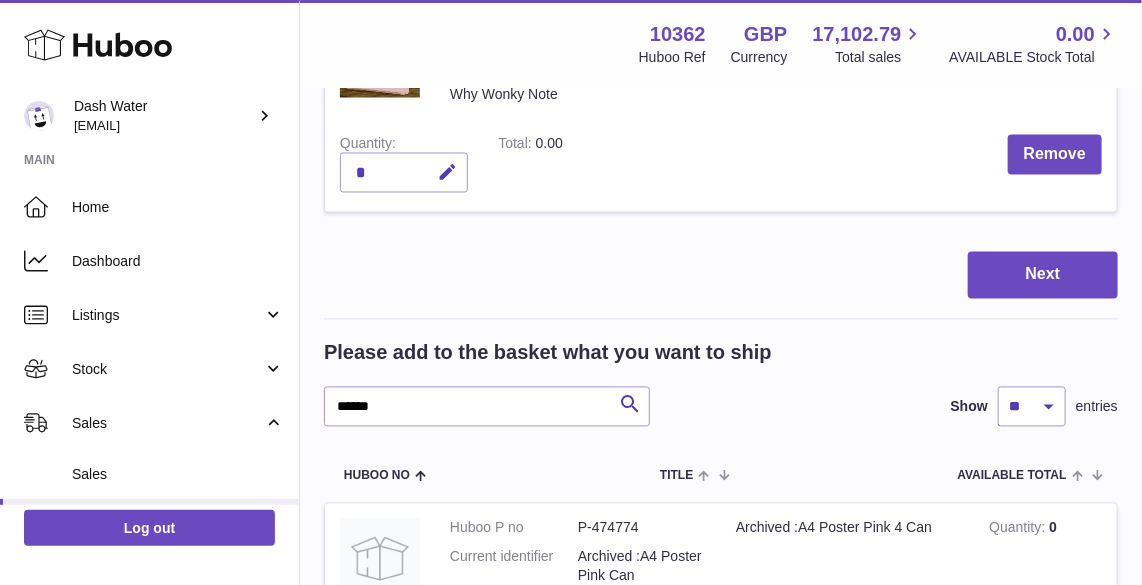 scroll, scrollTop: 1239, scrollLeft: 0, axis: vertical 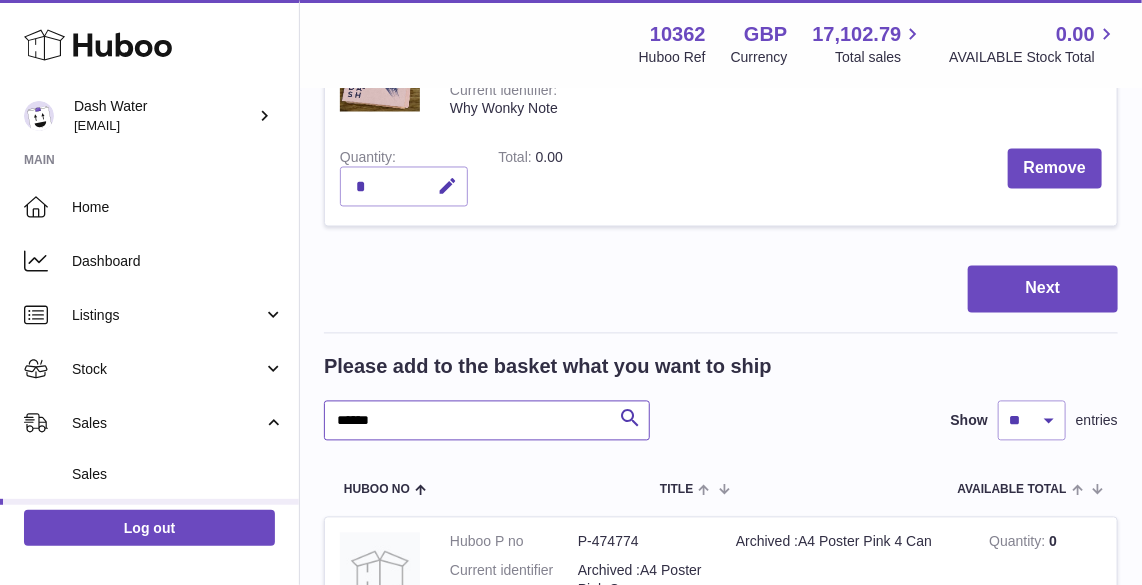 drag, startPoint x: 383, startPoint y: 420, endPoint x: 310, endPoint y: 423, distance: 73.061615 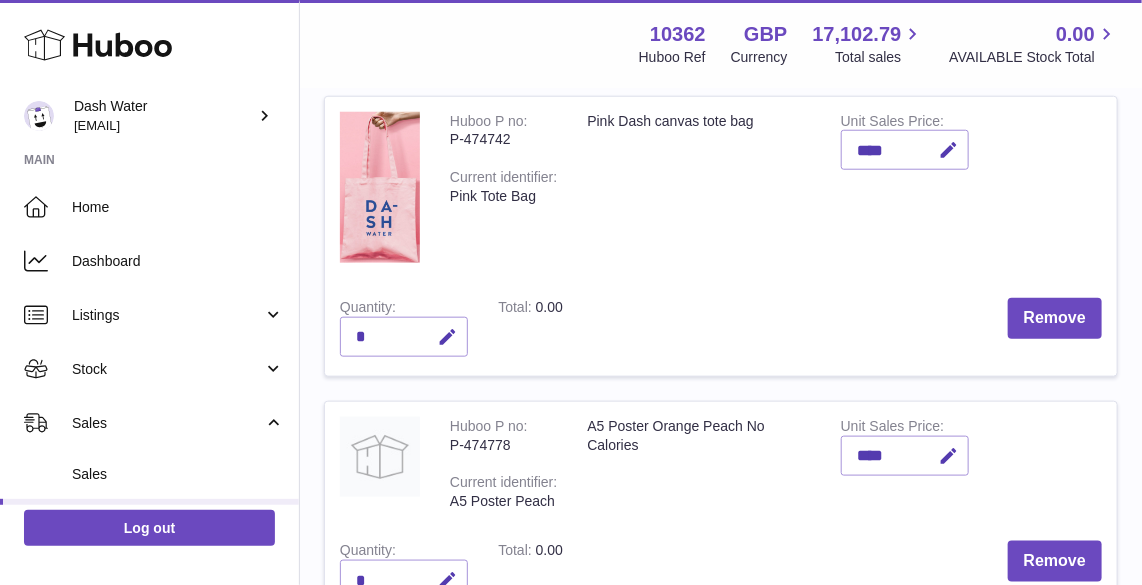 scroll, scrollTop: 694, scrollLeft: 0, axis: vertical 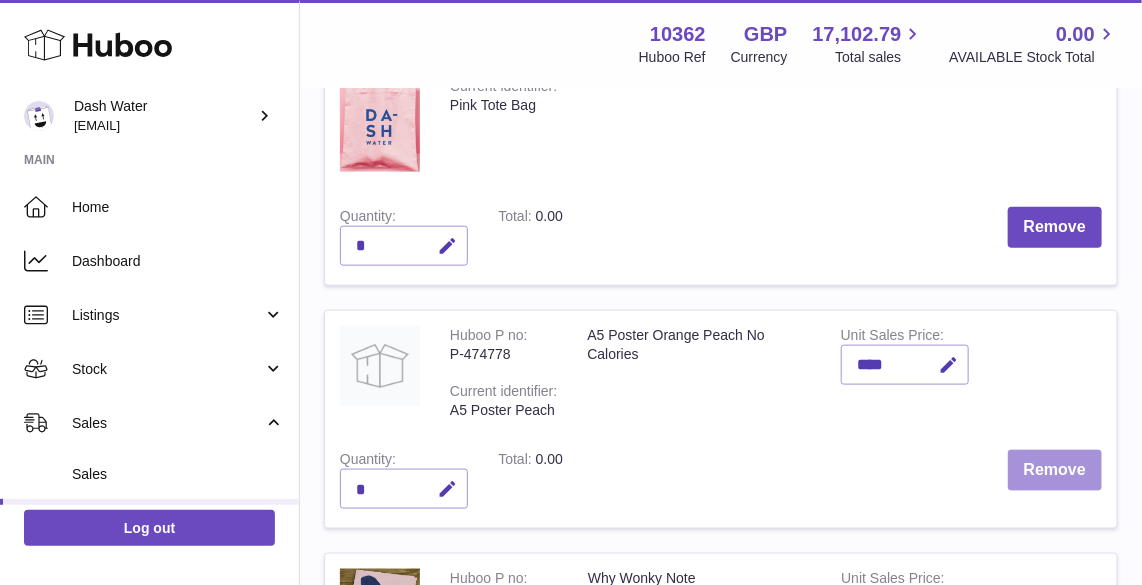 click on "Remove" at bounding box center (1055, 470) 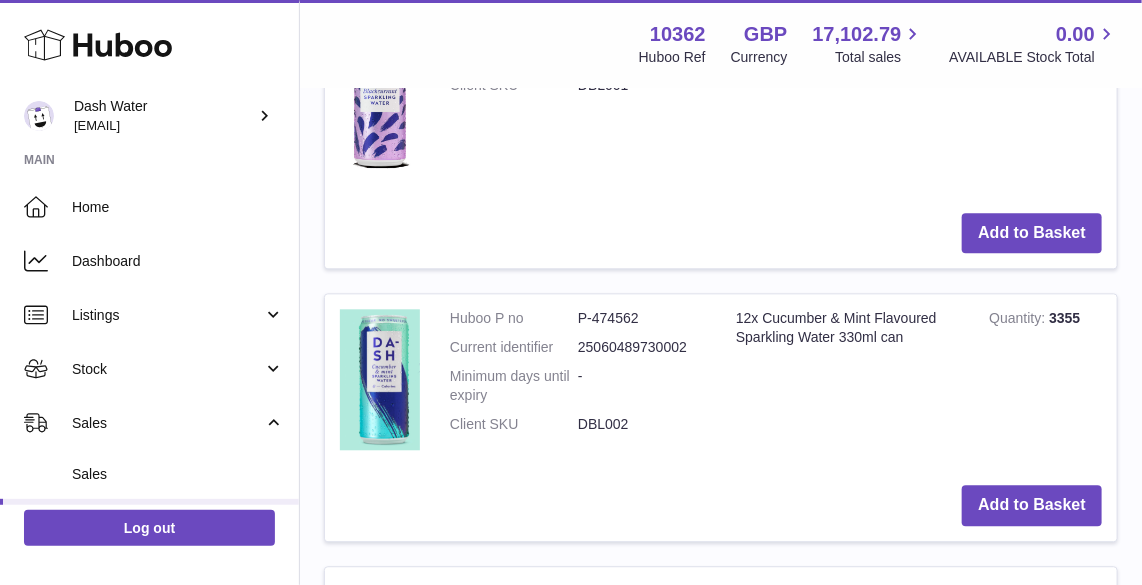 scroll, scrollTop: 1512, scrollLeft: 0, axis: vertical 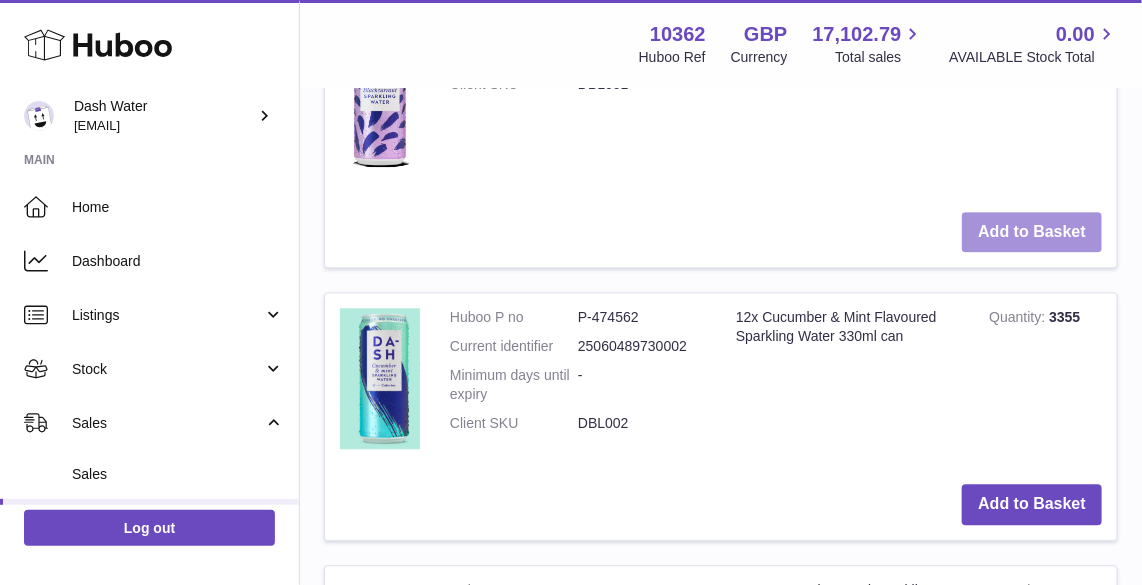 click on "Add to Basket" at bounding box center (1032, 232) 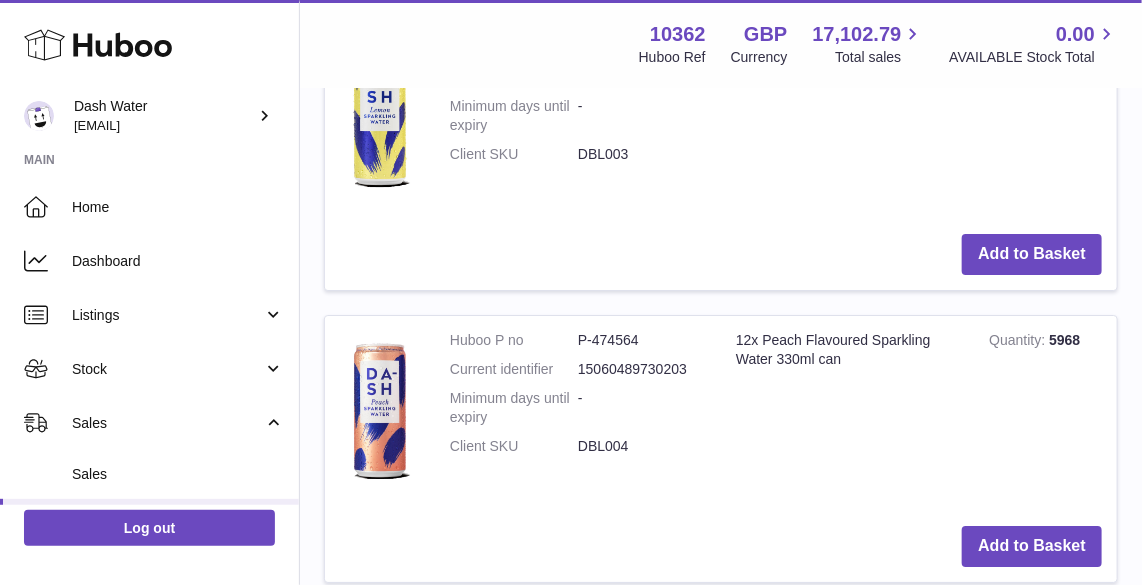 scroll, scrollTop: 2552, scrollLeft: 0, axis: vertical 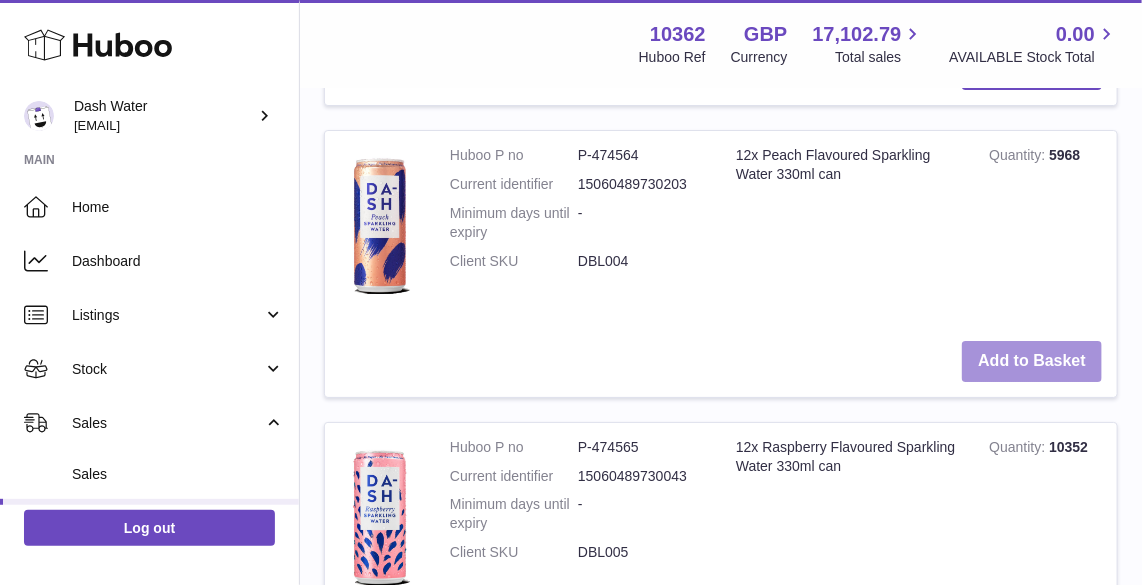 click on "Add to Basket" at bounding box center (1032, 361) 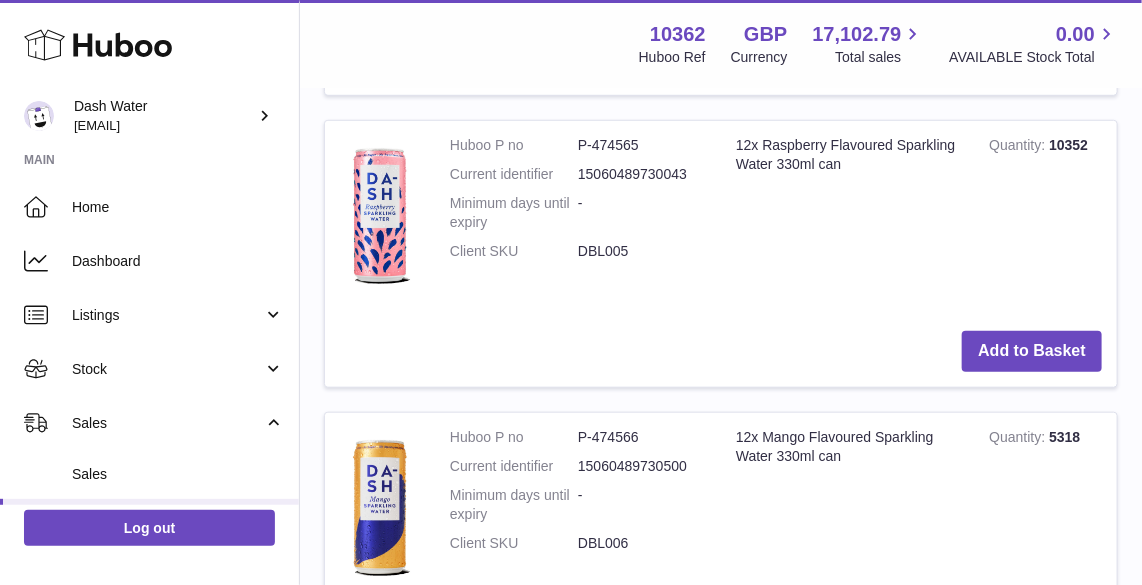 scroll, scrollTop: 3248, scrollLeft: 0, axis: vertical 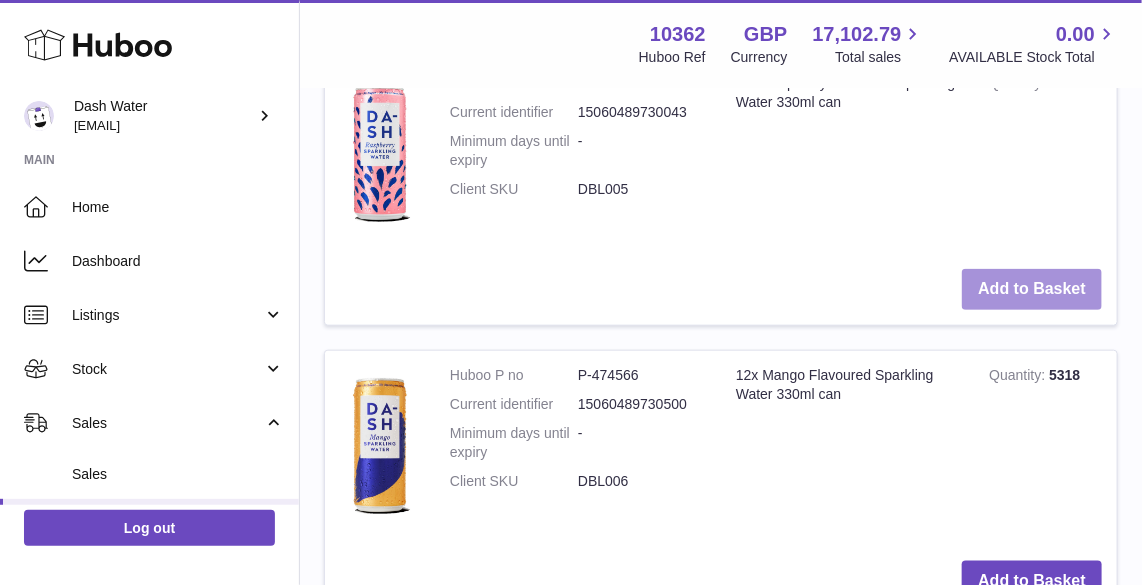click on "Add to Basket" at bounding box center (1032, 289) 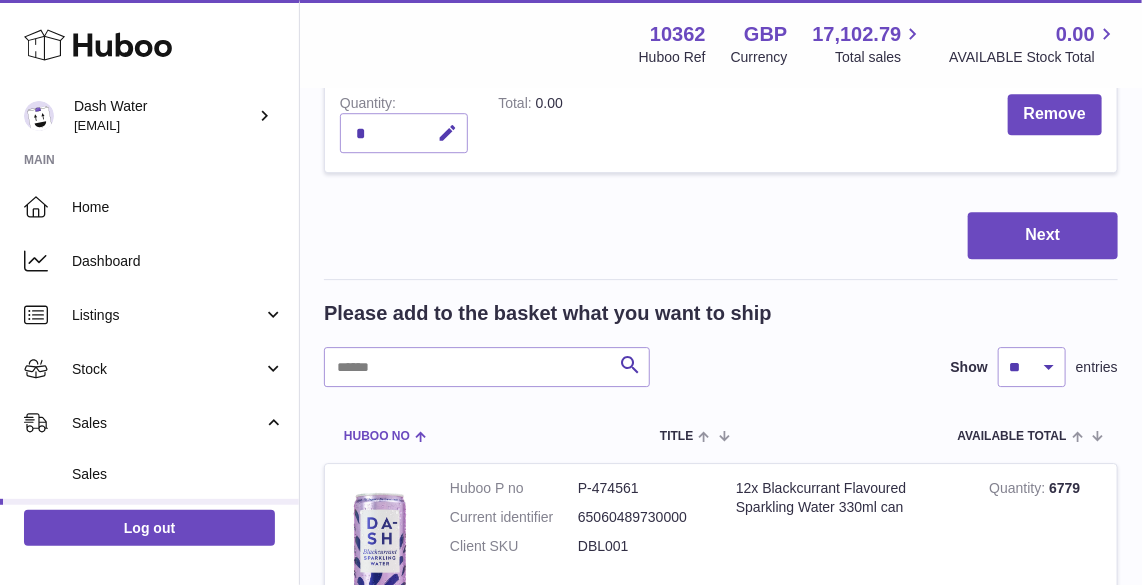 scroll, scrollTop: 2035, scrollLeft: 0, axis: vertical 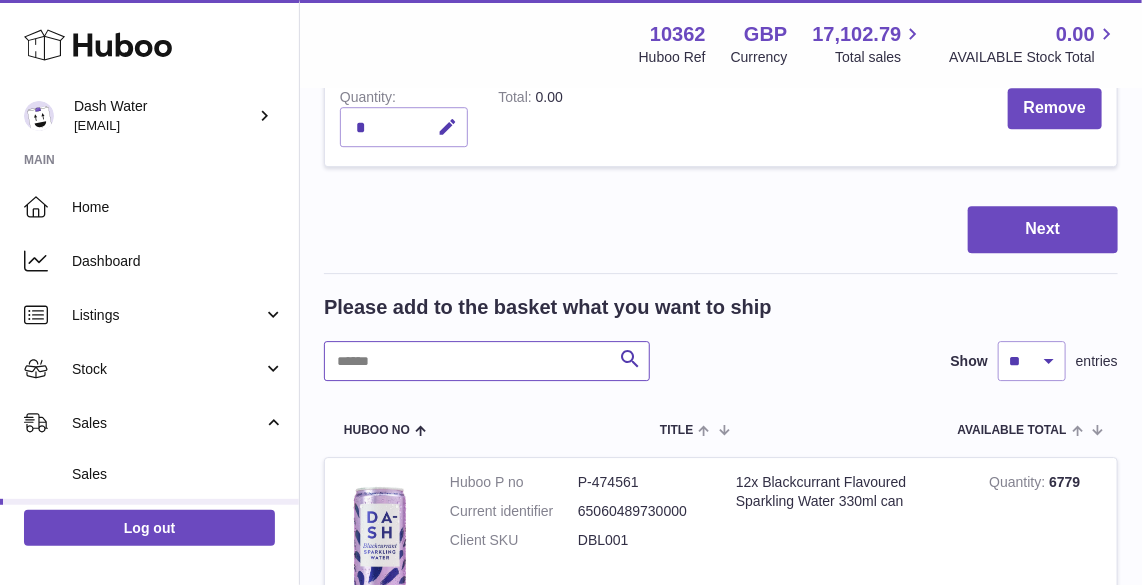 click at bounding box center (487, 361) 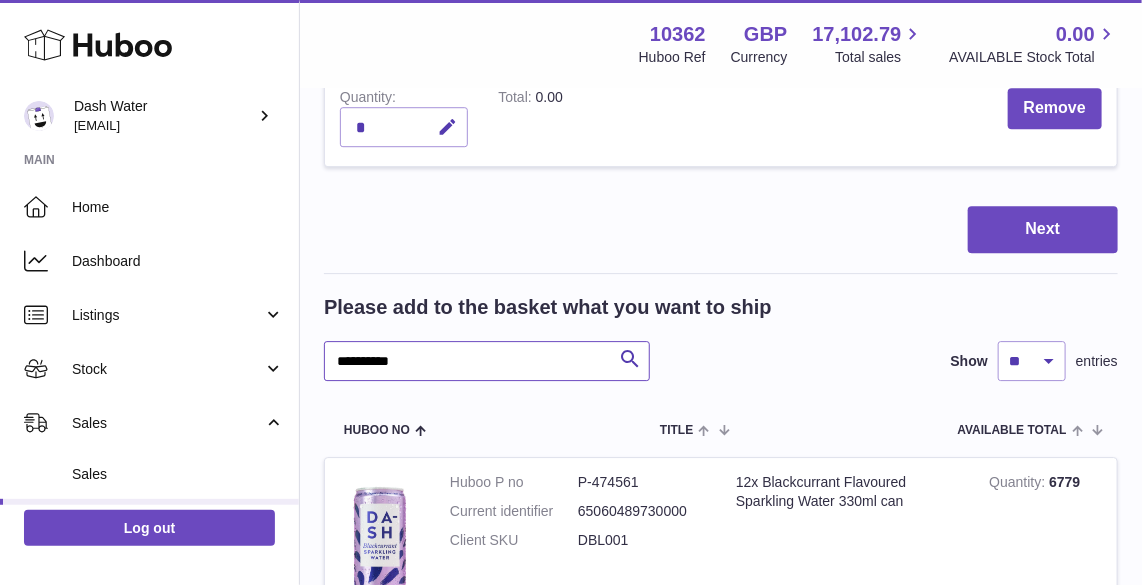 type on "**********" 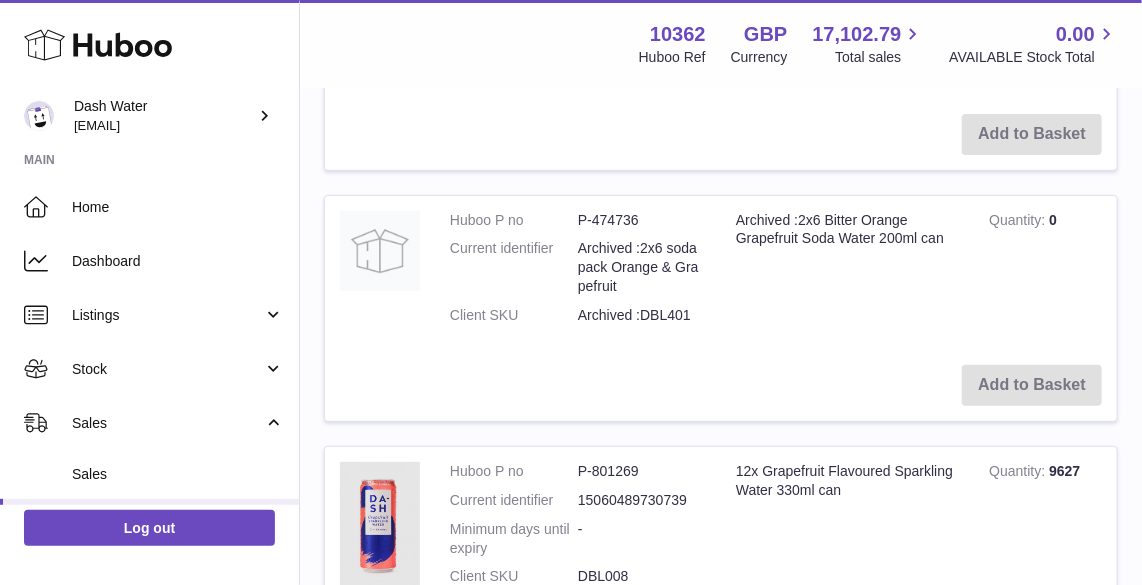 scroll, scrollTop: 3126, scrollLeft: 0, axis: vertical 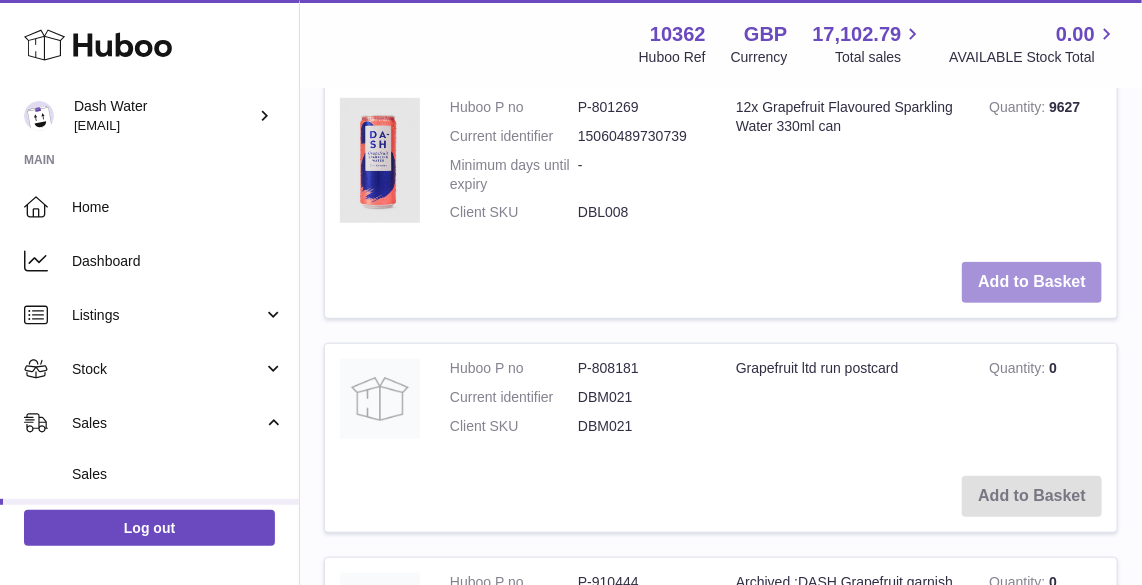 click on "Add to Basket" at bounding box center (1032, 282) 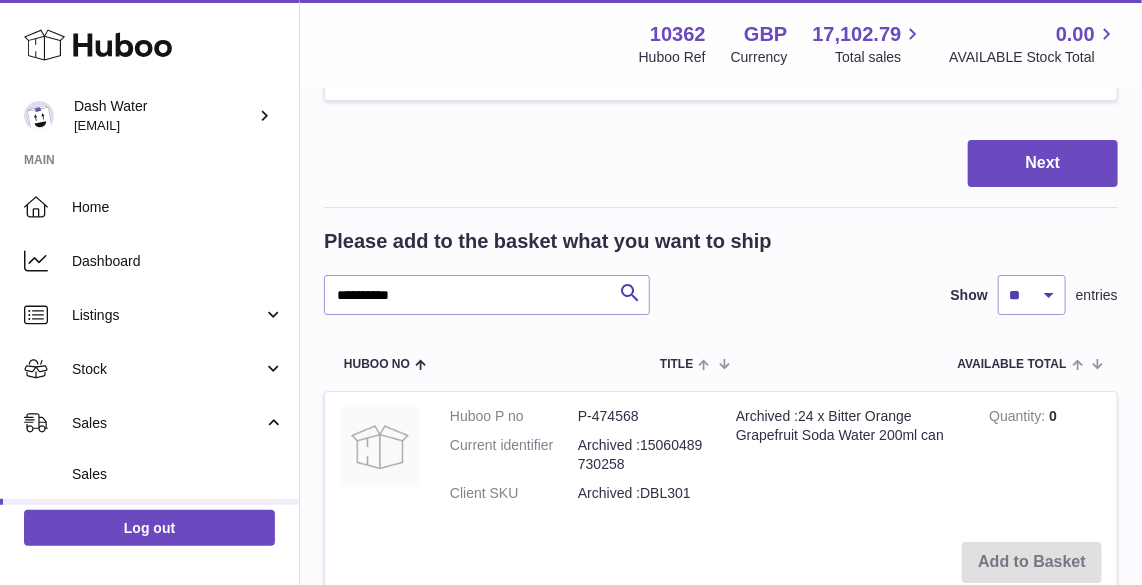 scroll, scrollTop: 2423, scrollLeft: 0, axis: vertical 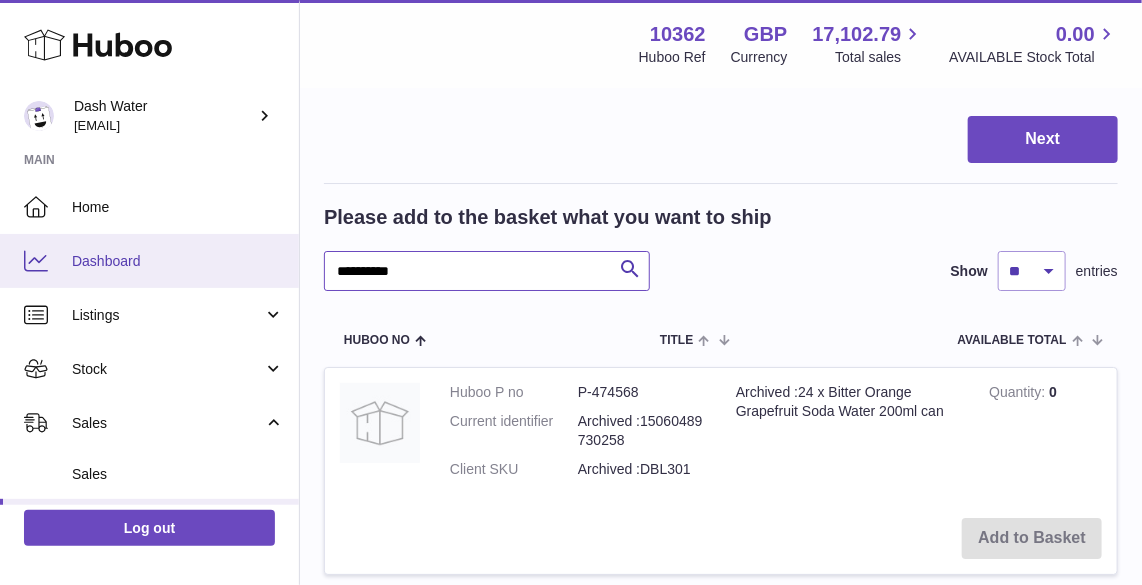 drag, startPoint x: 448, startPoint y: 260, endPoint x: 187, endPoint y: 265, distance: 261.04788 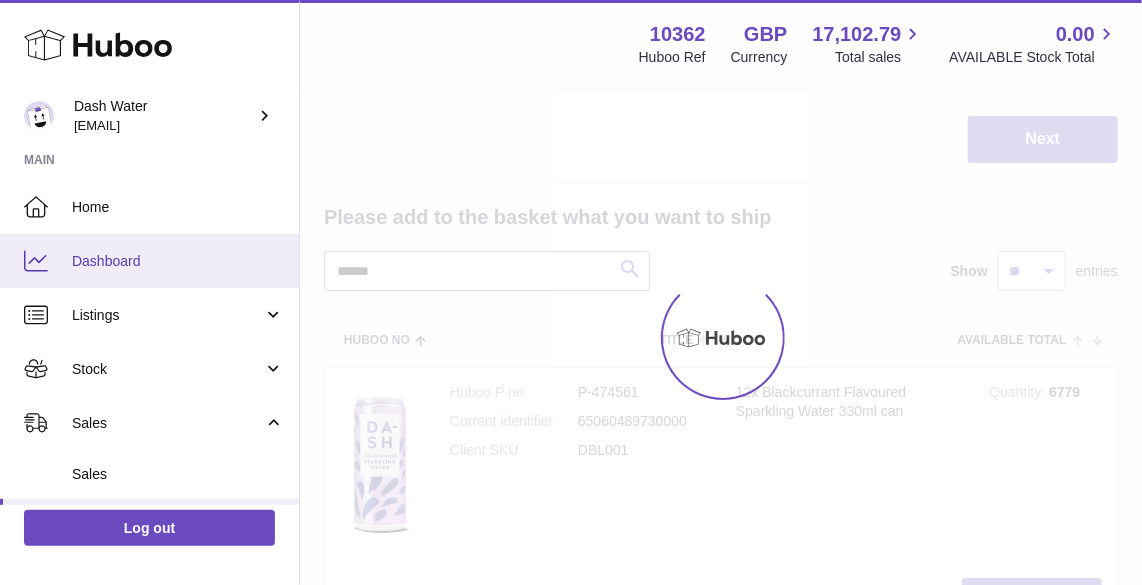 type on "******" 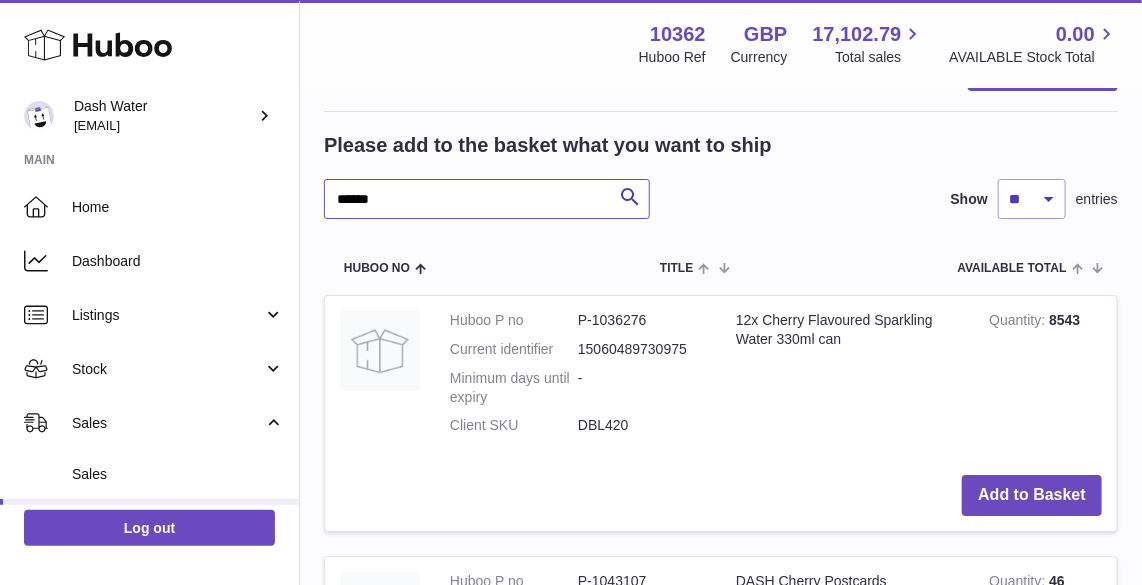 scroll, scrollTop: 2605, scrollLeft: 0, axis: vertical 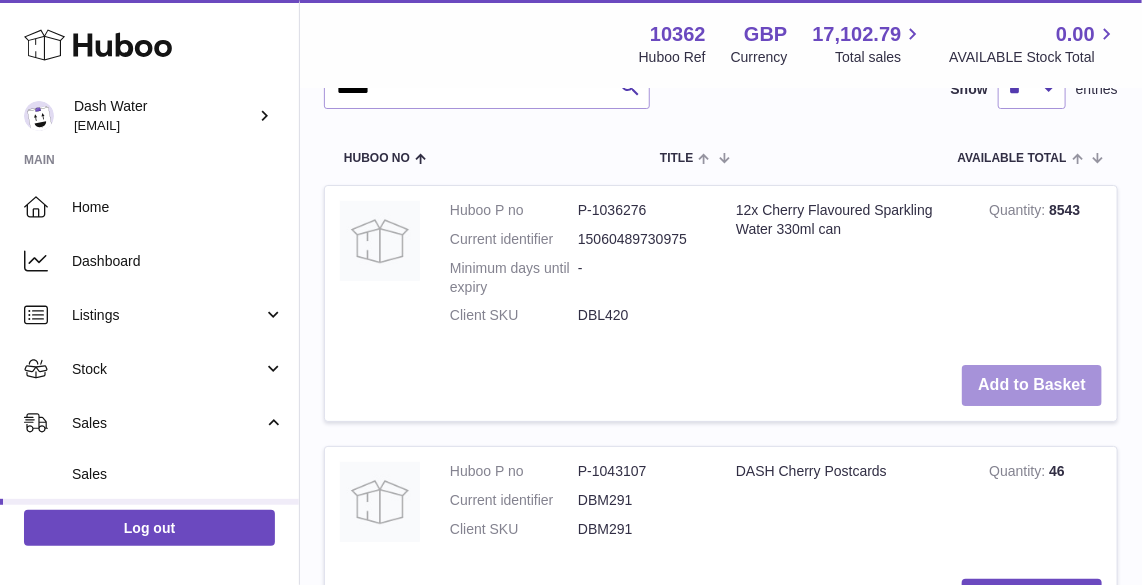 click on "Add to Basket" at bounding box center (1032, 385) 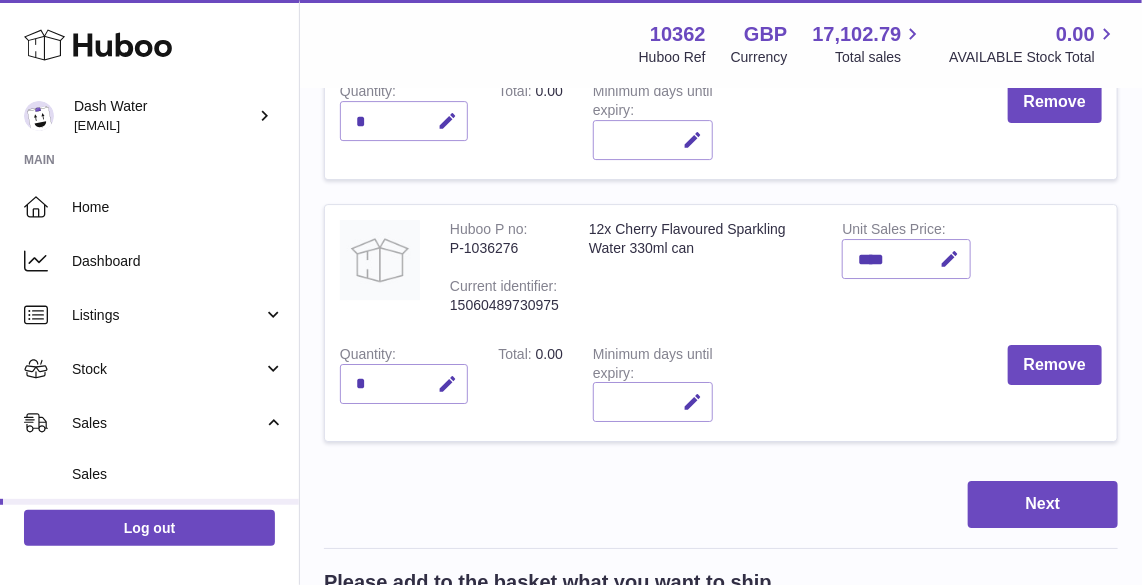 scroll, scrollTop: 2321, scrollLeft: 0, axis: vertical 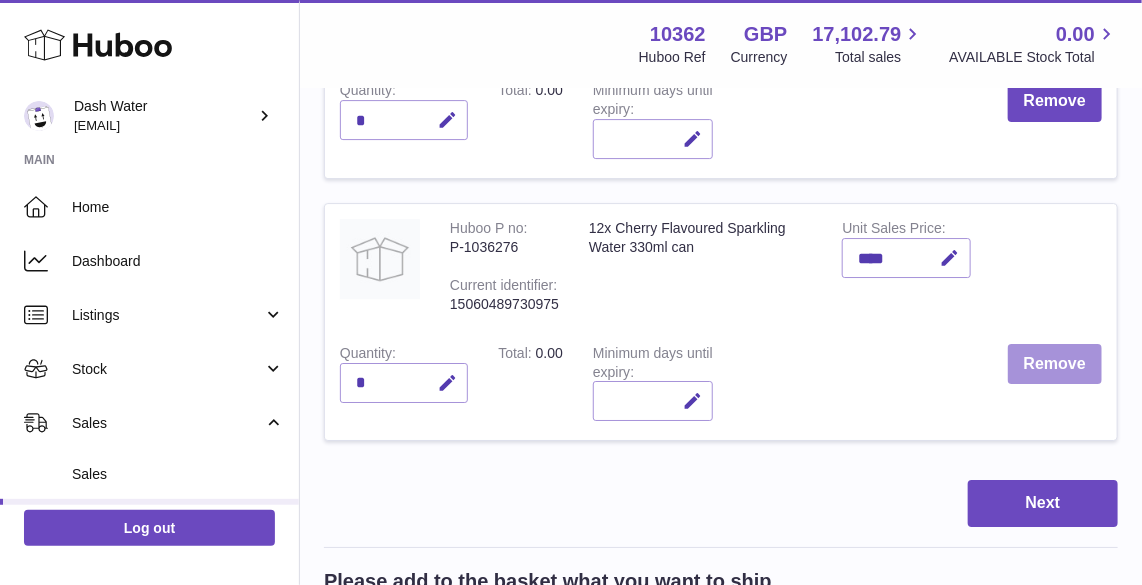 click on "Remove" at bounding box center [1055, 364] 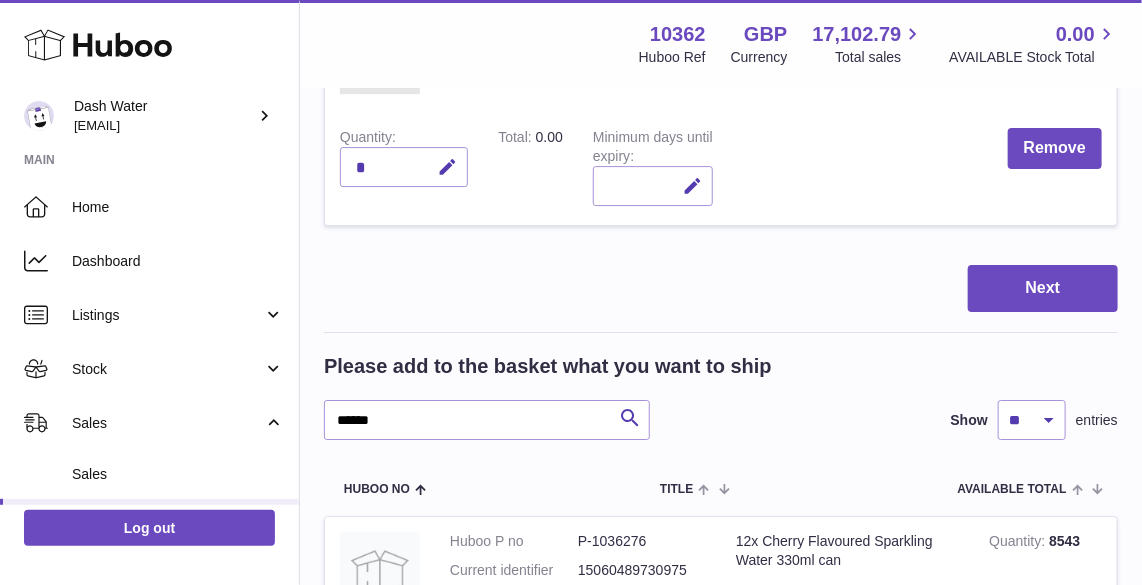 scroll, scrollTop: 2272, scrollLeft: 0, axis: vertical 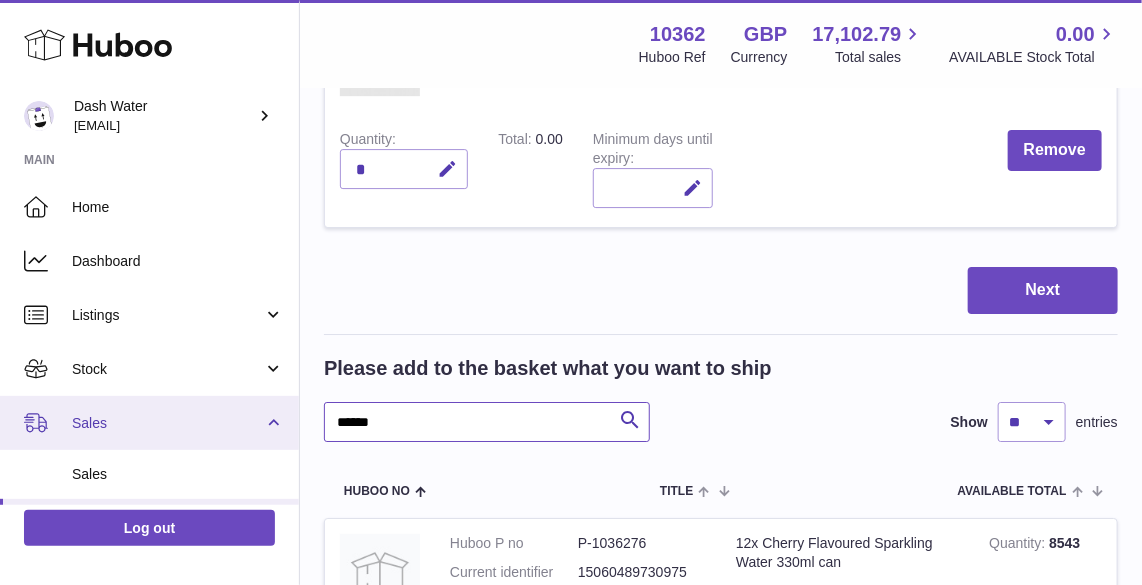 drag, startPoint x: 467, startPoint y: 412, endPoint x: 256, endPoint y: 422, distance: 211.23683 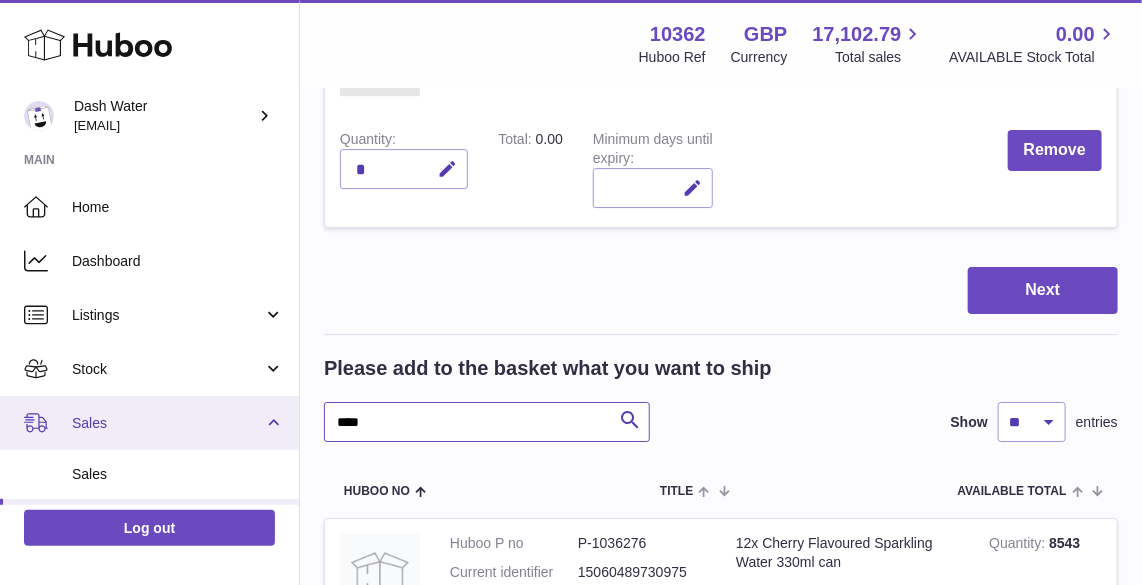 type on "****" 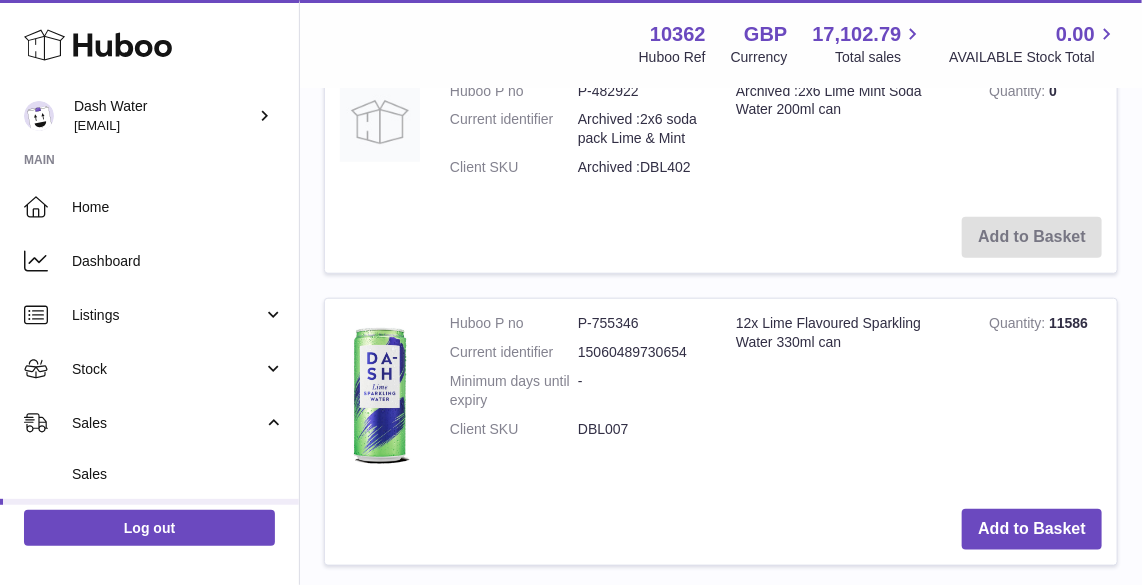 scroll, scrollTop: 3363, scrollLeft: 0, axis: vertical 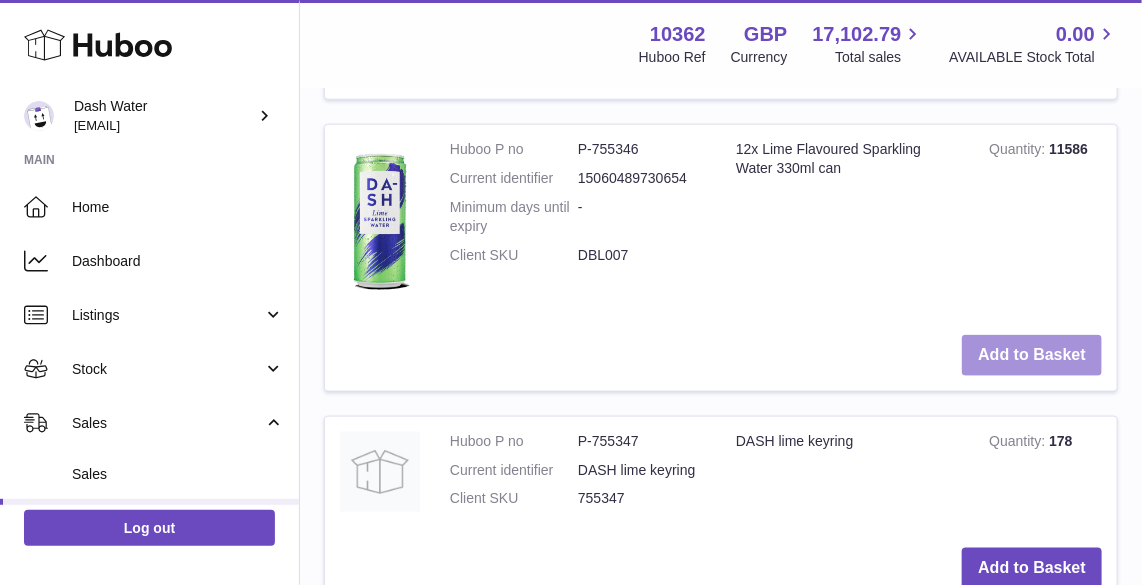 click on "Add to Basket" at bounding box center [1032, 355] 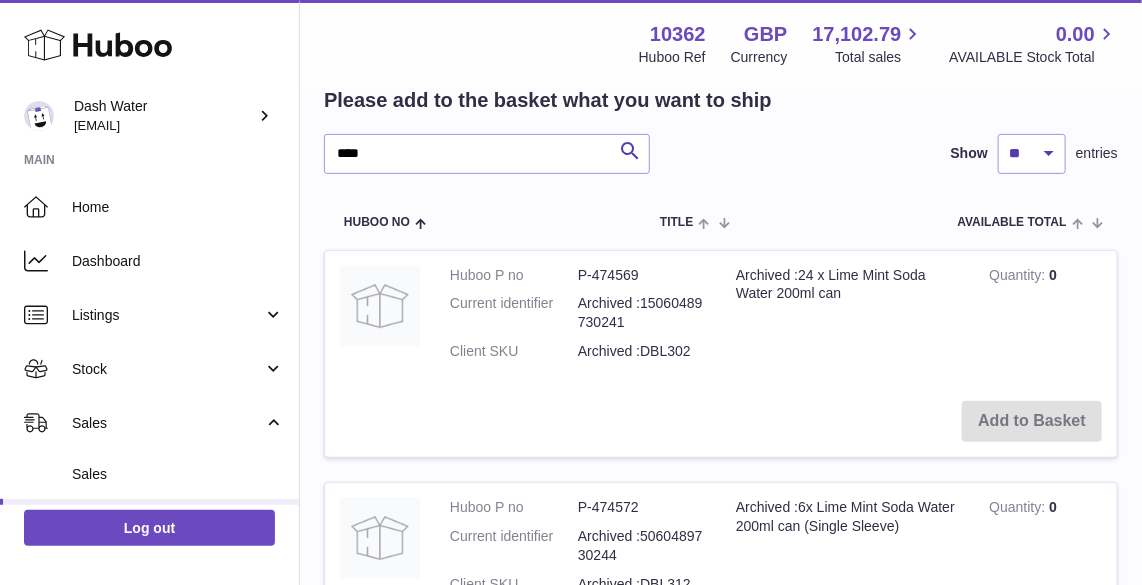 scroll, scrollTop: 2786, scrollLeft: 0, axis: vertical 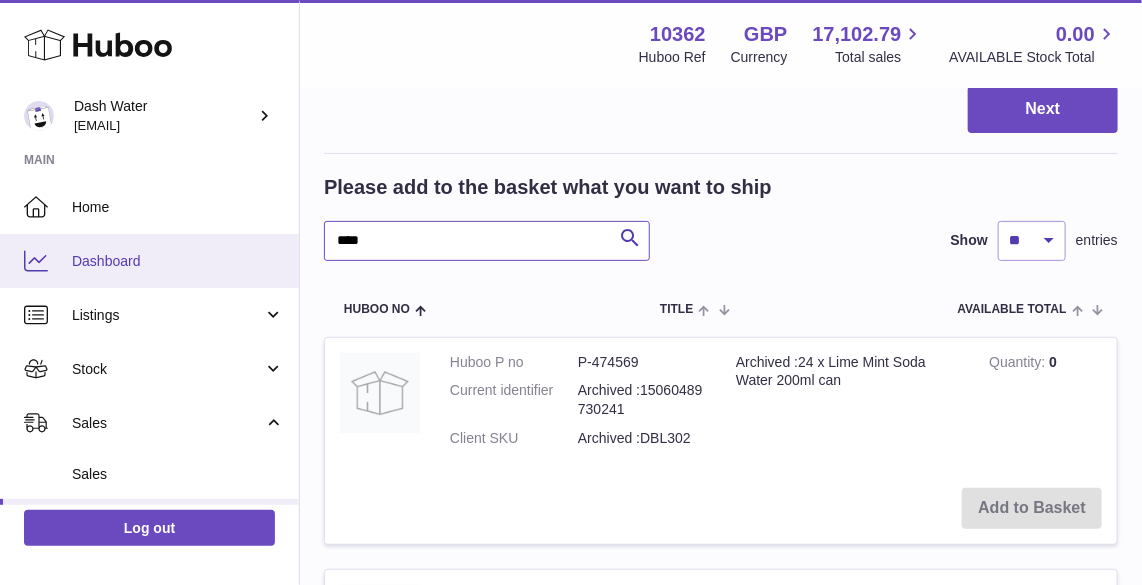 drag, startPoint x: 456, startPoint y: 239, endPoint x: 190, endPoint y: 256, distance: 266.5427 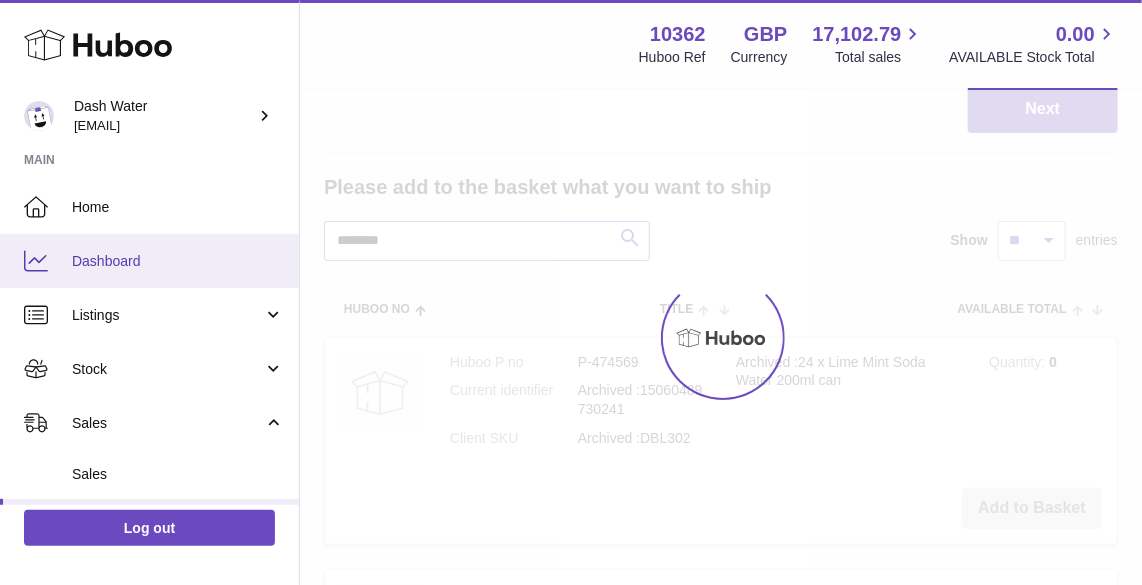 scroll, scrollTop: 2735, scrollLeft: 0, axis: vertical 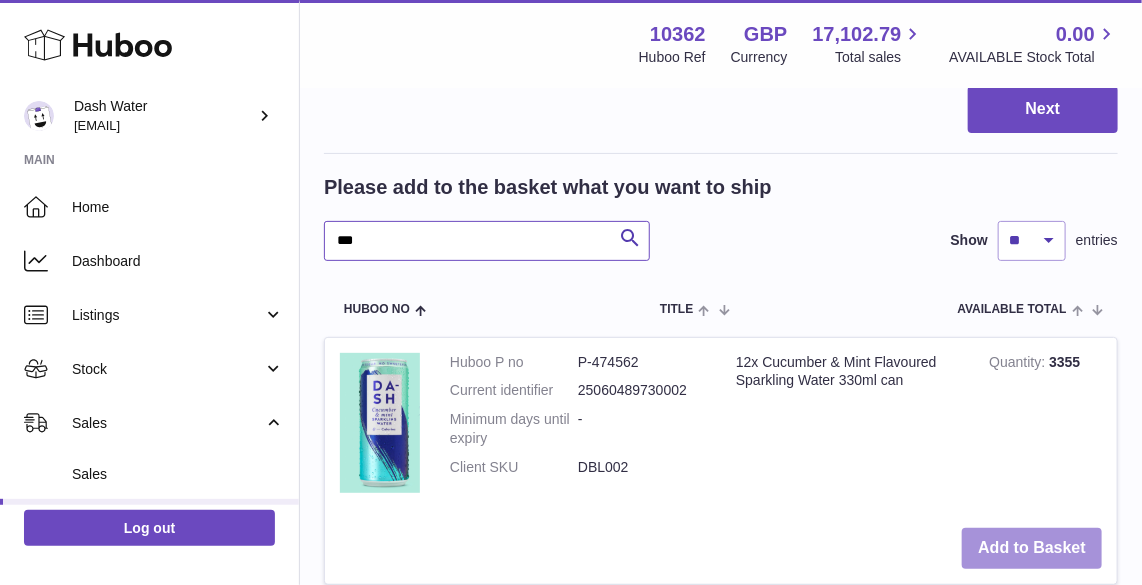 type on "***" 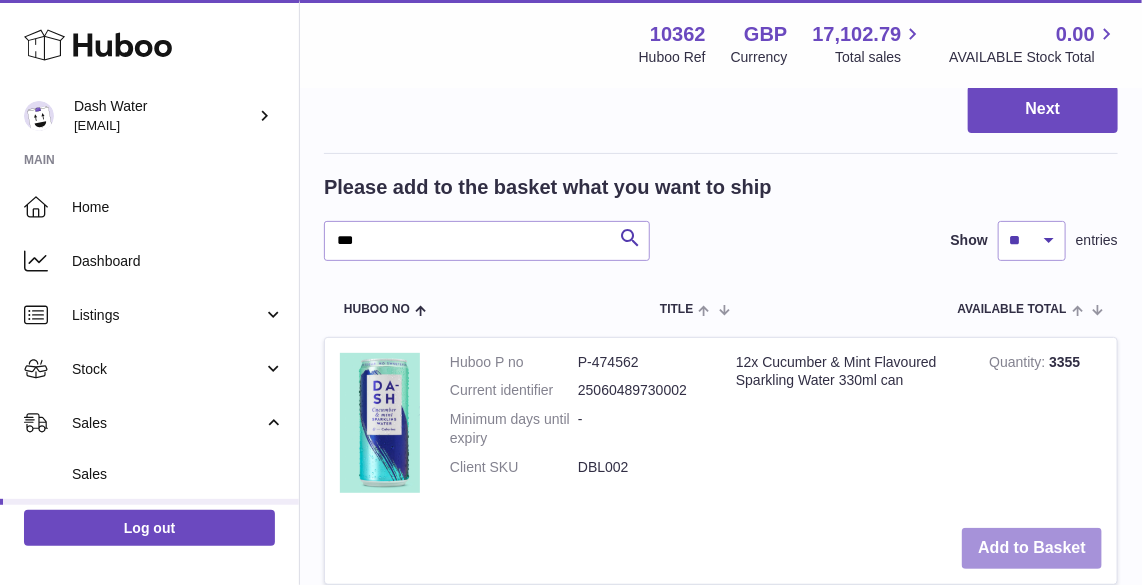 click on "Add to Basket" at bounding box center (1032, 548) 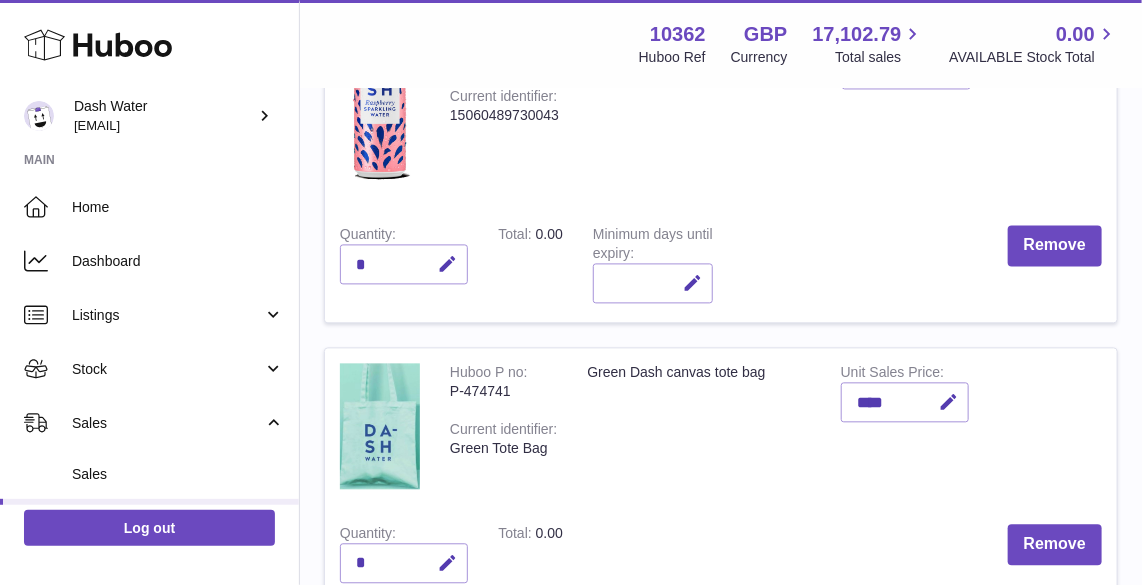 scroll, scrollTop: 1371, scrollLeft: 0, axis: vertical 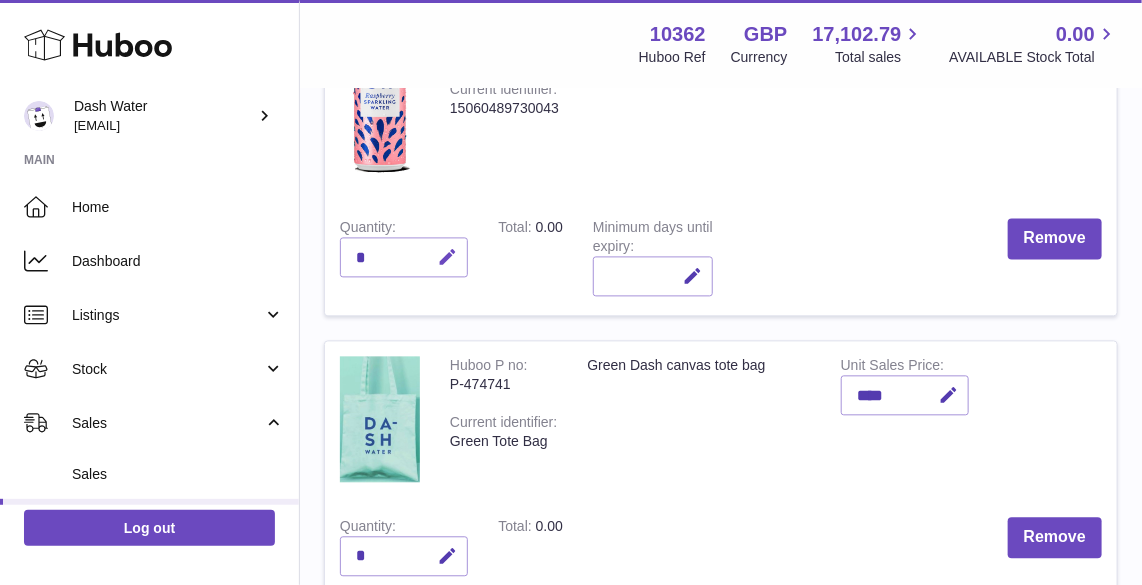 click at bounding box center [447, 257] 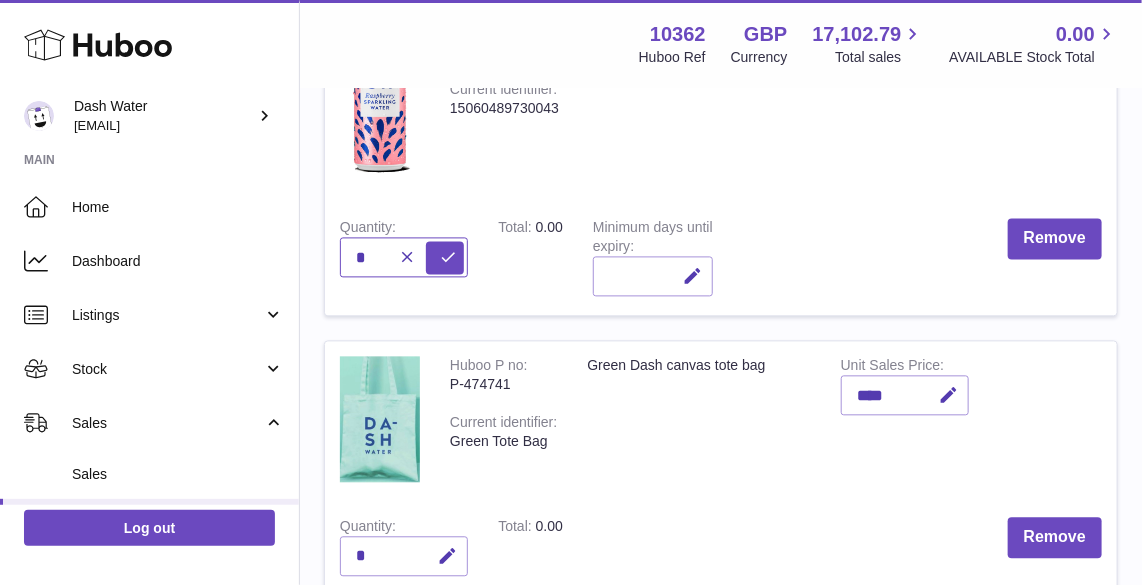type on "*" 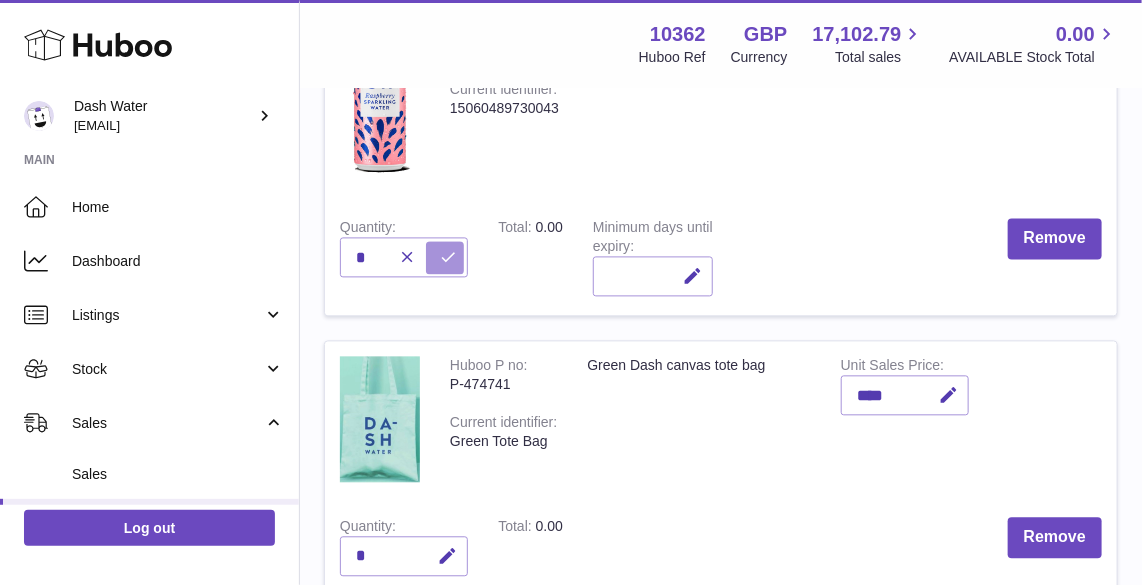click at bounding box center (448, 257) 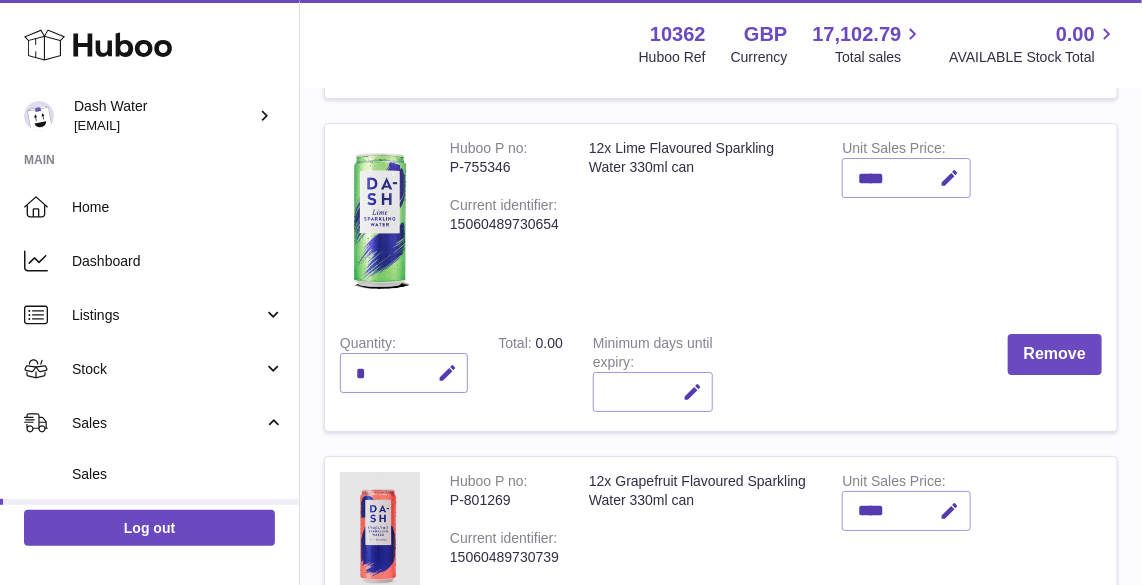 scroll, scrollTop: 2462, scrollLeft: 0, axis: vertical 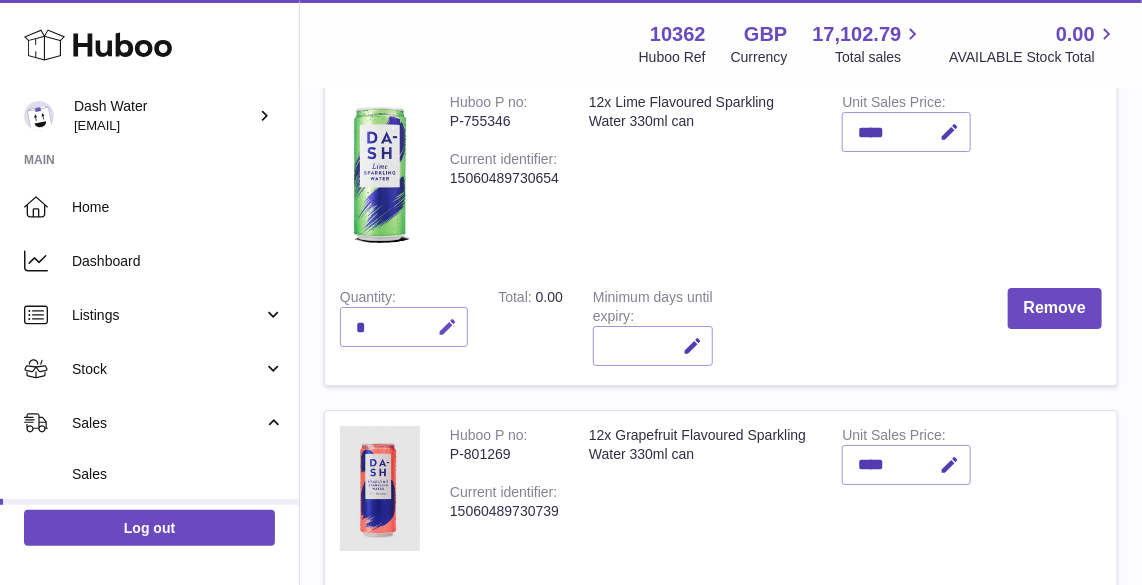 click at bounding box center (447, 327) 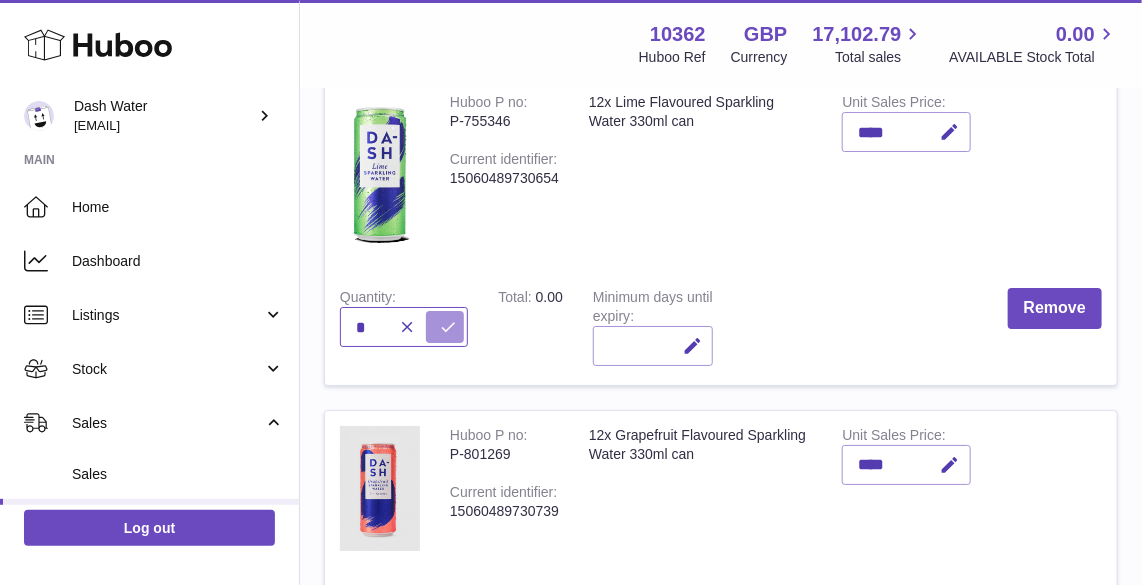 type on "*" 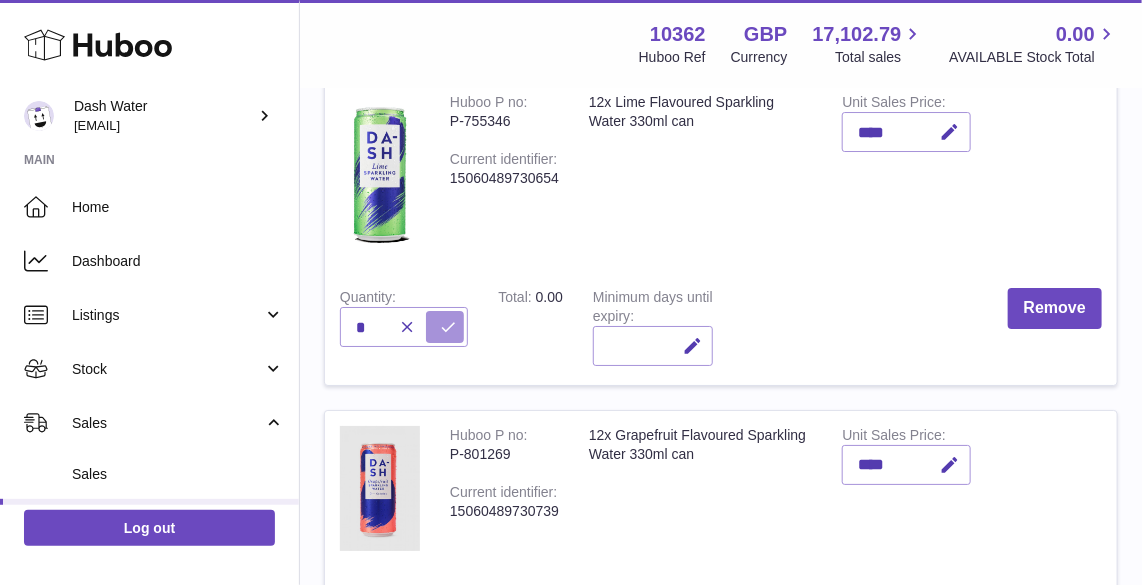click at bounding box center [448, 327] 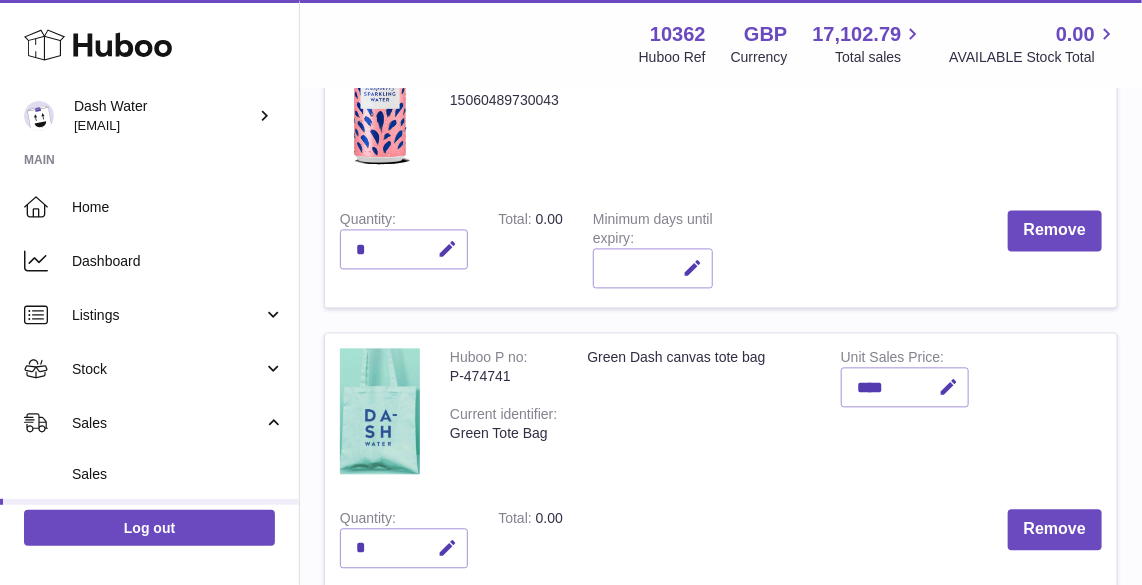 scroll, scrollTop: 1462, scrollLeft: 0, axis: vertical 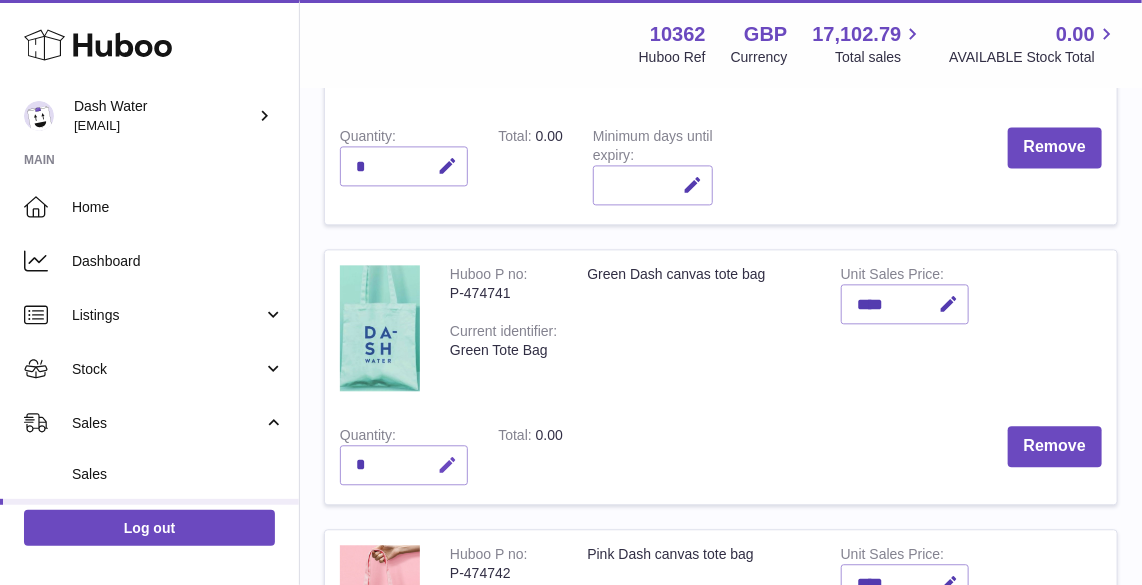 click at bounding box center [447, 465] 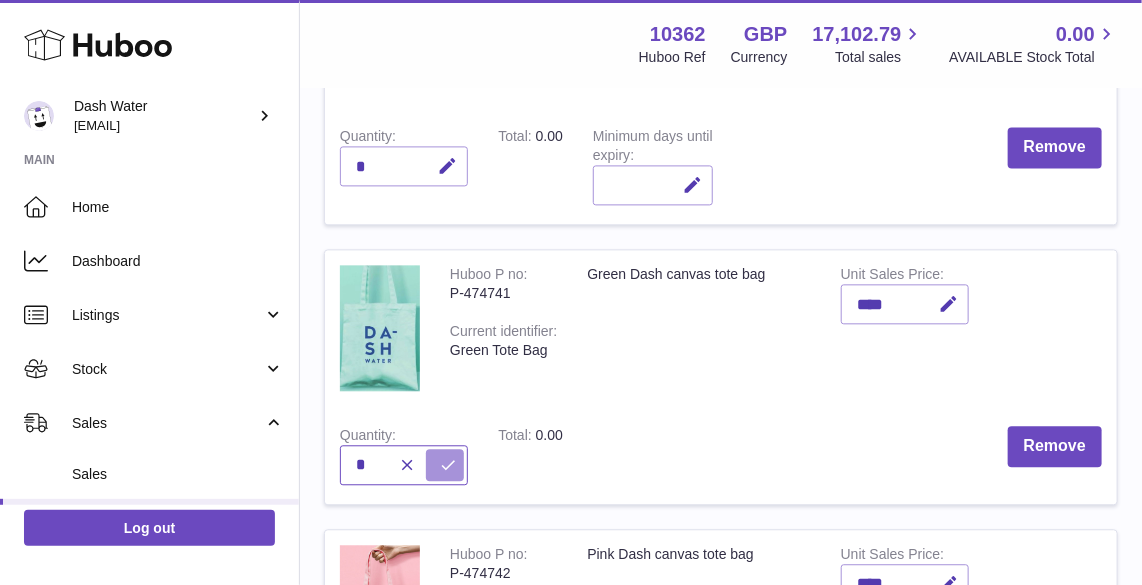 type on "*" 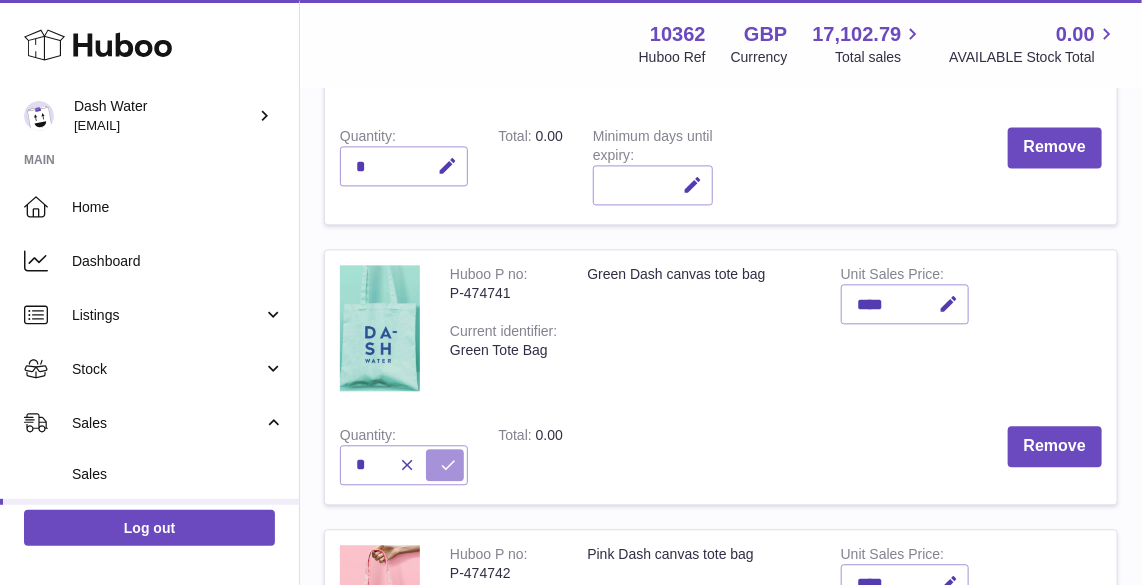 click at bounding box center (448, 465) 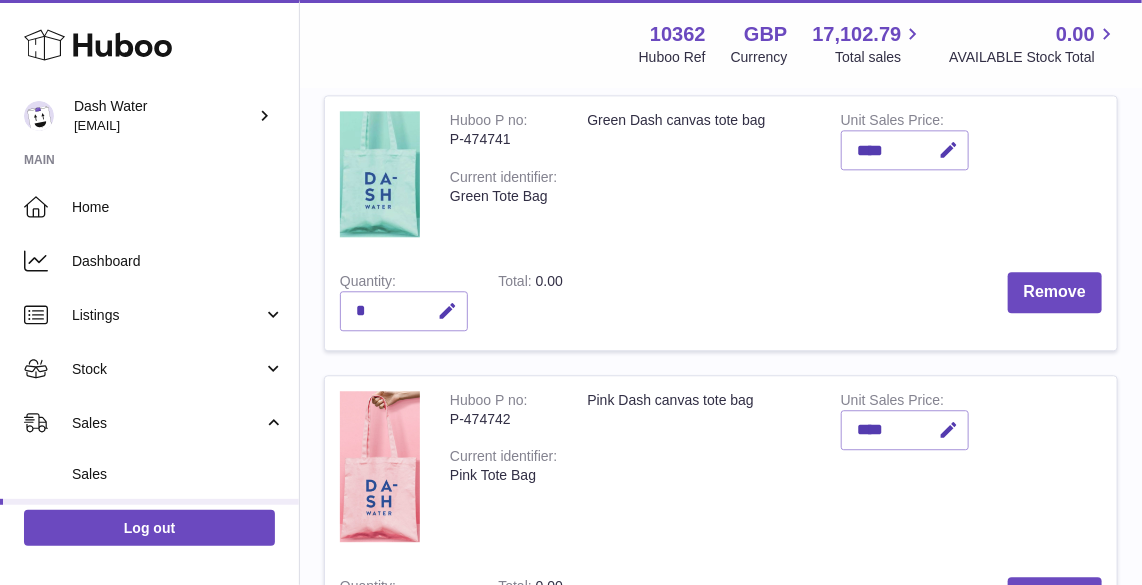 scroll, scrollTop: 1735, scrollLeft: 0, axis: vertical 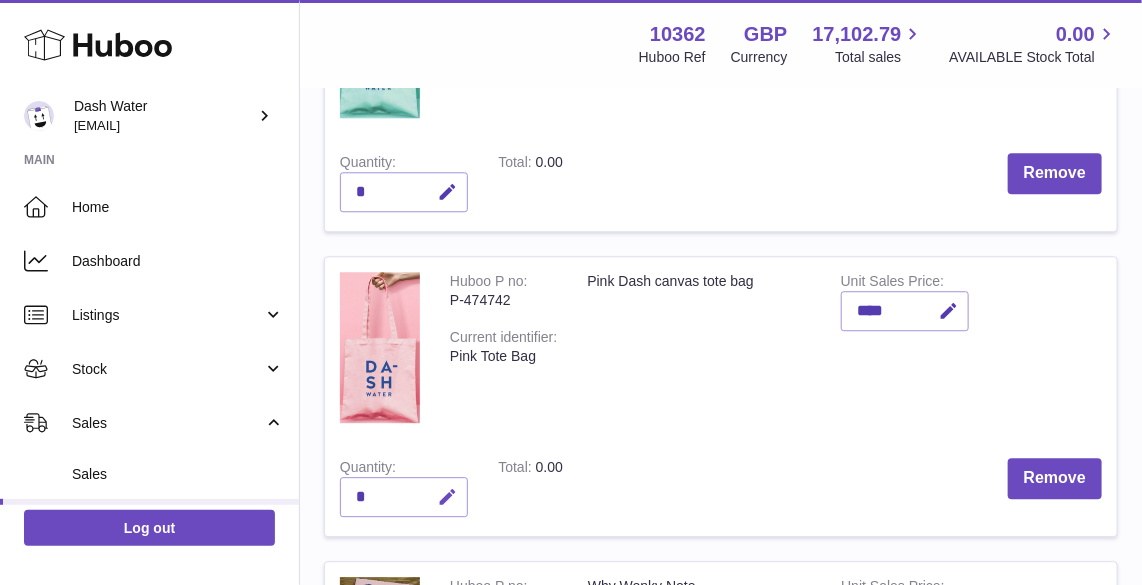 click at bounding box center [447, 497] 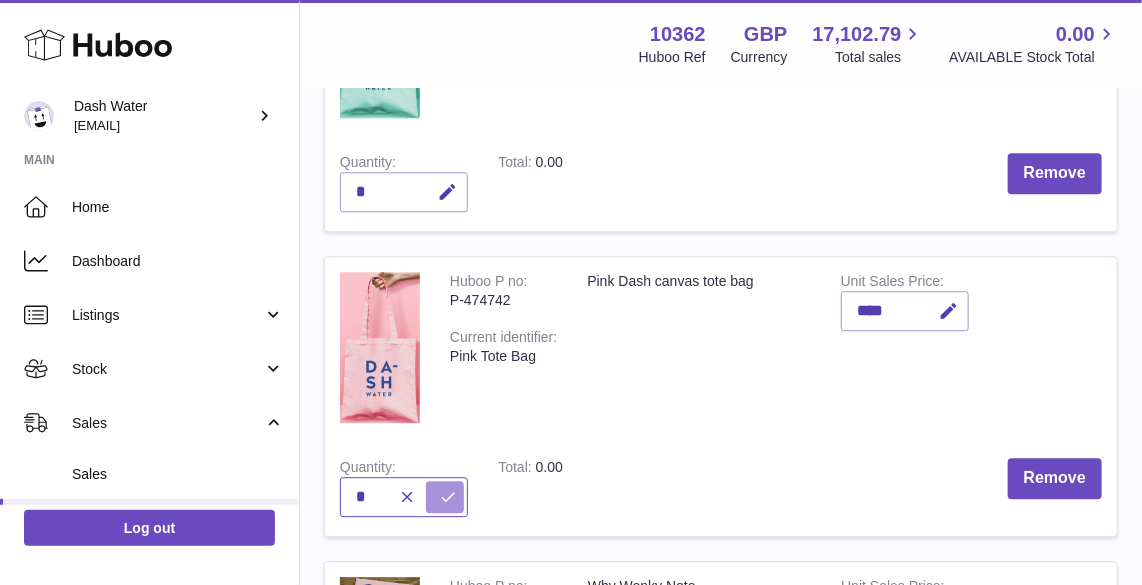 type on "*" 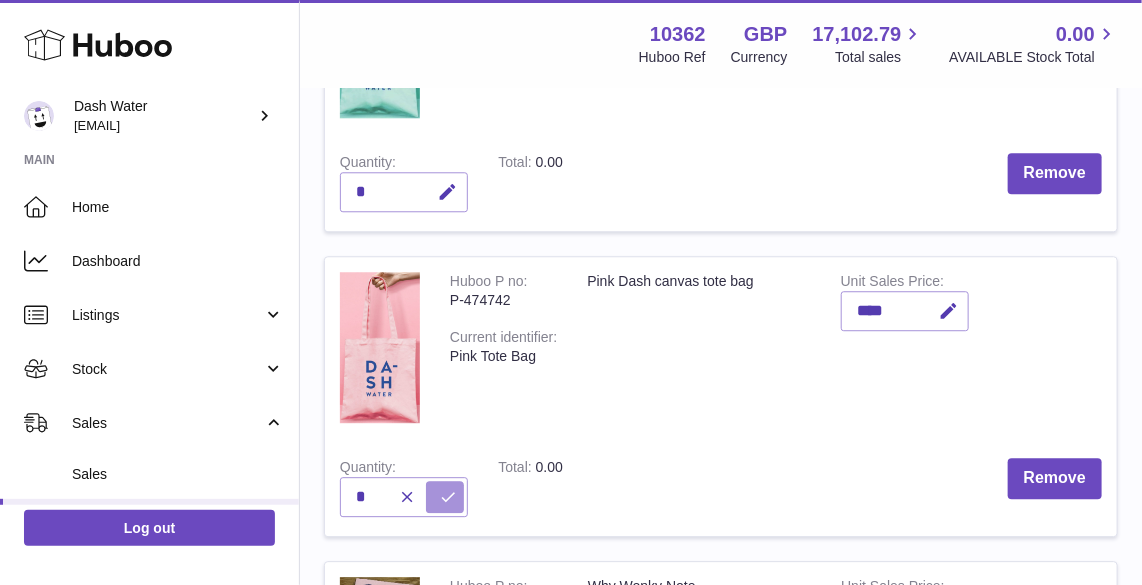 click at bounding box center (445, 497) 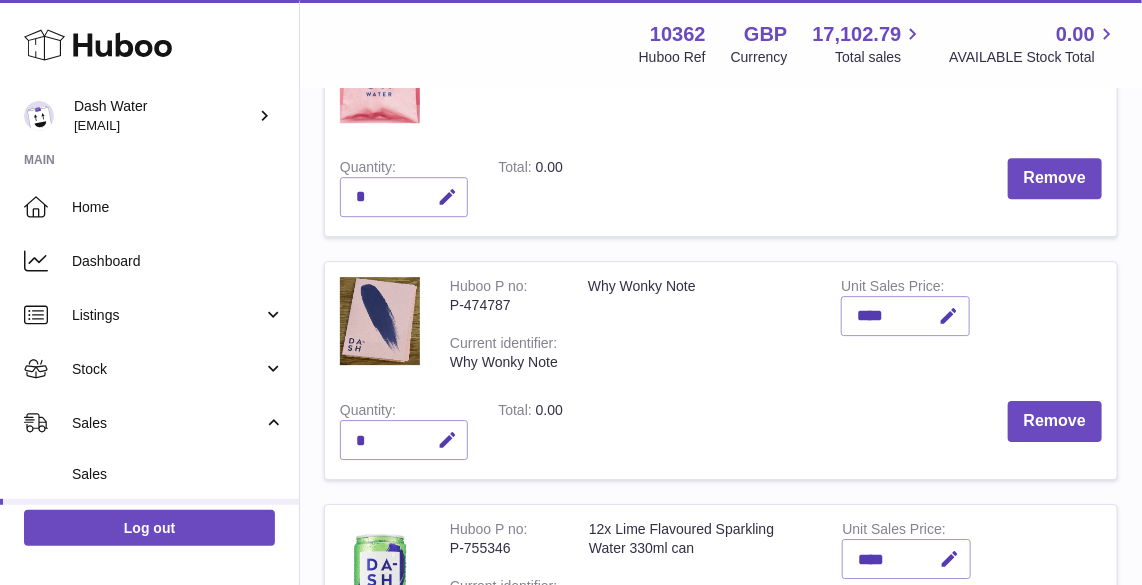 scroll, scrollTop: 2098, scrollLeft: 0, axis: vertical 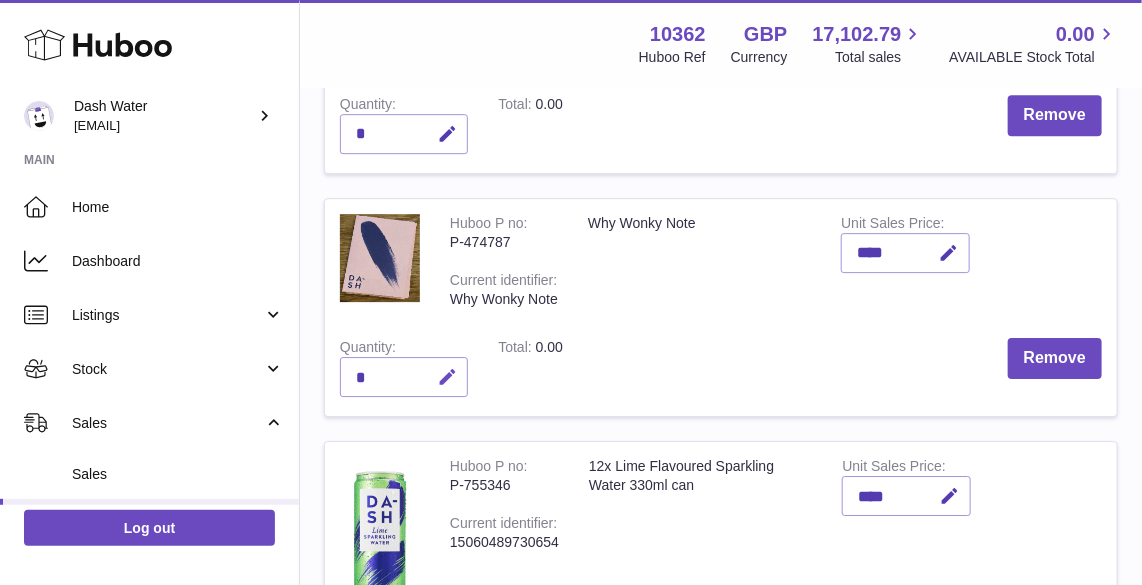 click at bounding box center [447, 377] 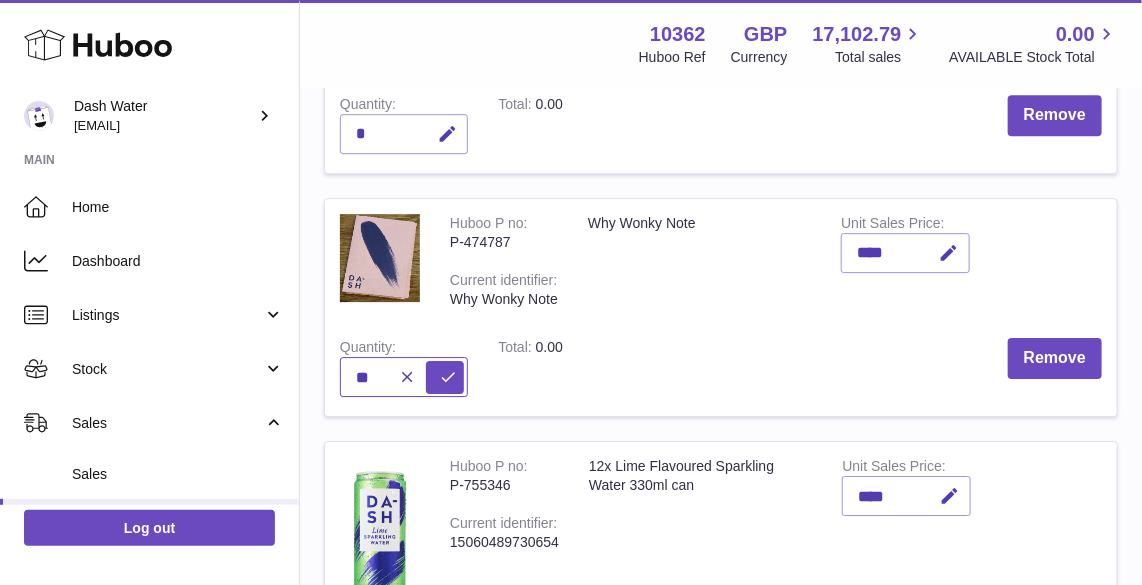 type on "**" 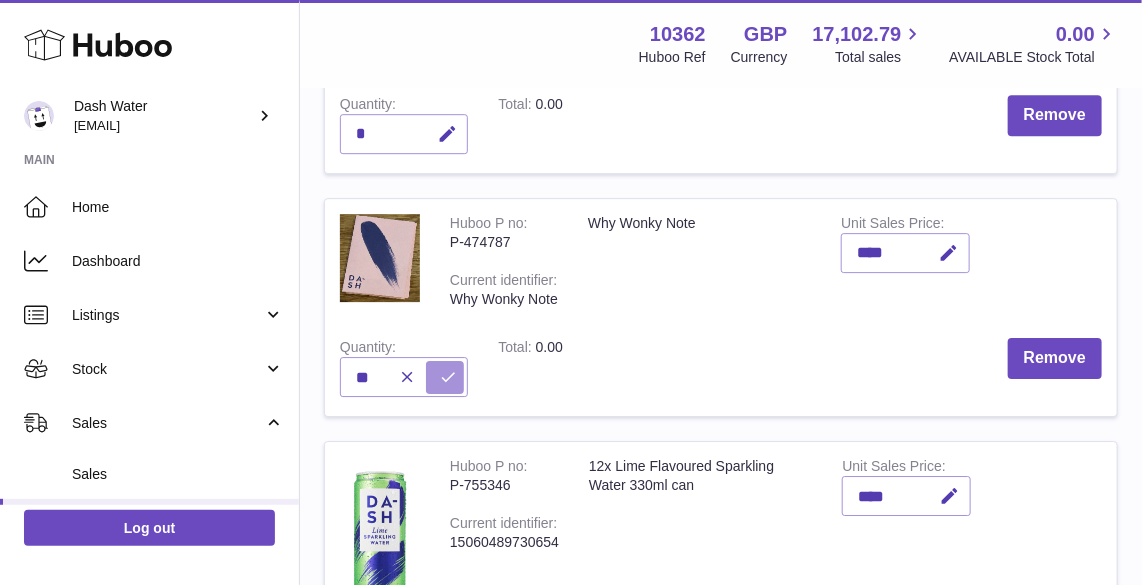 click at bounding box center (448, 377) 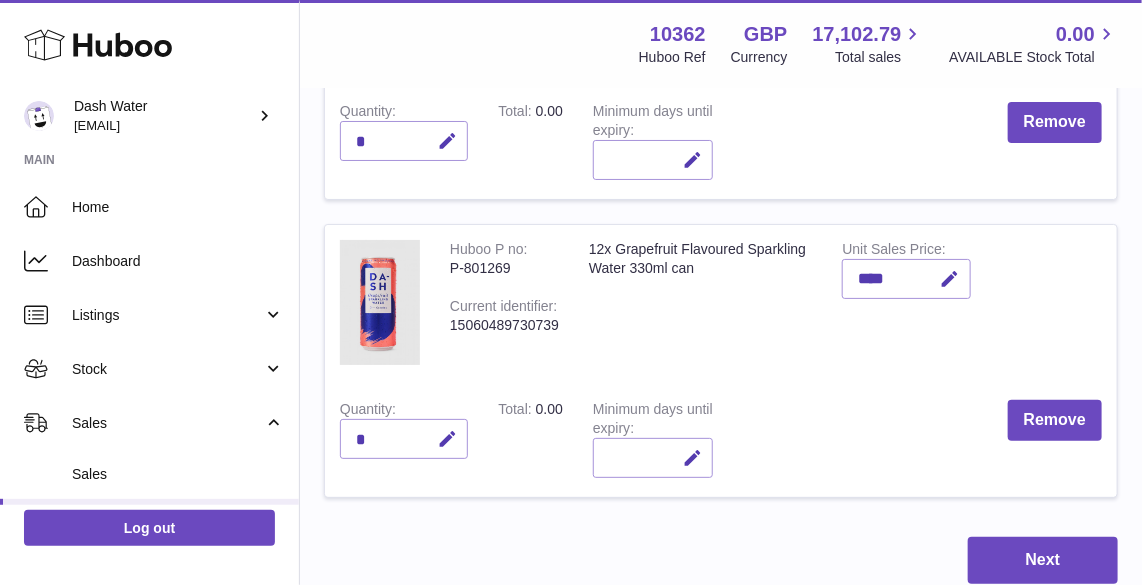 scroll, scrollTop: 2916, scrollLeft: 0, axis: vertical 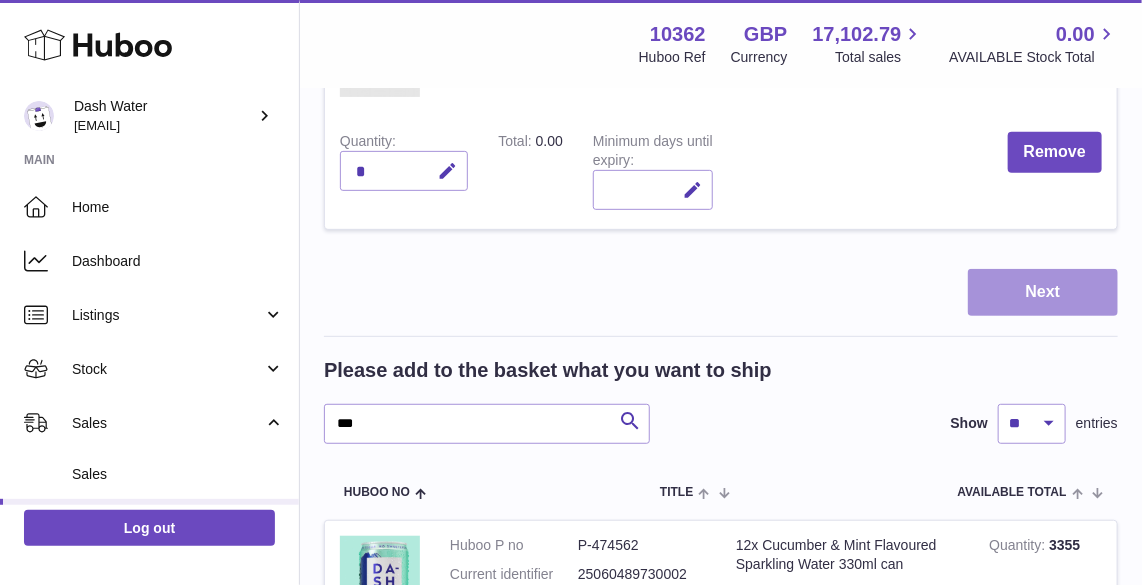 click on "Next" at bounding box center [1043, 292] 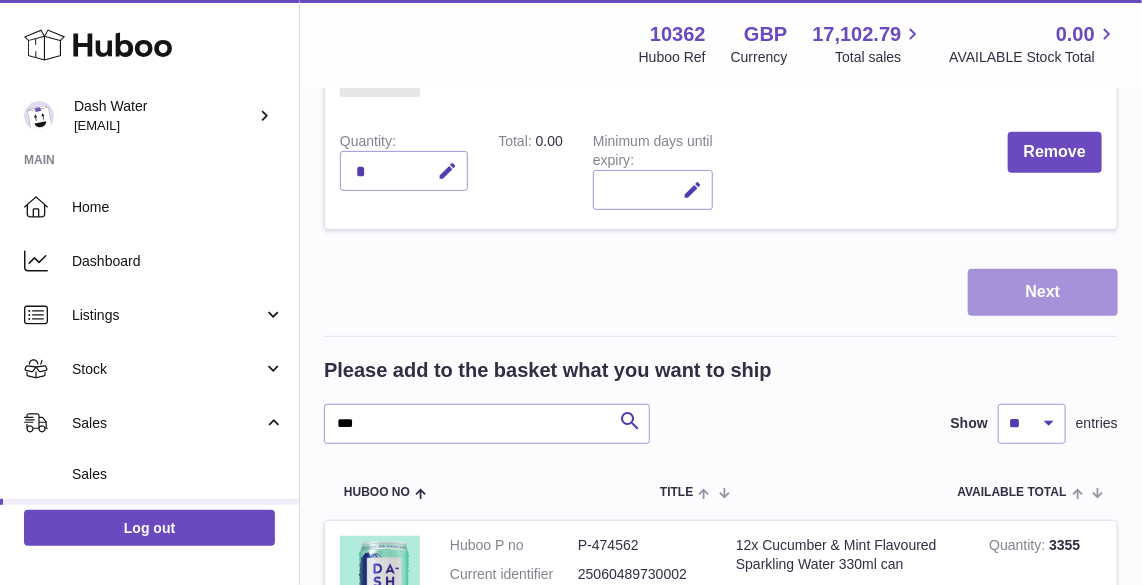 scroll, scrollTop: 0, scrollLeft: 0, axis: both 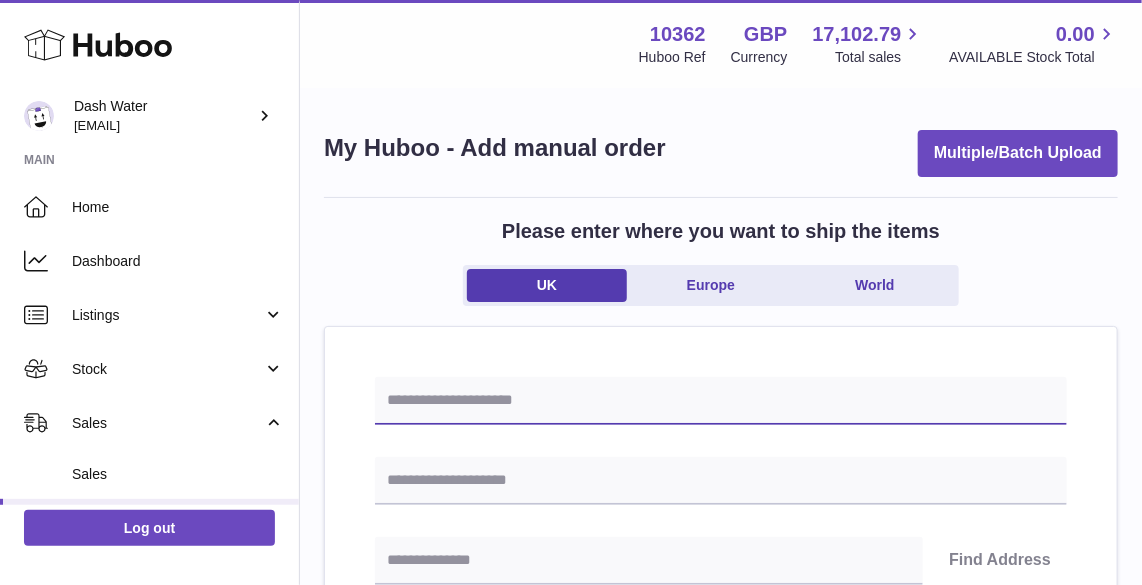 click at bounding box center [721, 401] 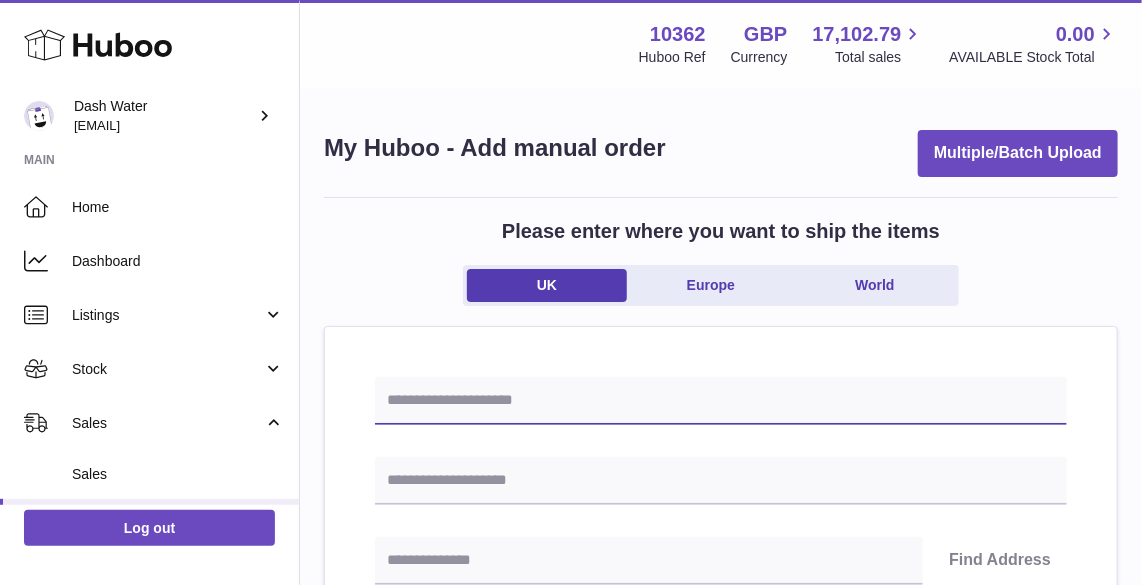 type on "*" 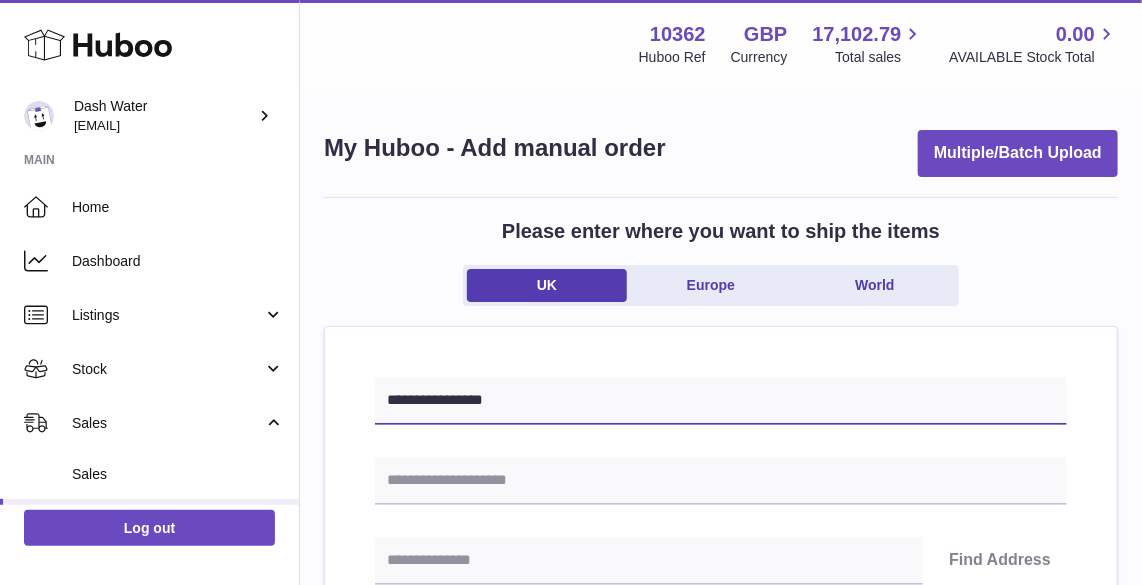 type on "**********" 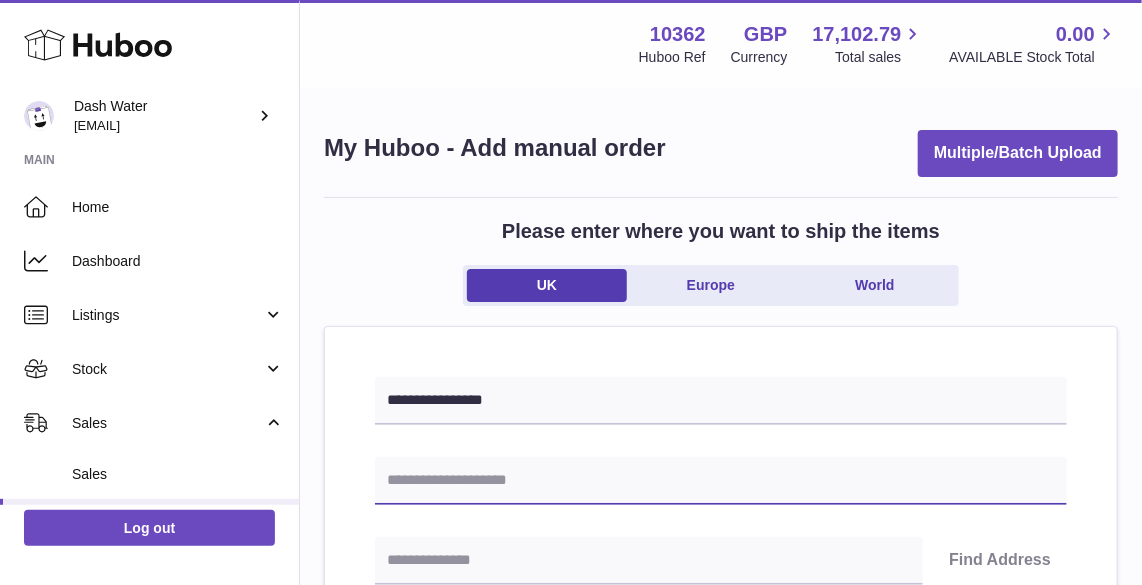 click at bounding box center (721, 481) 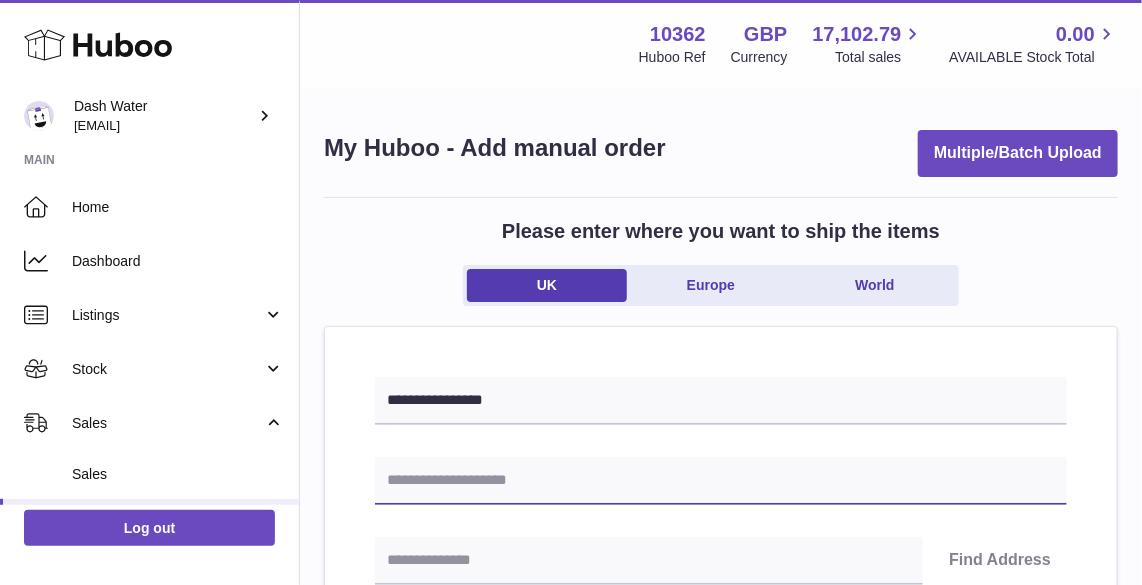 paste on "**********" 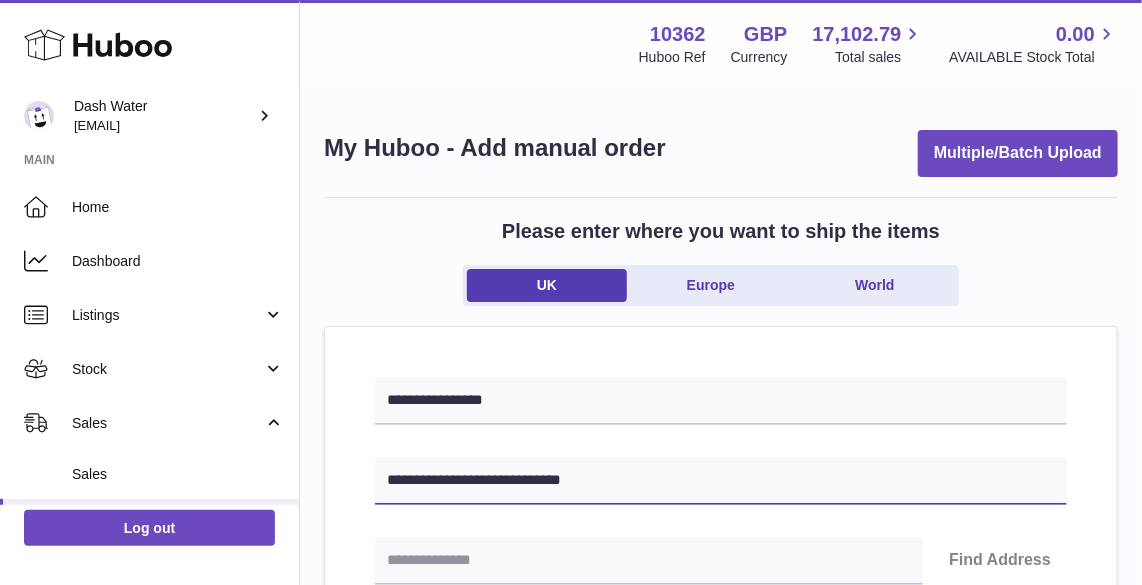 click on "**********" at bounding box center [721, 481] 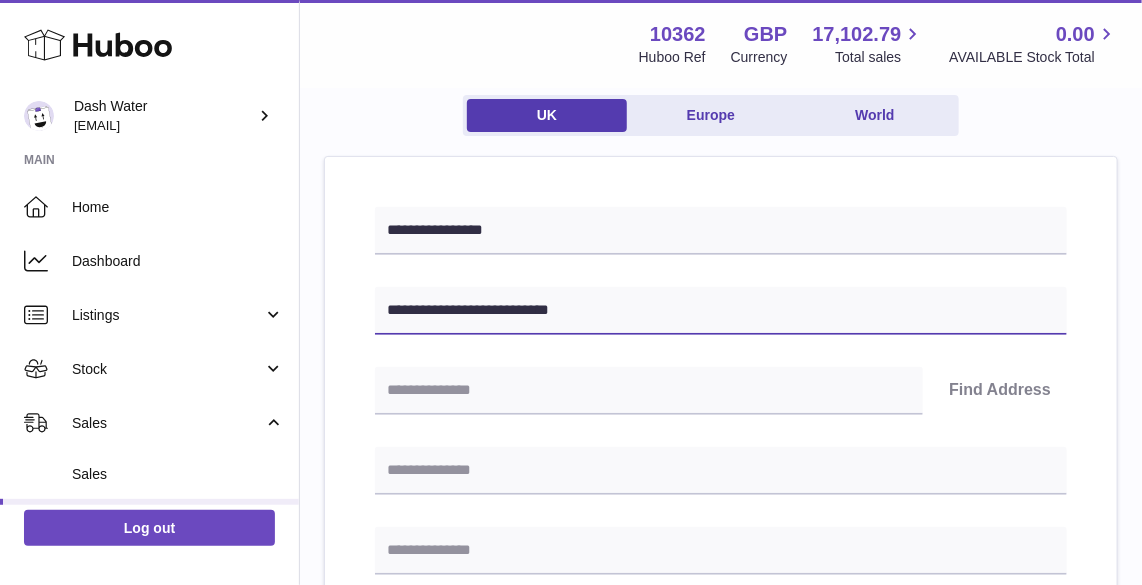 scroll, scrollTop: 172, scrollLeft: 0, axis: vertical 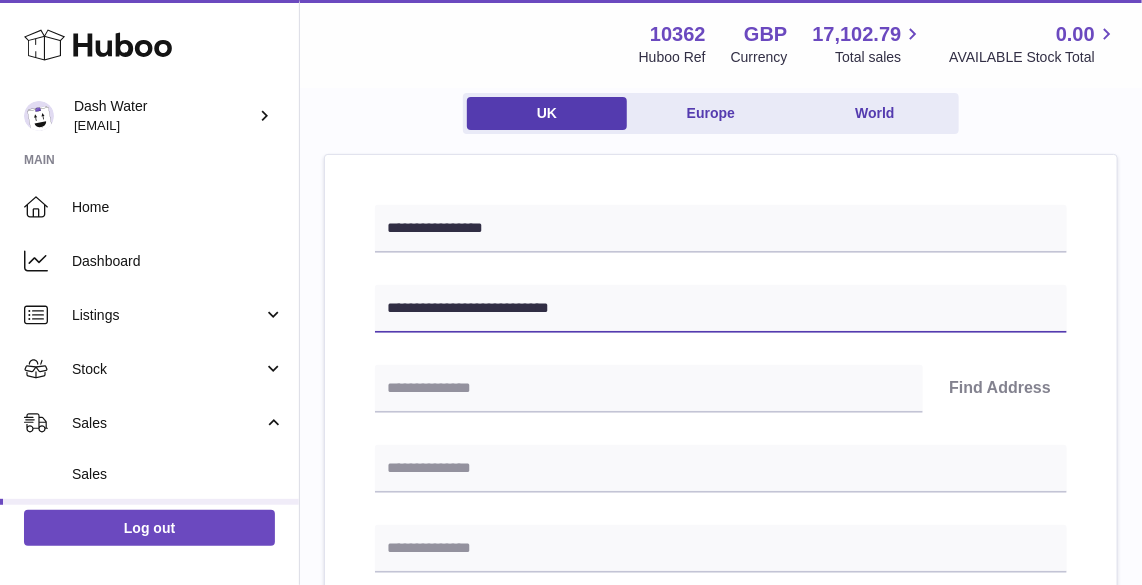 drag, startPoint x: 590, startPoint y: 312, endPoint x: 488, endPoint y: 306, distance: 102.176315 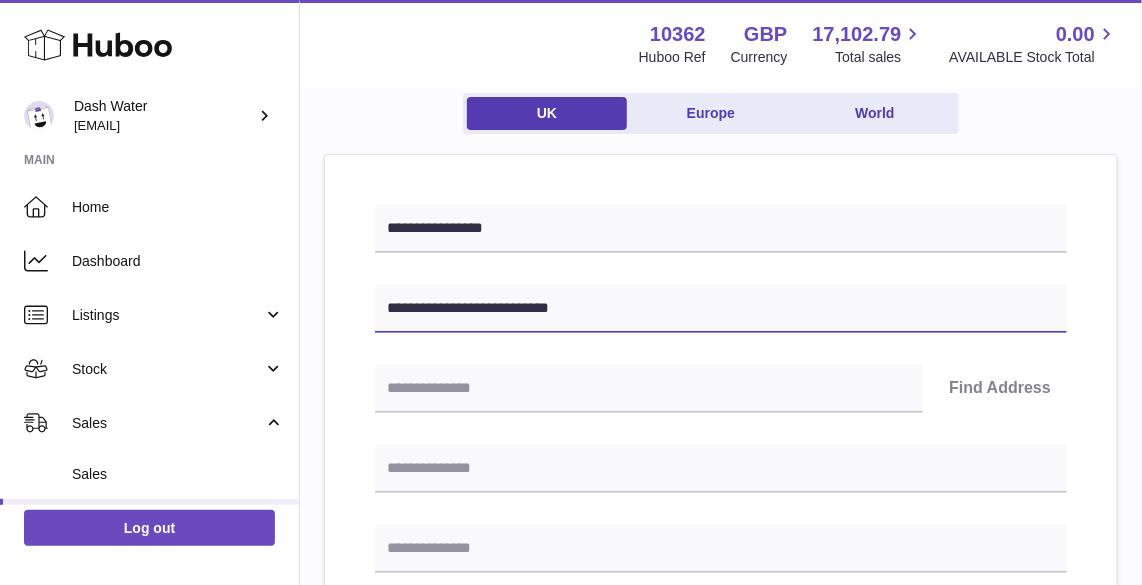 click on "**********" at bounding box center (721, 309) 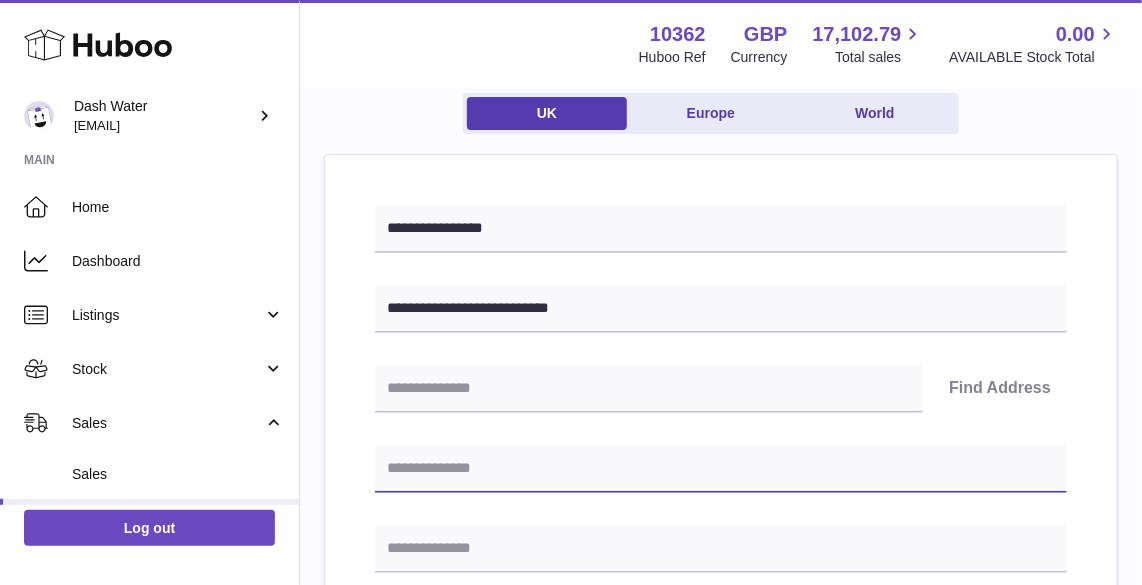 click at bounding box center [721, 469] 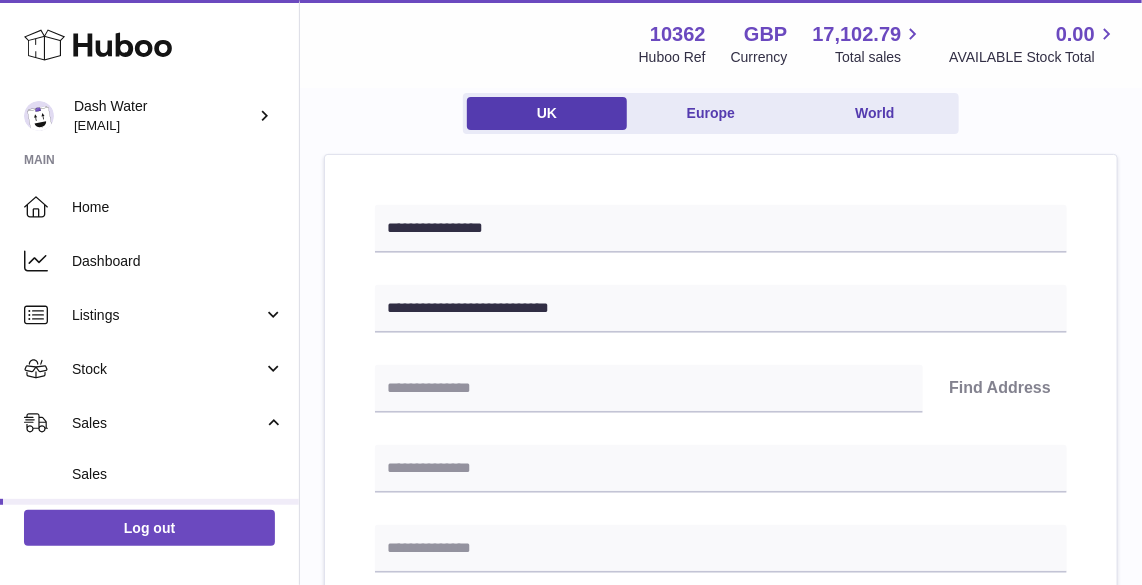 click on "**********" at bounding box center [721, 786] 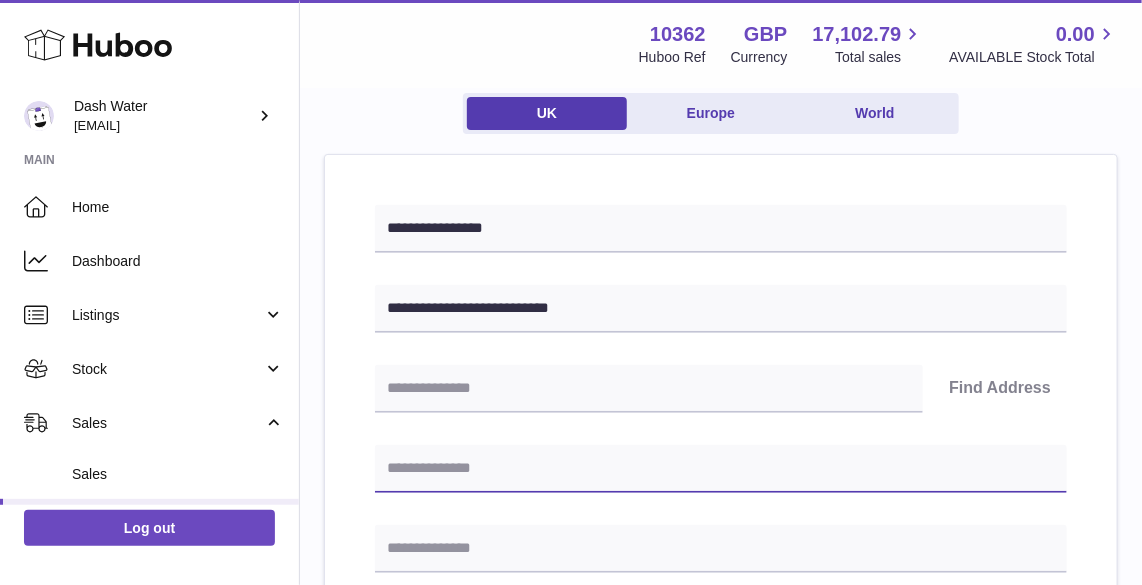 click at bounding box center (721, 469) 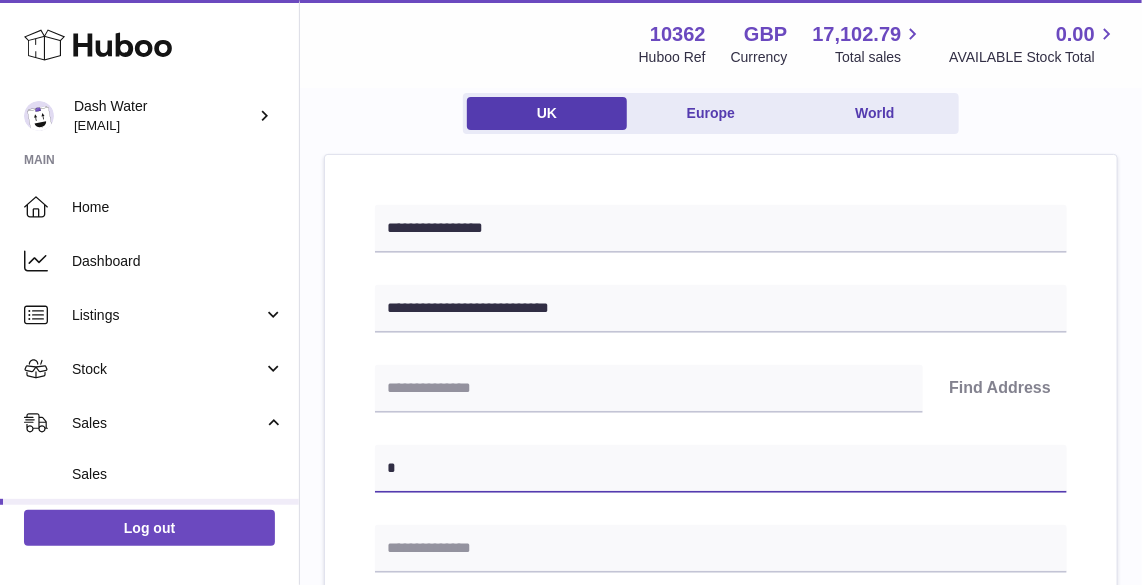 click on "*" at bounding box center [721, 469] 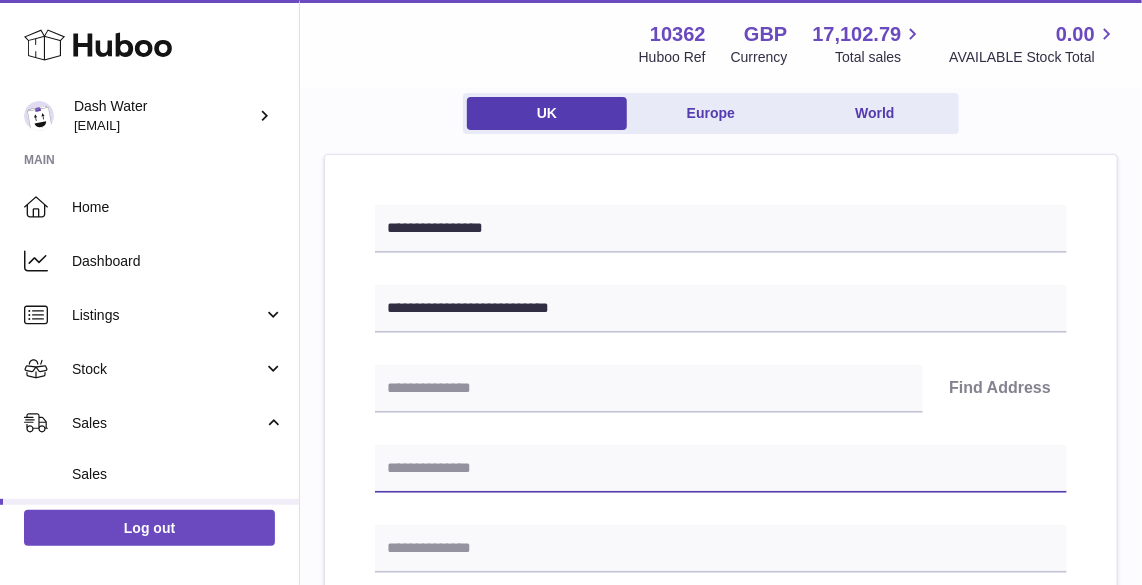 click at bounding box center [721, 469] 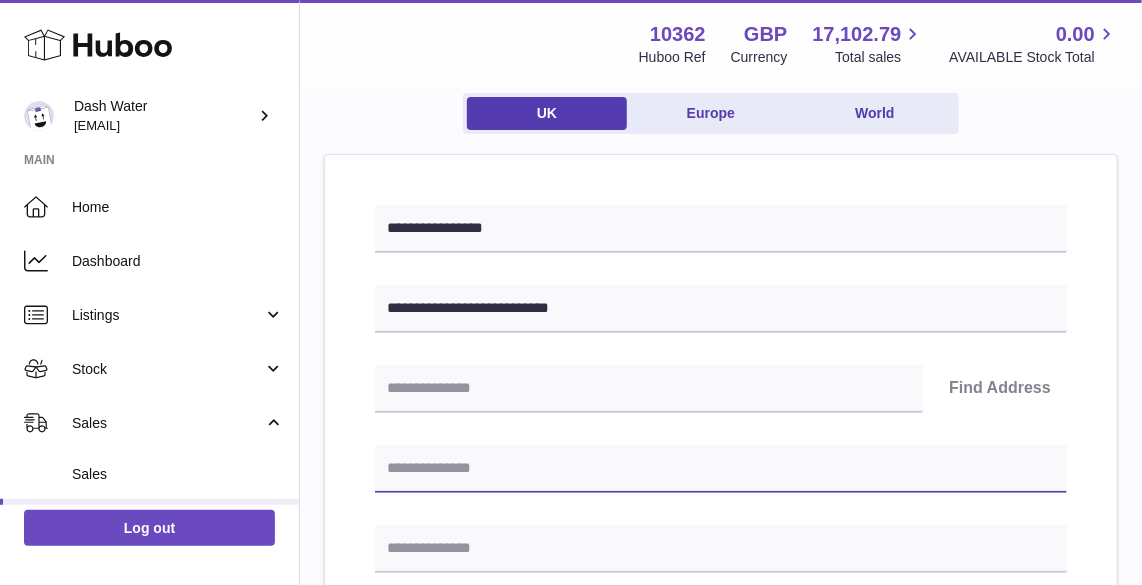 type on "*" 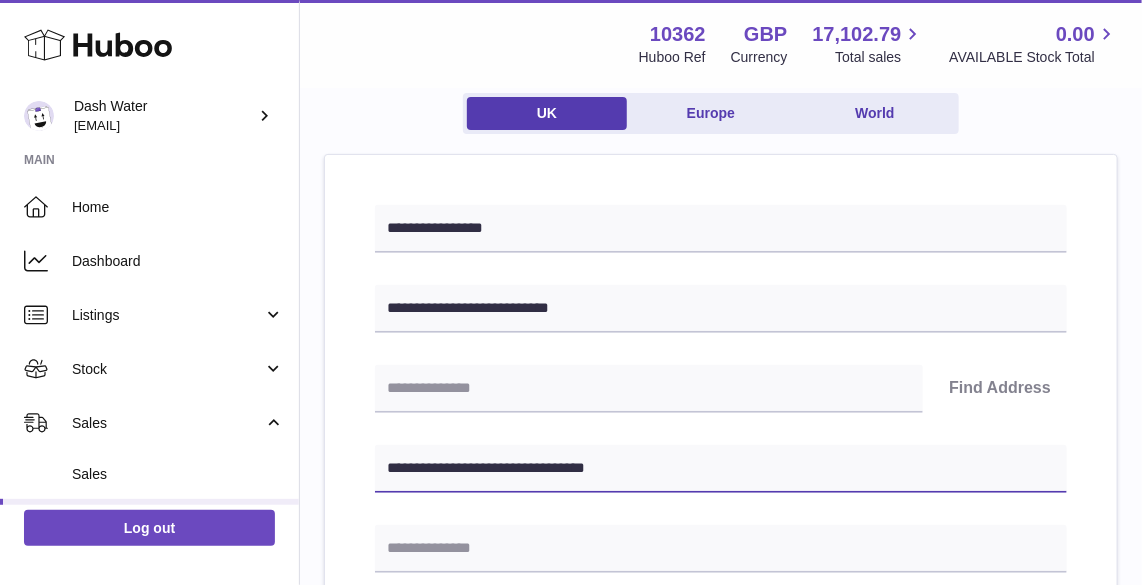 type on "**********" 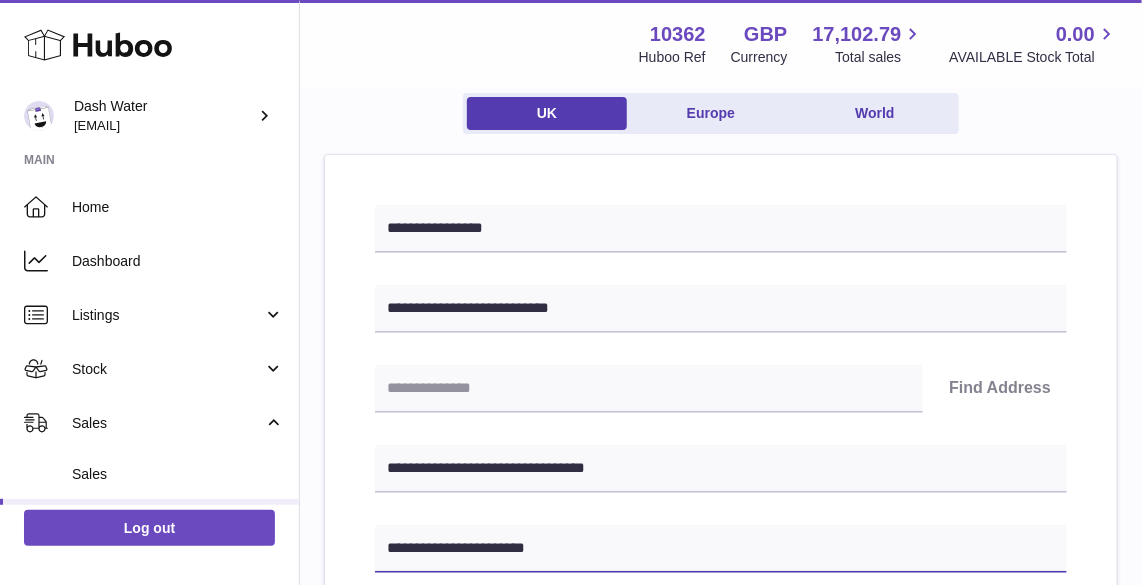 type on "**********" 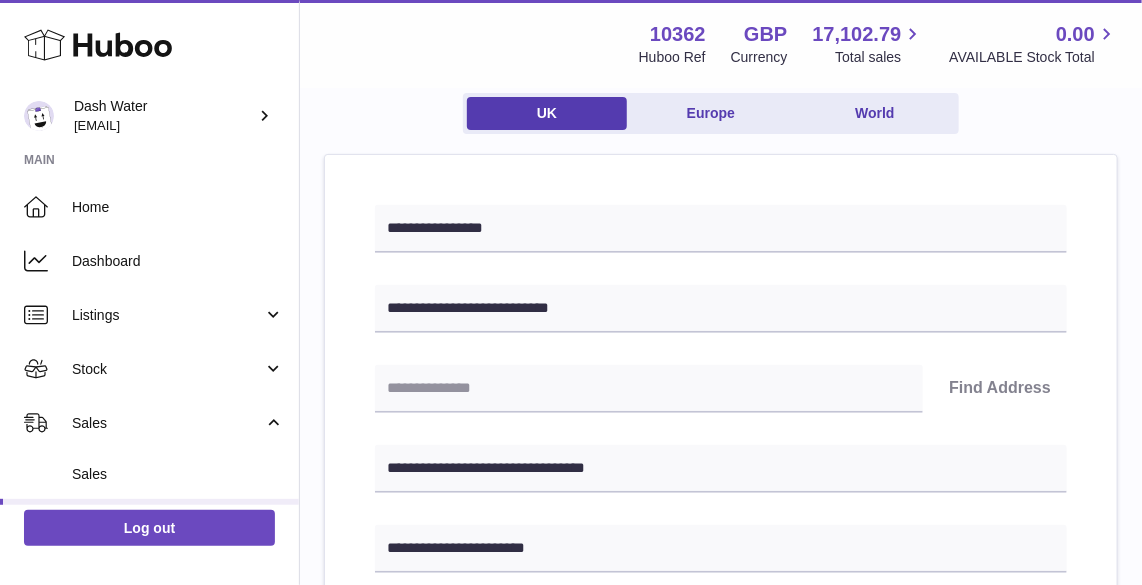 scroll, scrollTop: 507, scrollLeft: 0, axis: vertical 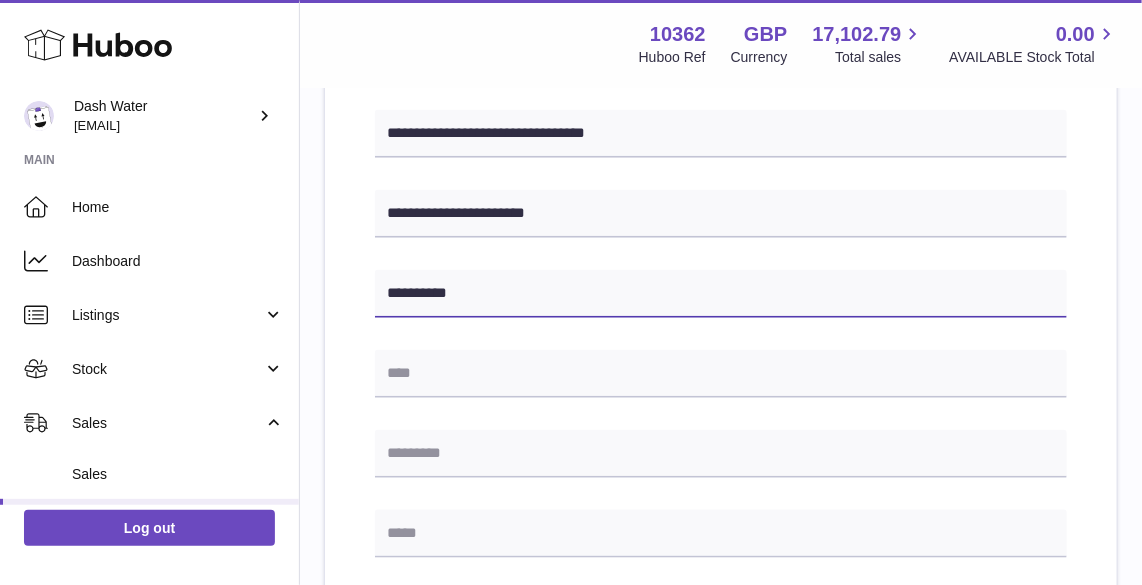 type on "**********" 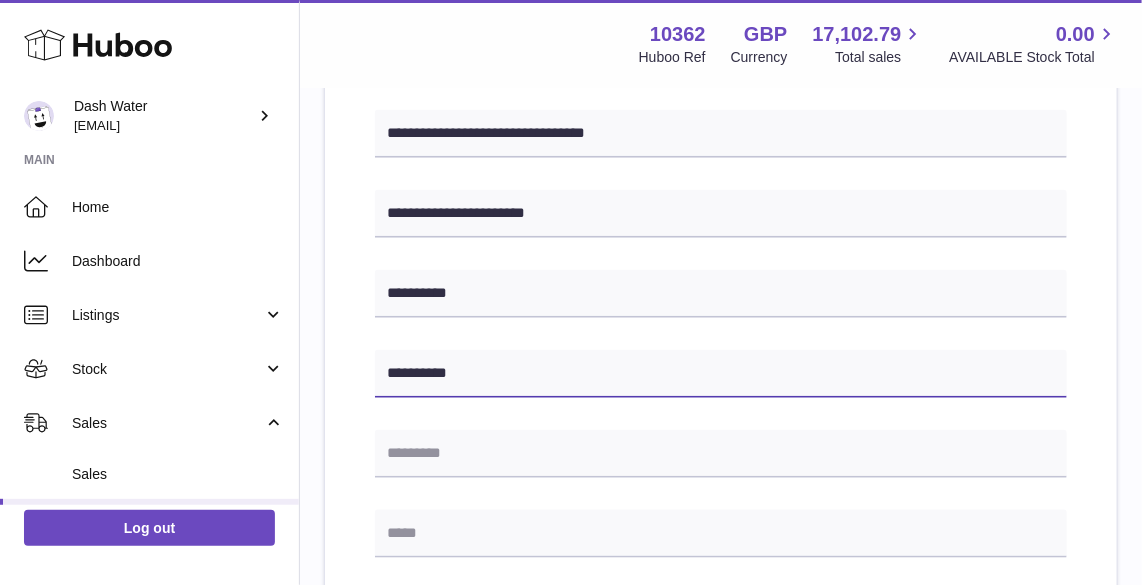 type on "**********" 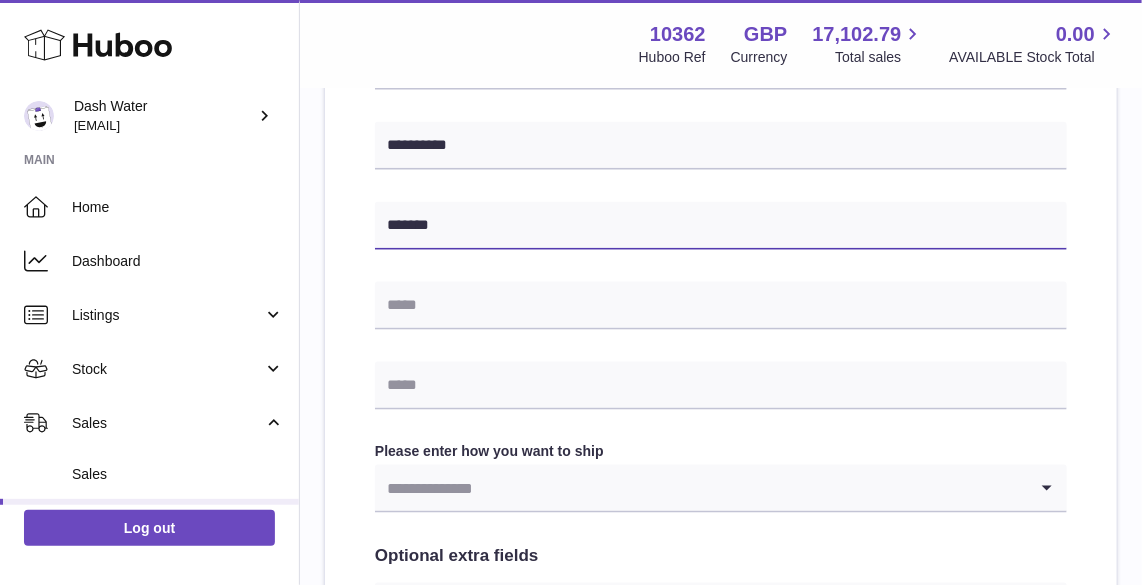 scroll, scrollTop: 779, scrollLeft: 0, axis: vertical 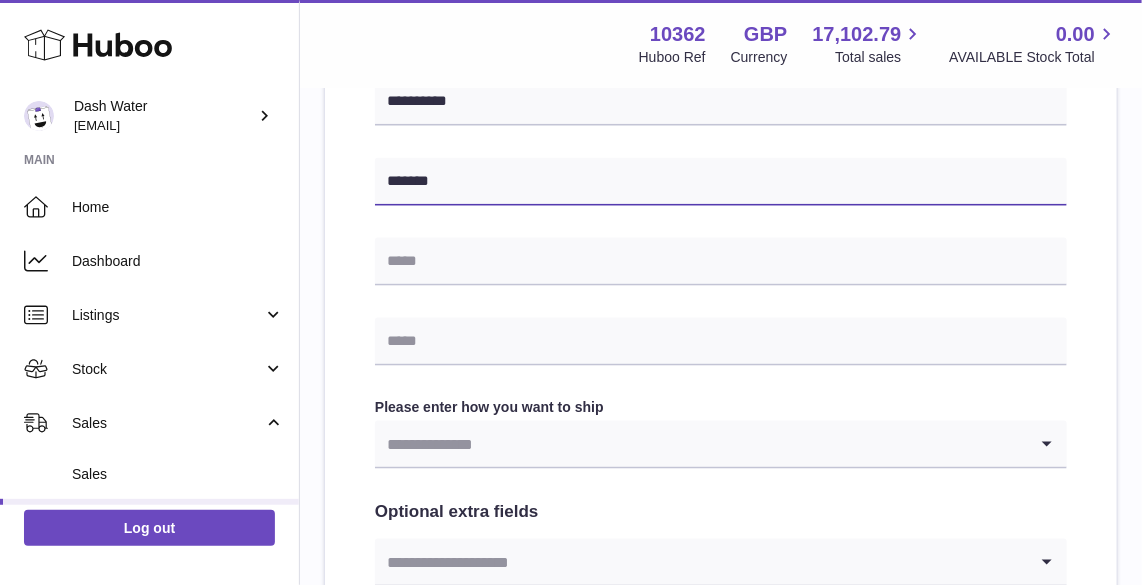 type on "******" 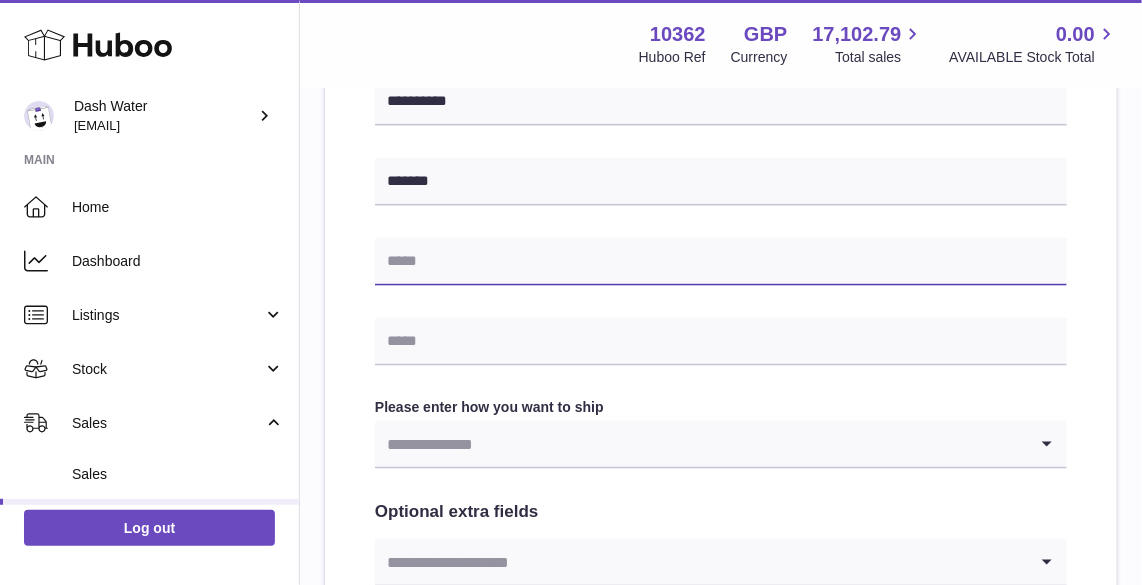 click at bounding box center [721, 262] 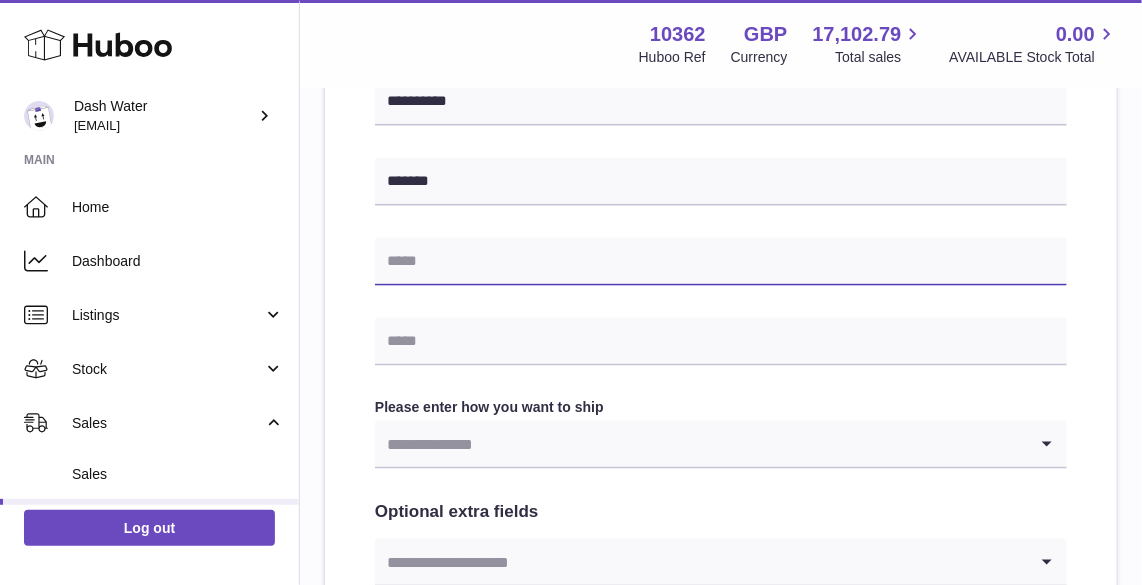 paste on "**********" 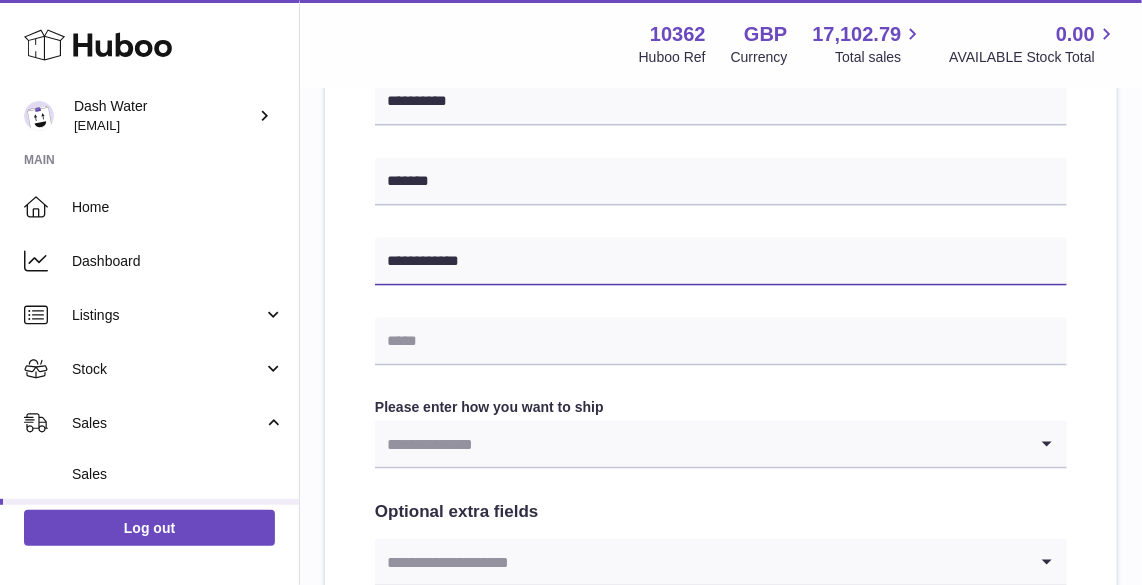type on "**********" 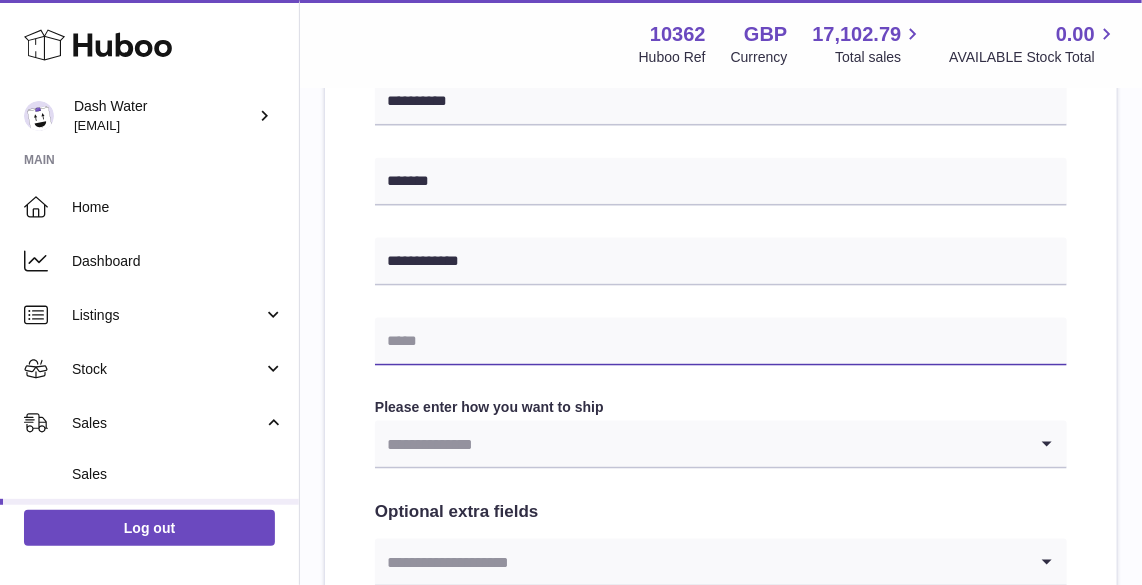 paste on "**********" 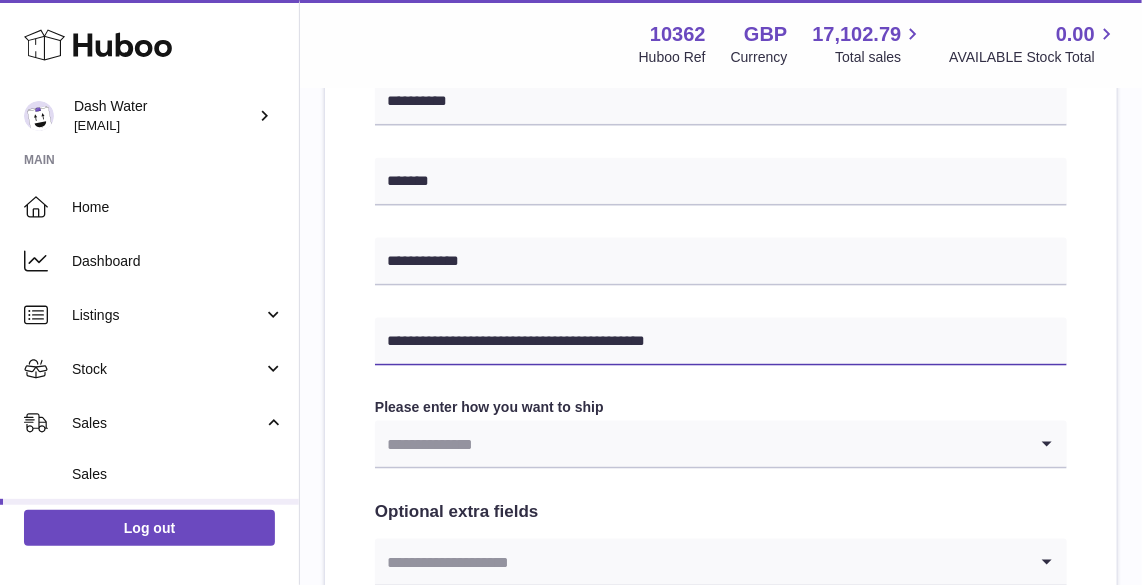 type on "**********" 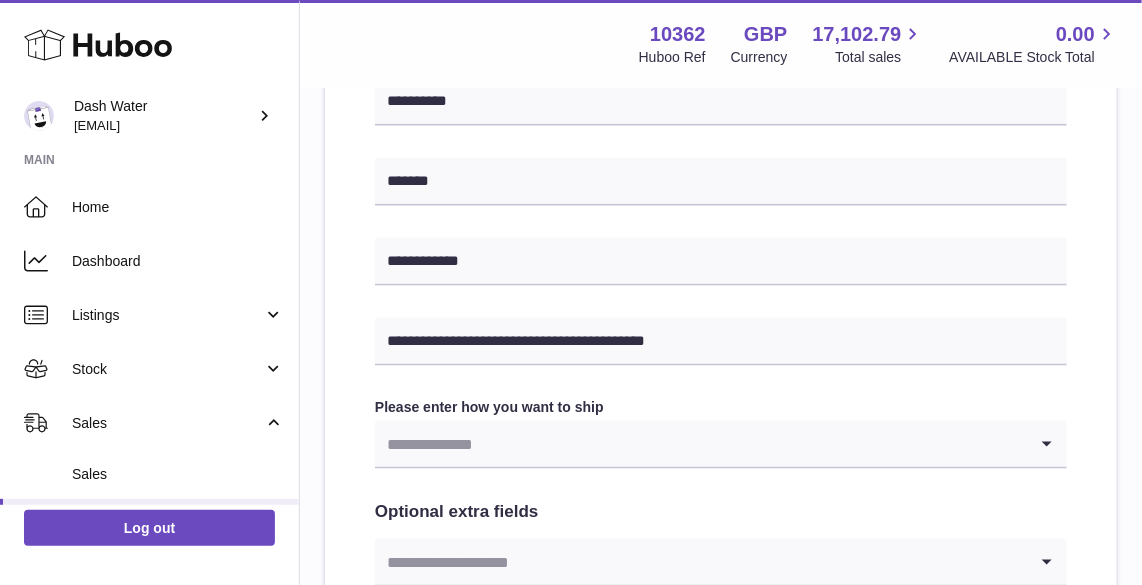 click at bounding box center [701, 444] 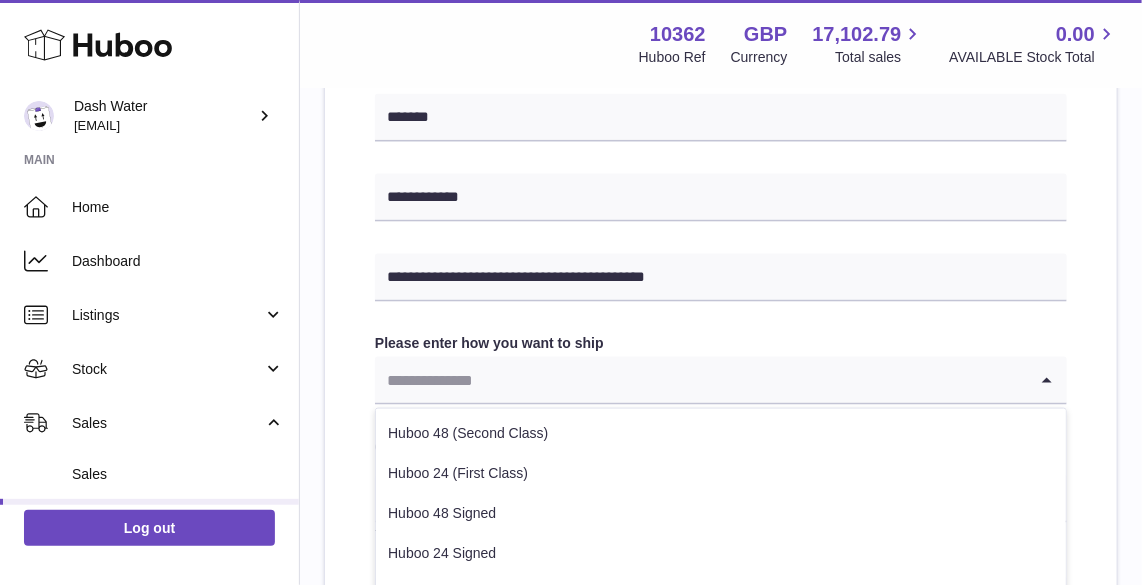 scroll, scrollTop: 870, scrollLeft: 0, axis: vertical 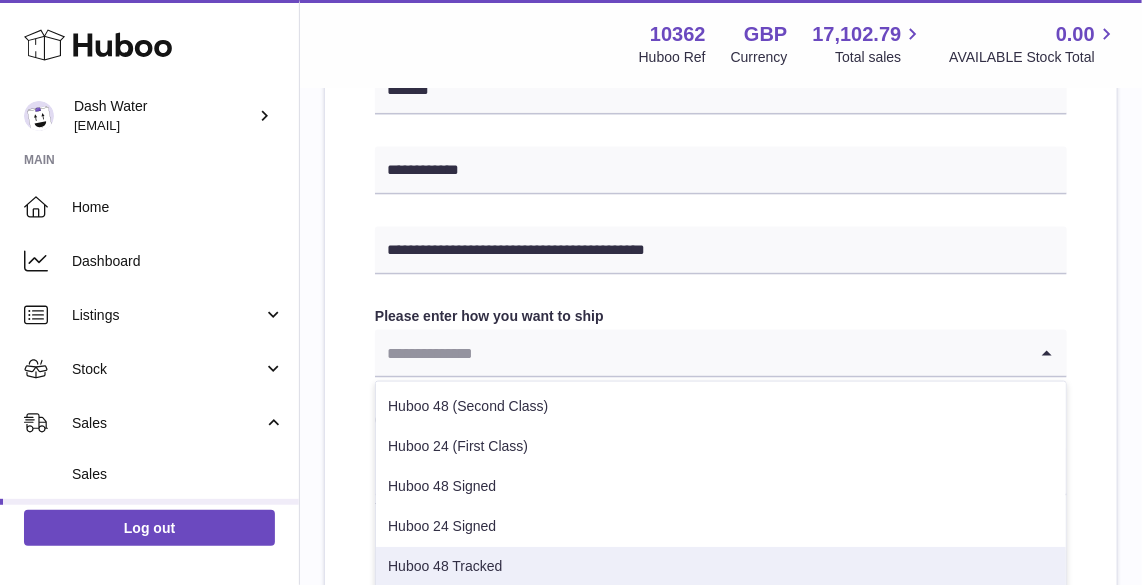 click on "Huboo 48 Tracked" at bounding box center [721, 567] 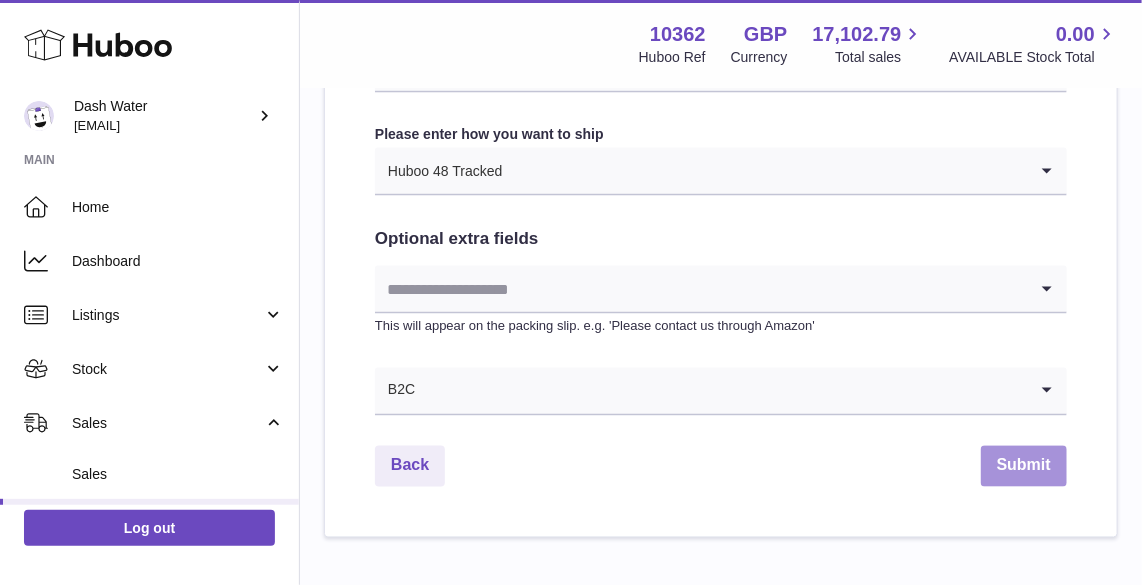 click on "Submit" at bounding box center [1024, 466] 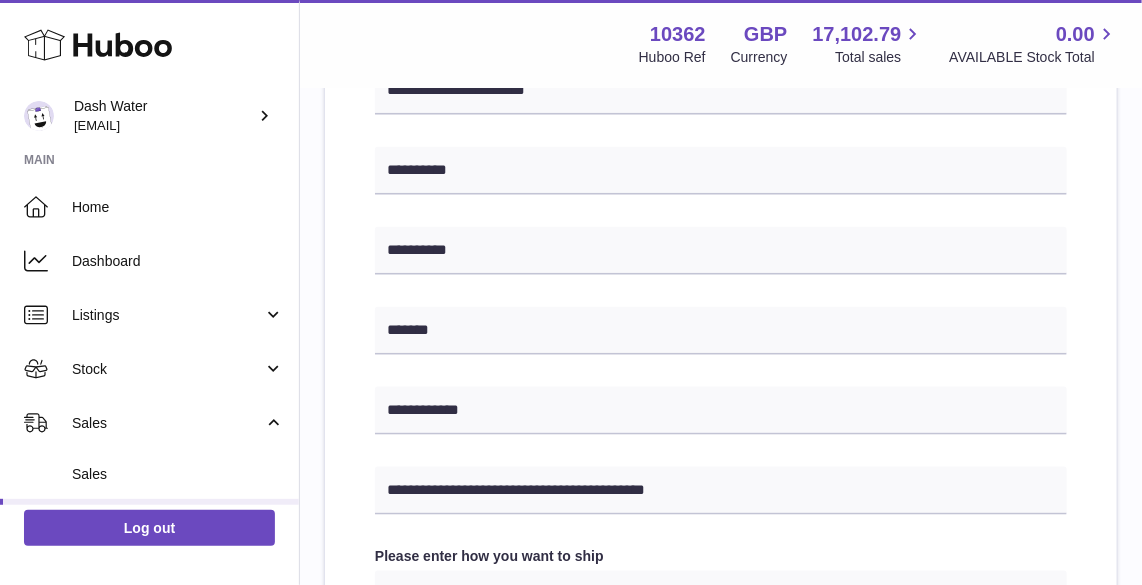 scroll, scrollTop: 436, scrollLeft: 0, axis: vertical 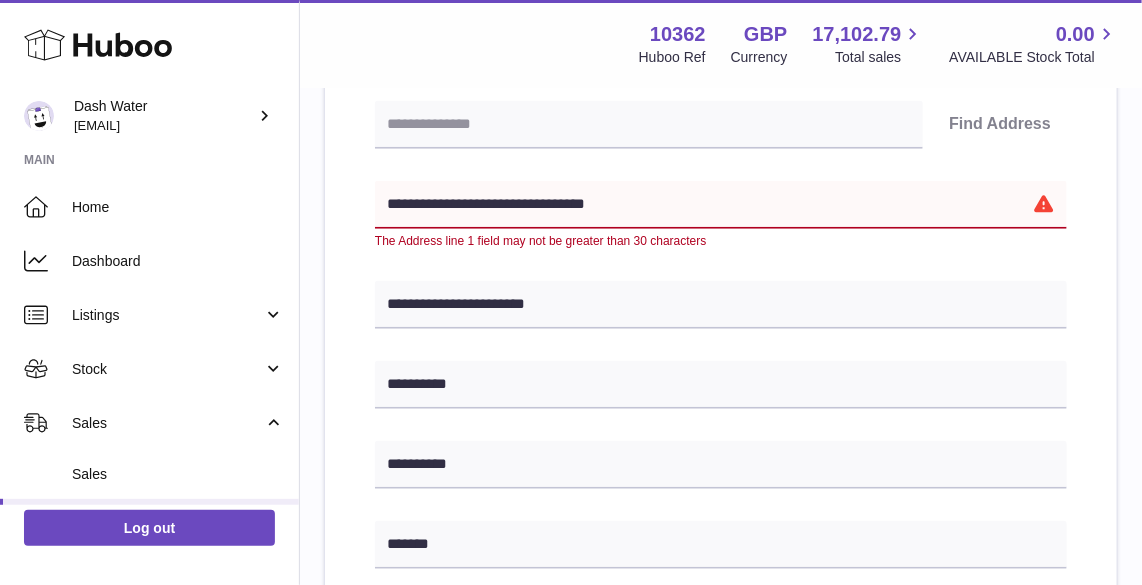 drag, startPoint x: 663, startPoint y: 196, endPoint x: 589, endPoint y: 204, distance: 74.431175 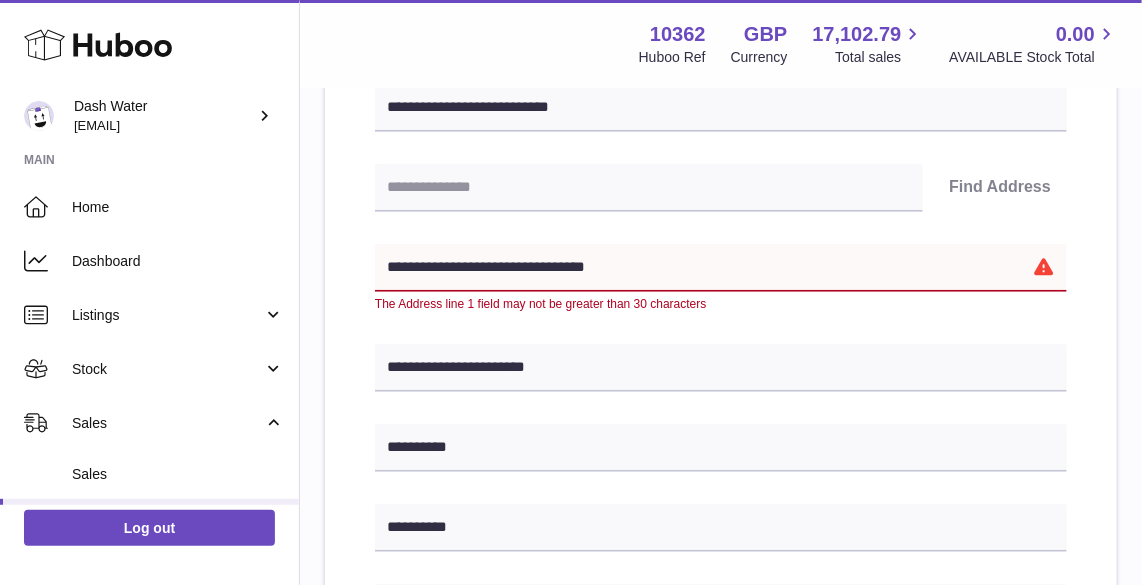 scroll, scrollTop: 345, scrollLeft: 0, axis: vertical 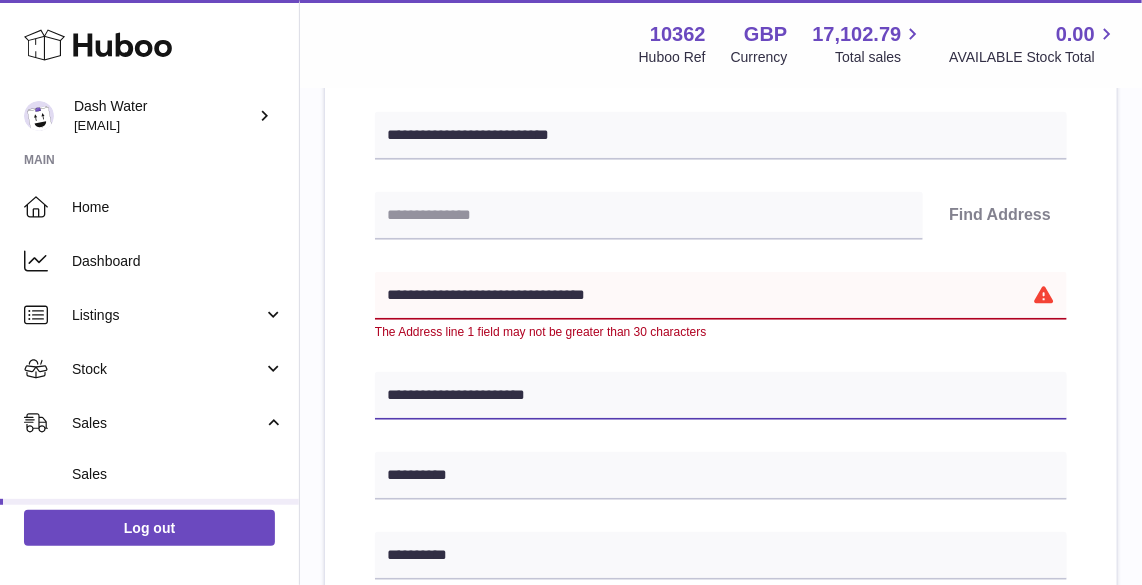 click on "**********" at bounding box center (721, 396) 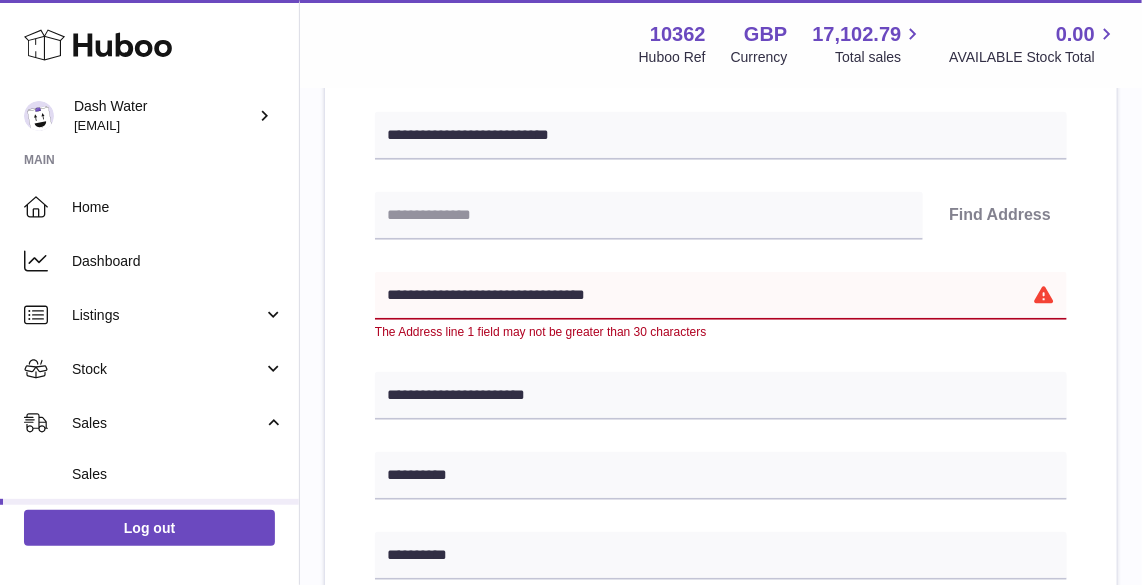 click on "**********" at bounding box center [721, 296] 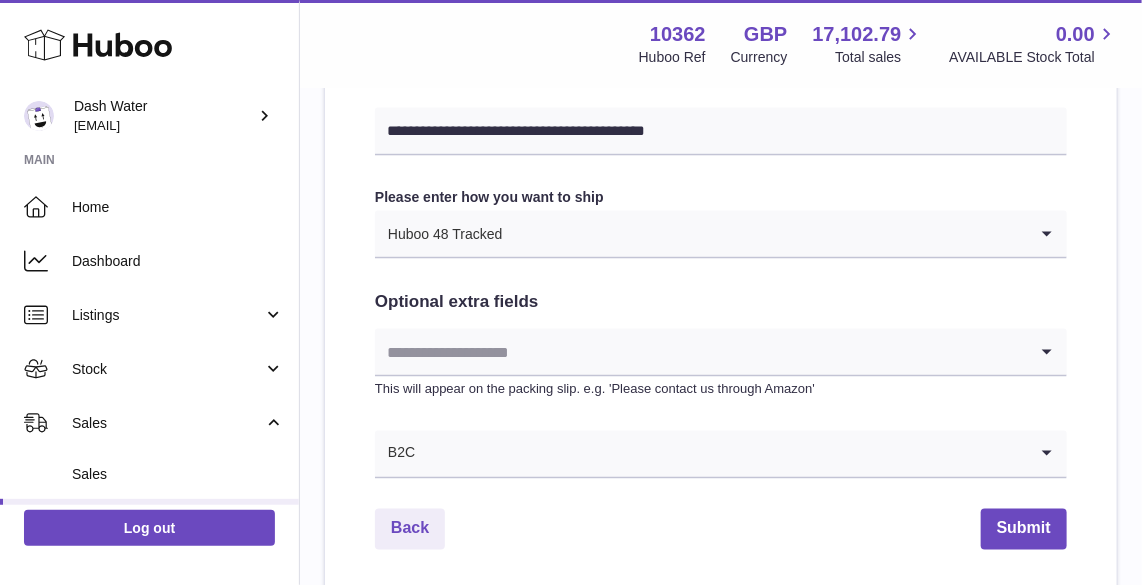 scroll, scrollTop: 1160, scrollLeft: 0, axis: vertical 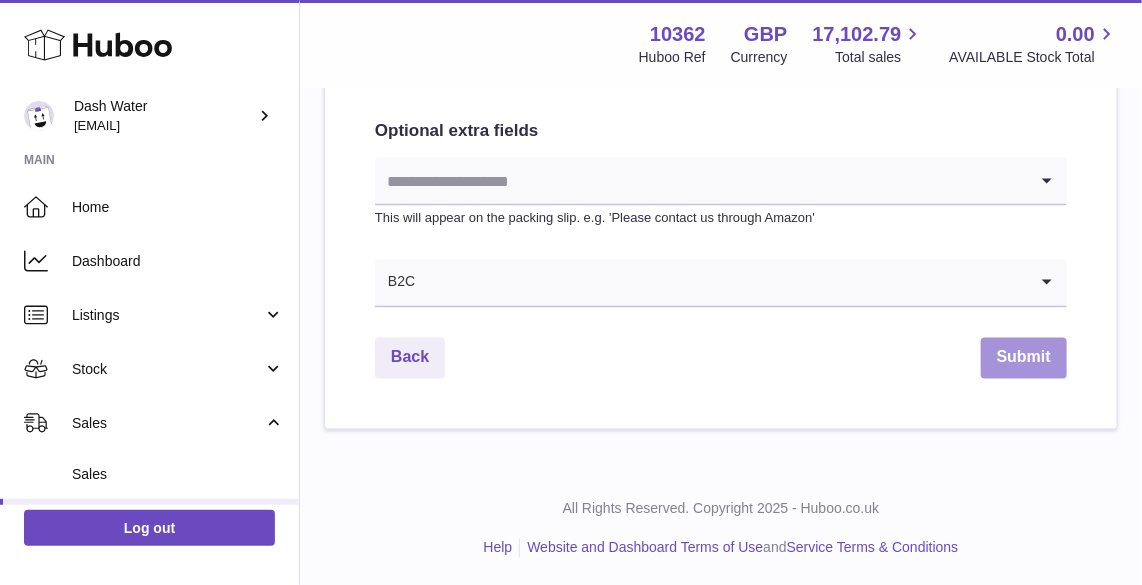 type on "**********" 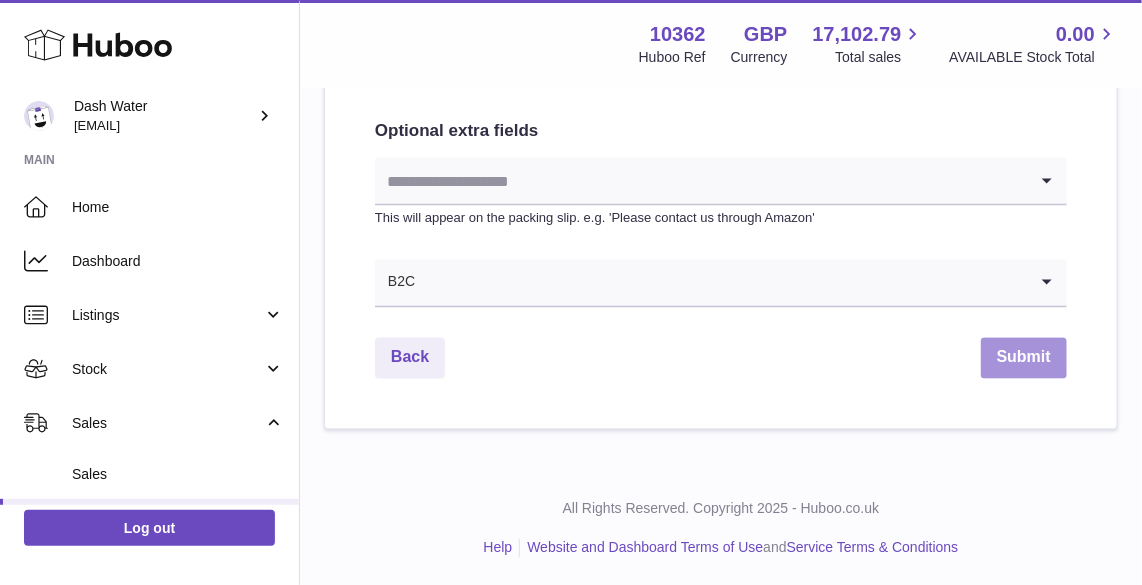 click on "Submit" at bounding box center [1024, 358] 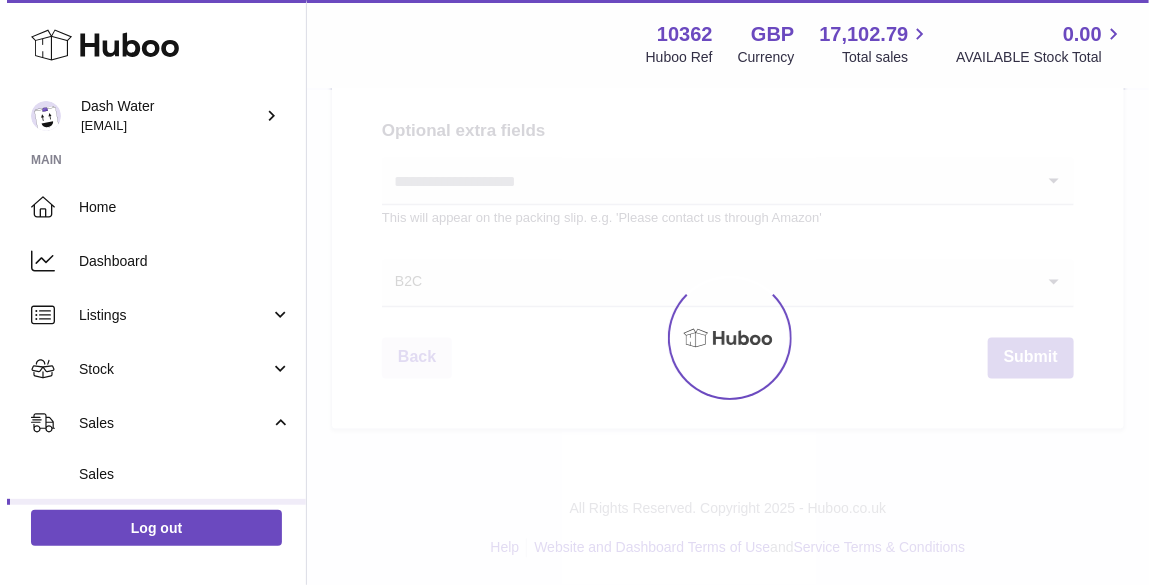 scroll, scrollTop: 0, scrollLeft: 0, axis: both 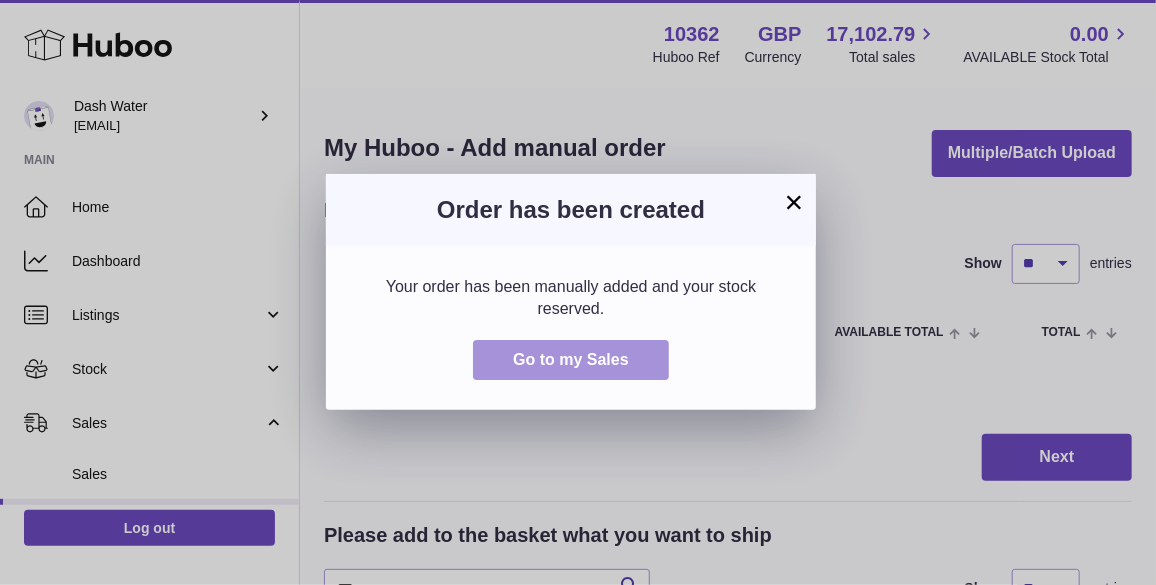 click on "Go to my Sales" at bounding box center (571, 359) 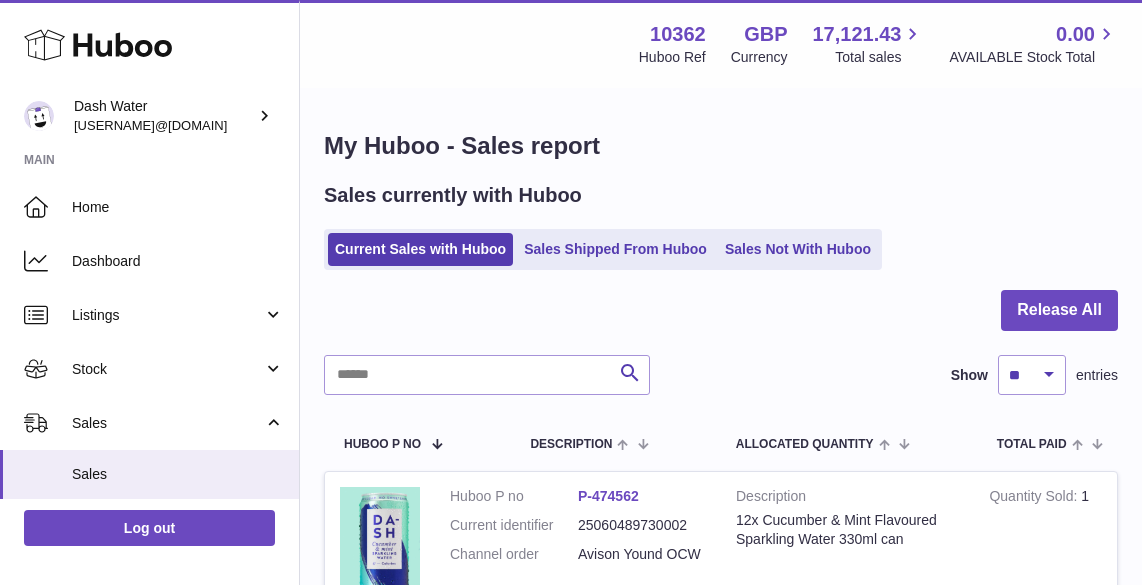 scroll, scrollTop: 0, scrollLeft: 0, axis: both 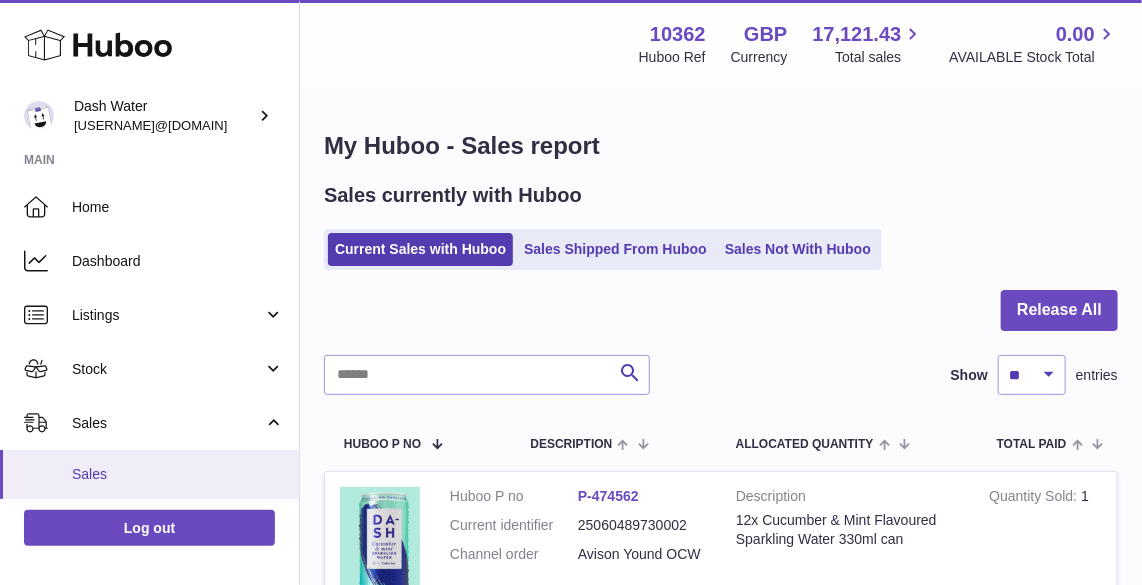 click on "Sales" at bounding box center (149, 474) 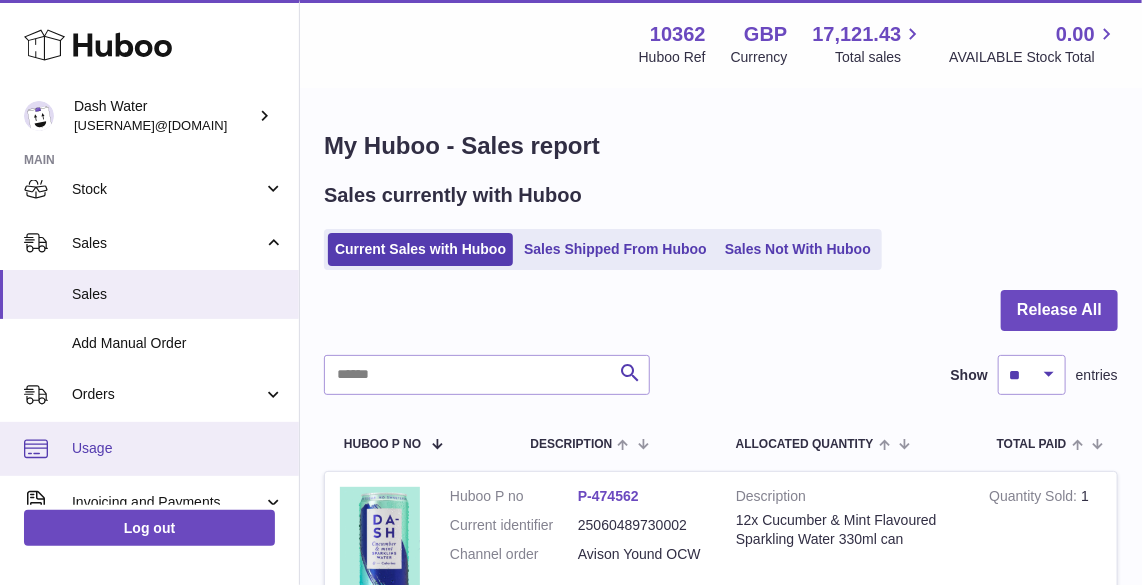 scroll, scrollTop: 181, scrollLeft: 0, axis: vertical 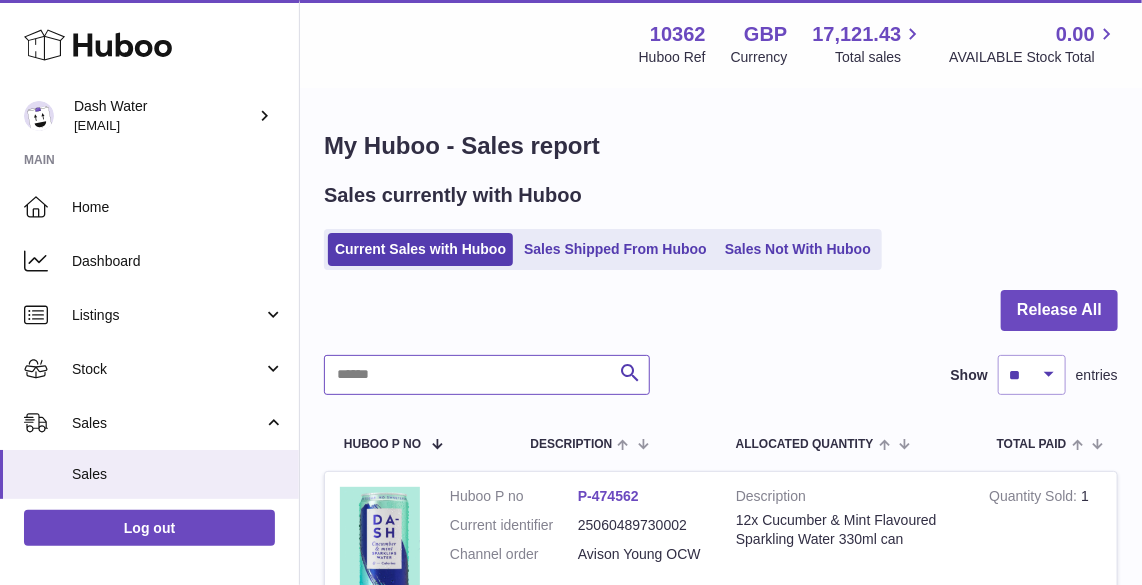 click at bounding box center (487, 375) 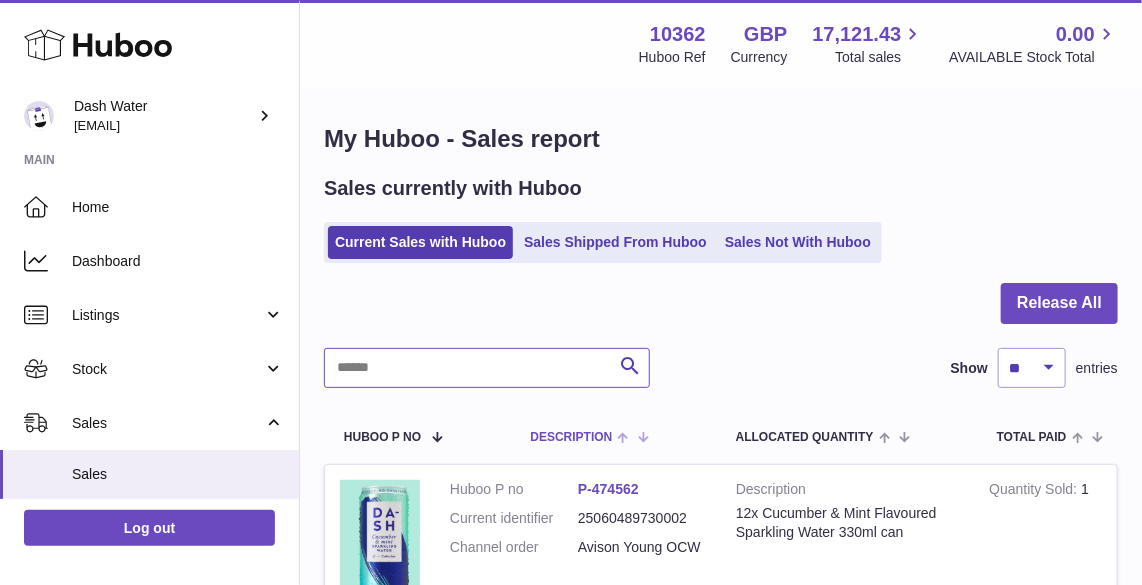 scroll, scrollTop: 0, scrollLeft: 0, axis: both 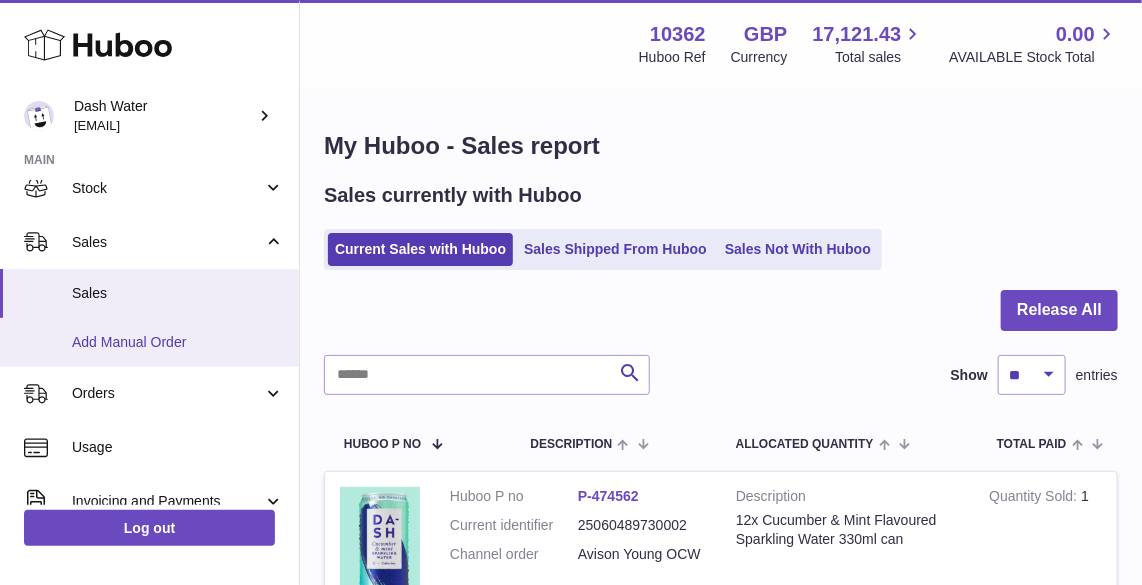 click on "Add Manual Order" at bounding box center [178, 342] 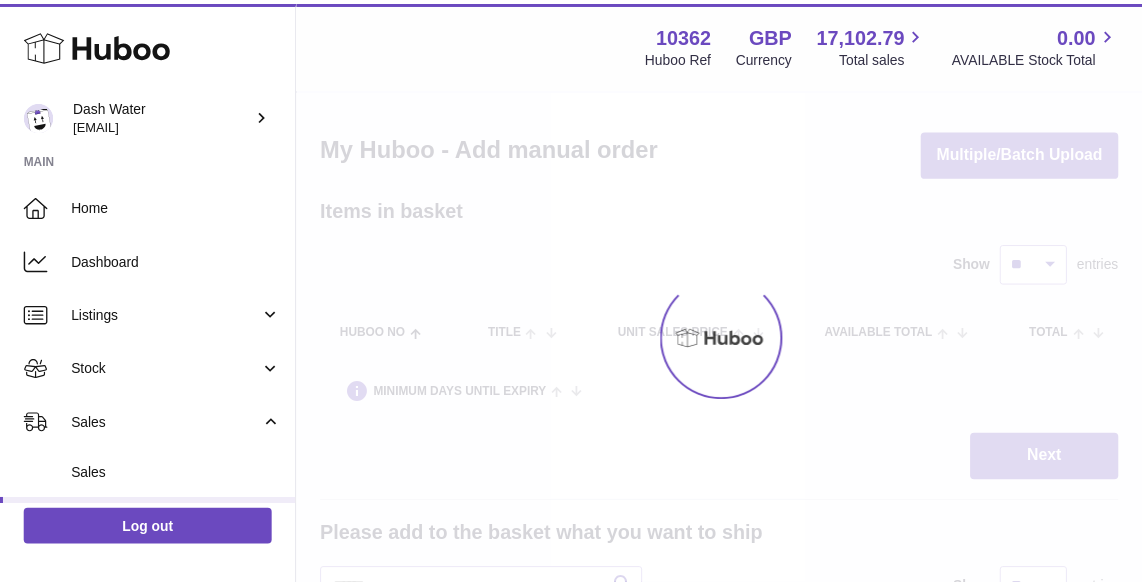 scroll, scrollTop: 0, scrollLeft: 0, axis: both 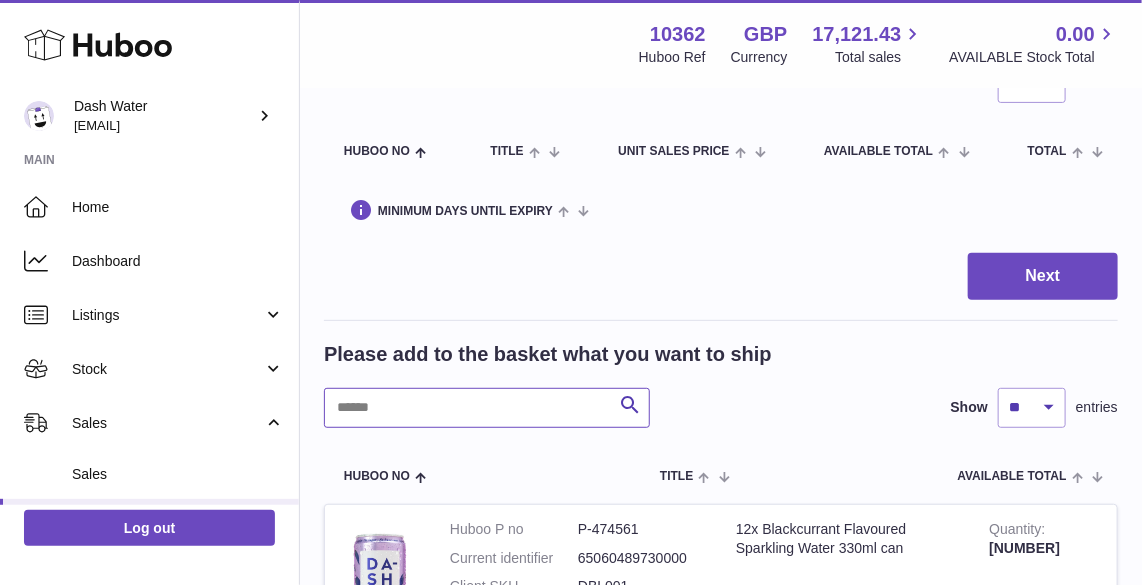 click at bounding box center [487, 408] 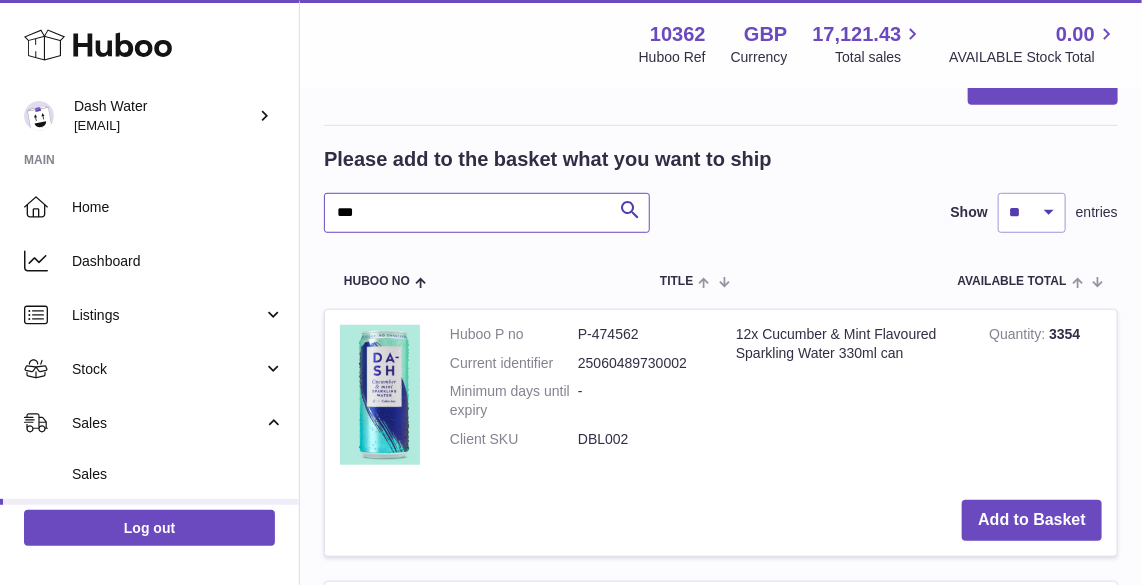 scroll, scrollTop: 545, scrollLeft: 0, axis: vertical 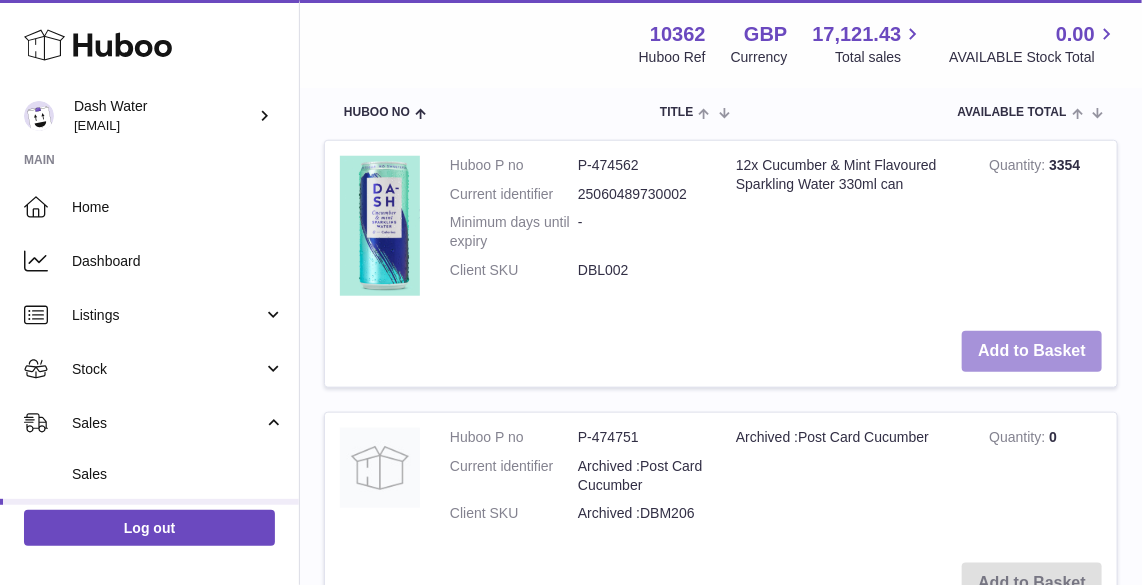 type on "***" 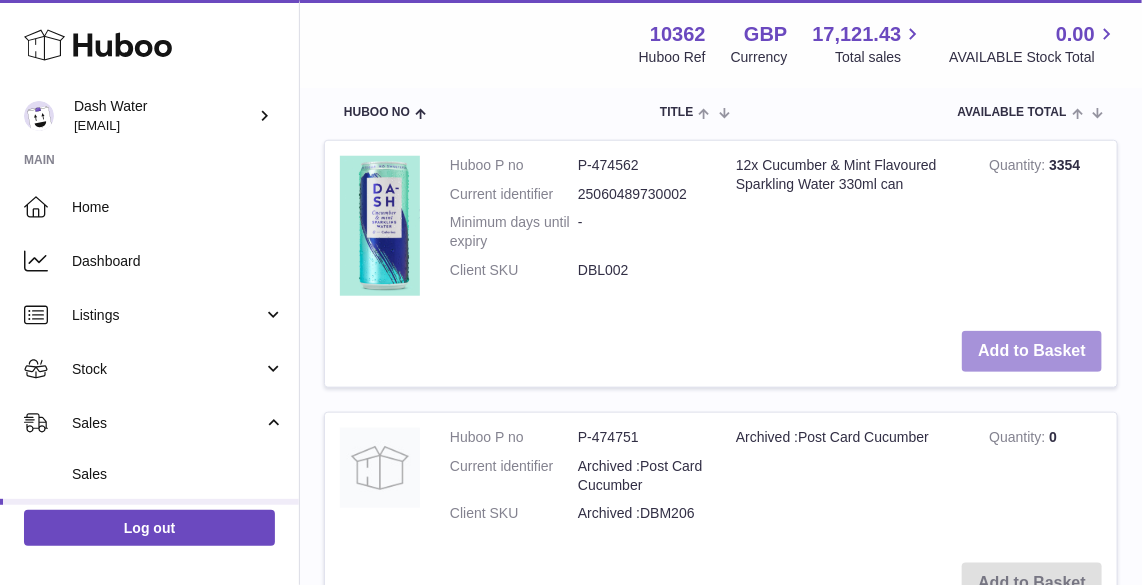 click on "Add to Basket" at bounding box center (1032, 351) 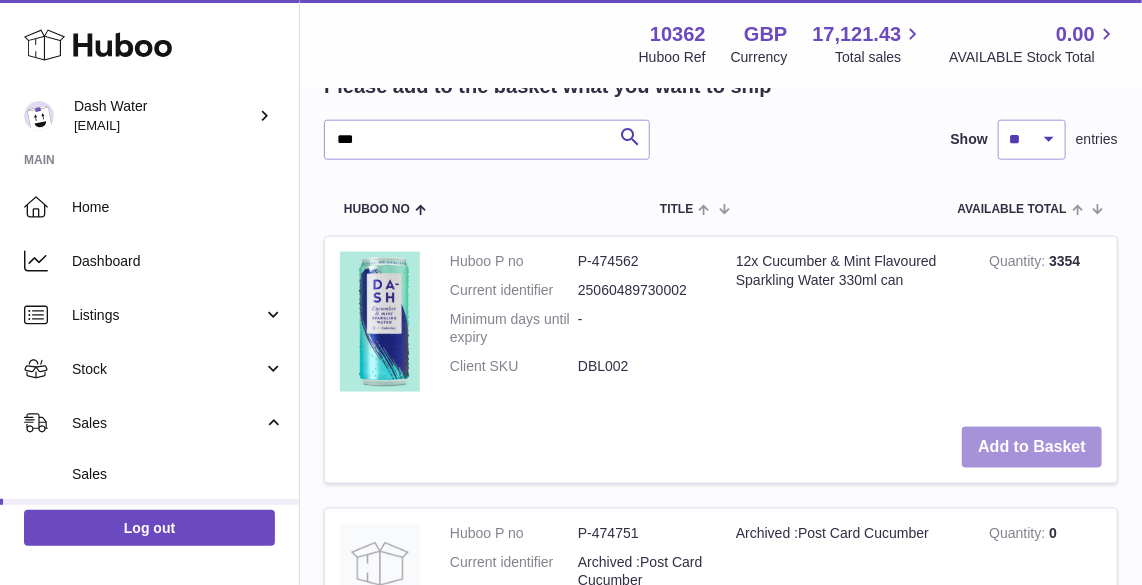 scroll, scrollTop: 493, scrollLeft: 0, axis: vertical 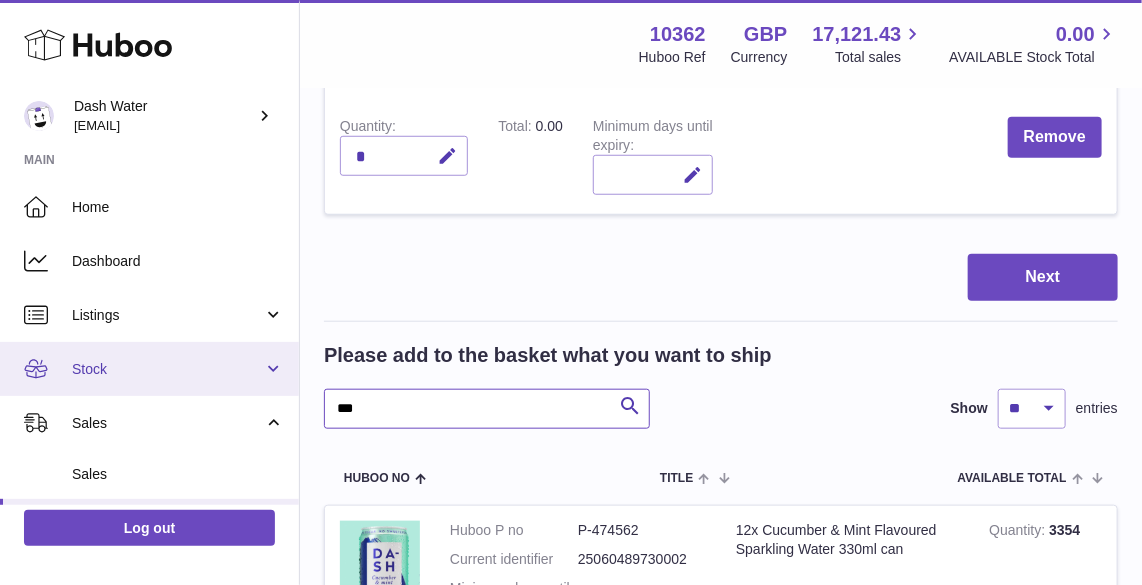 drag, startPoint x: 431, startPoint y: 396, endPoint x: 215, endPoint y: 393, distance: 216.02083 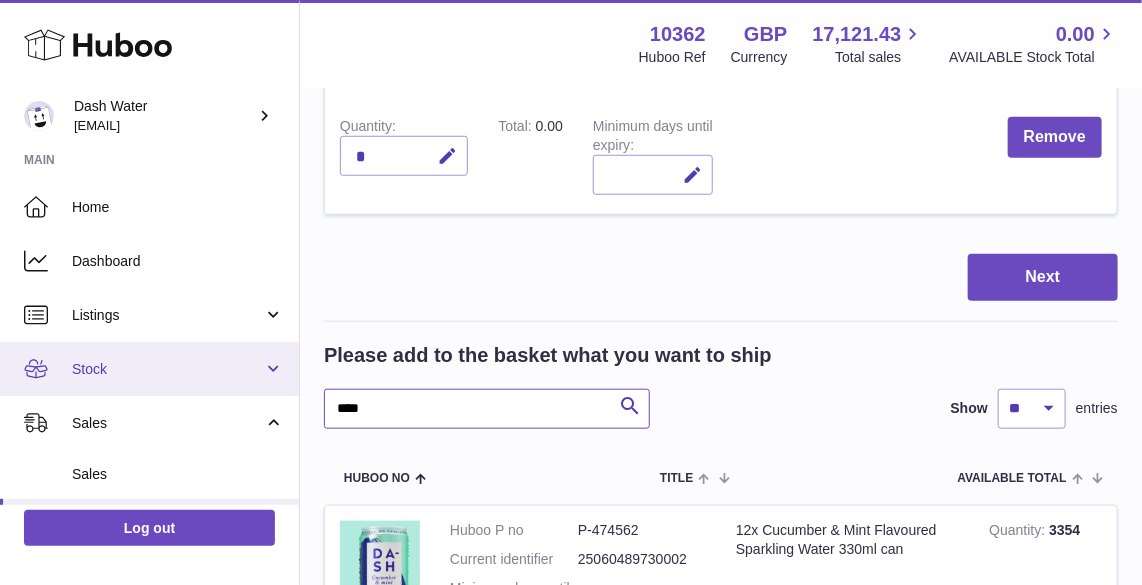 type on "****" 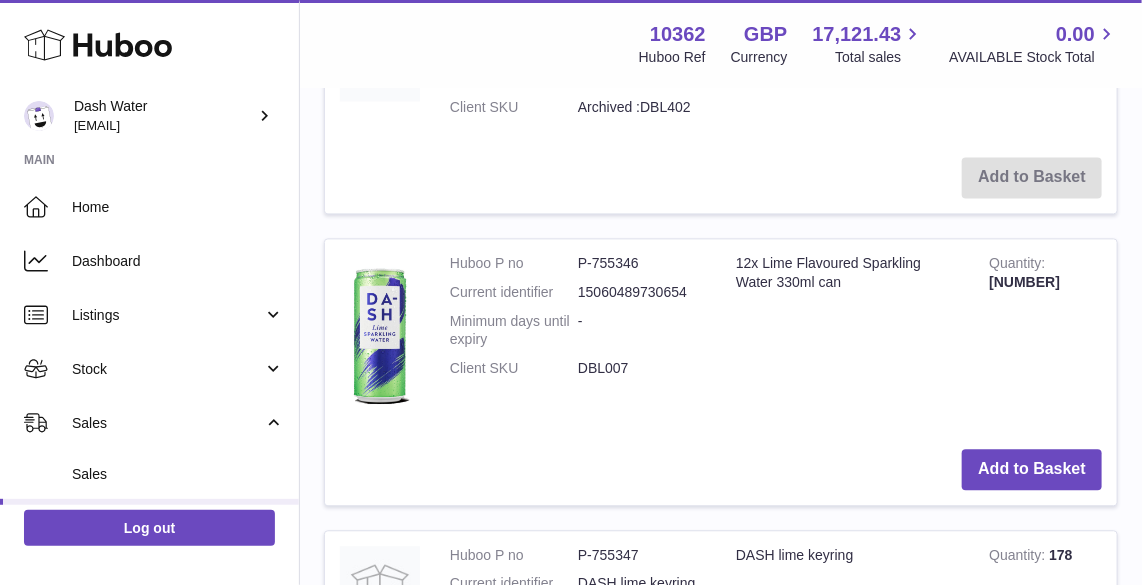 scroll, scrollTop: 1493, scrollLeft: 0, axis: vertical 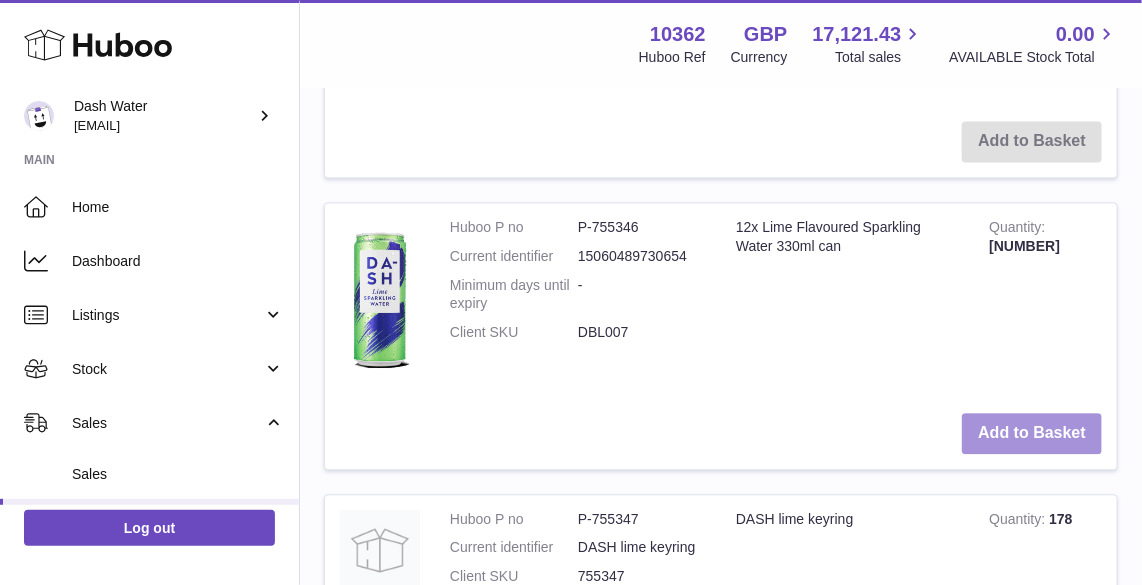 click on "Add to Basket" at bounding box center [1032, 433] 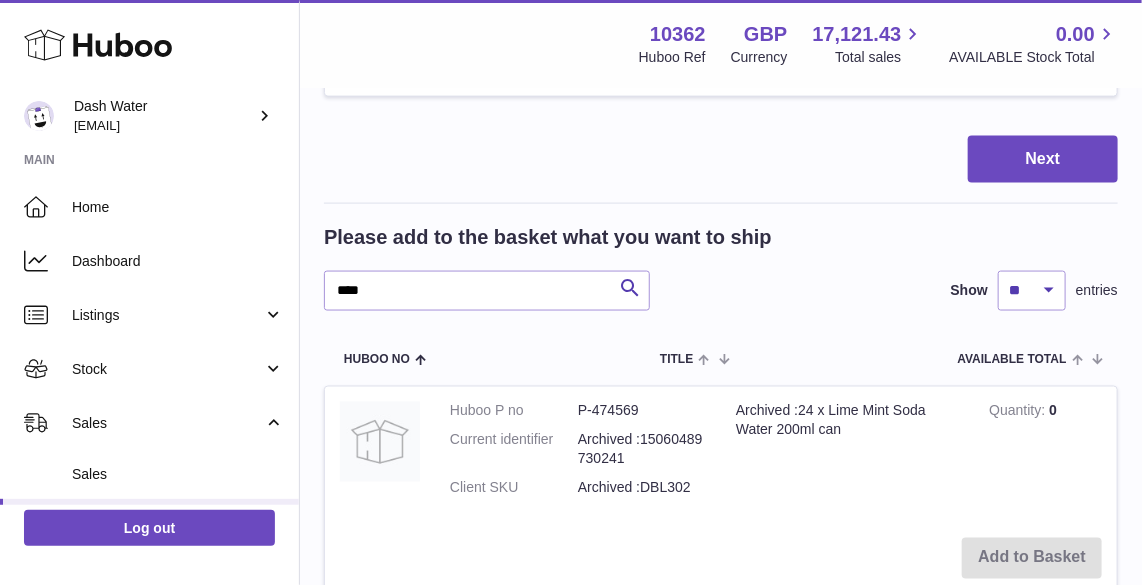 scroll, scrollTop: 916, scrollLeft: 0, axis: vertical 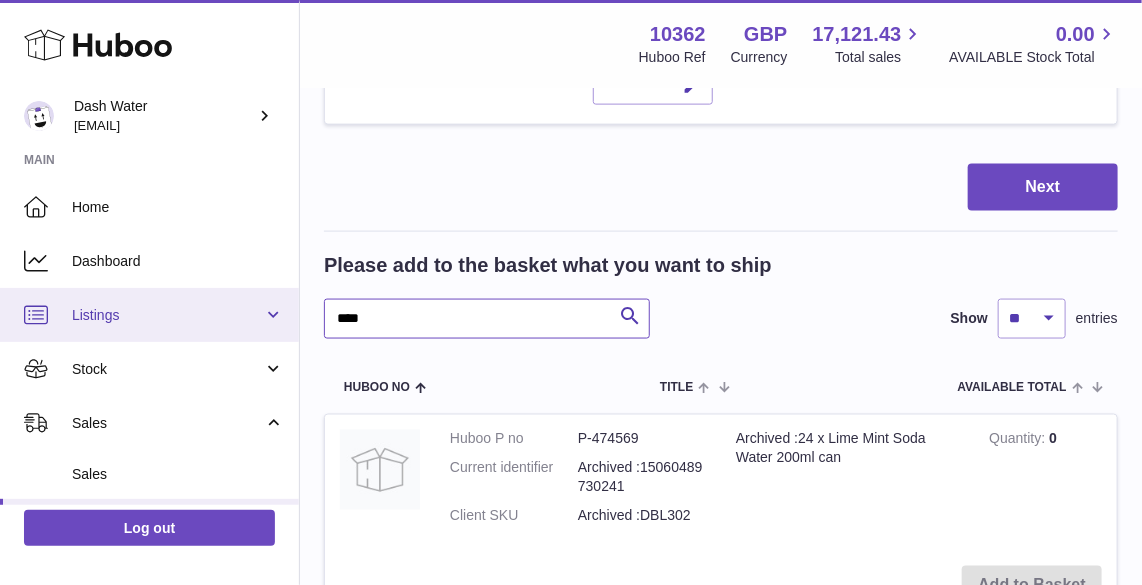 drag, startPoint x: 421, startPoint y: 305, endPoint x: 233, endPoint y: 312, distance: 188.13028 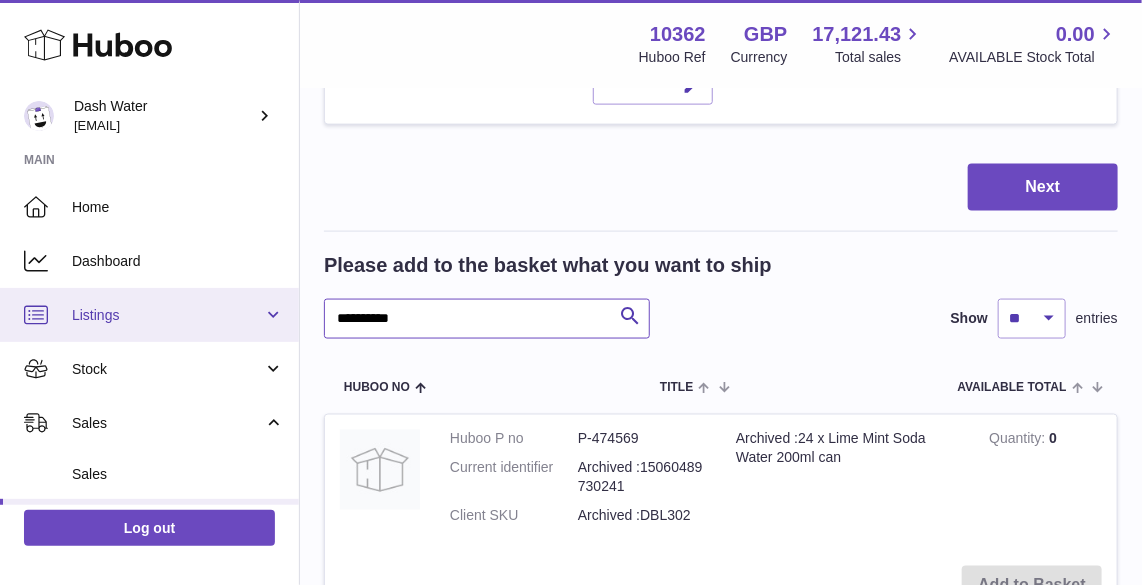 type on "**********" 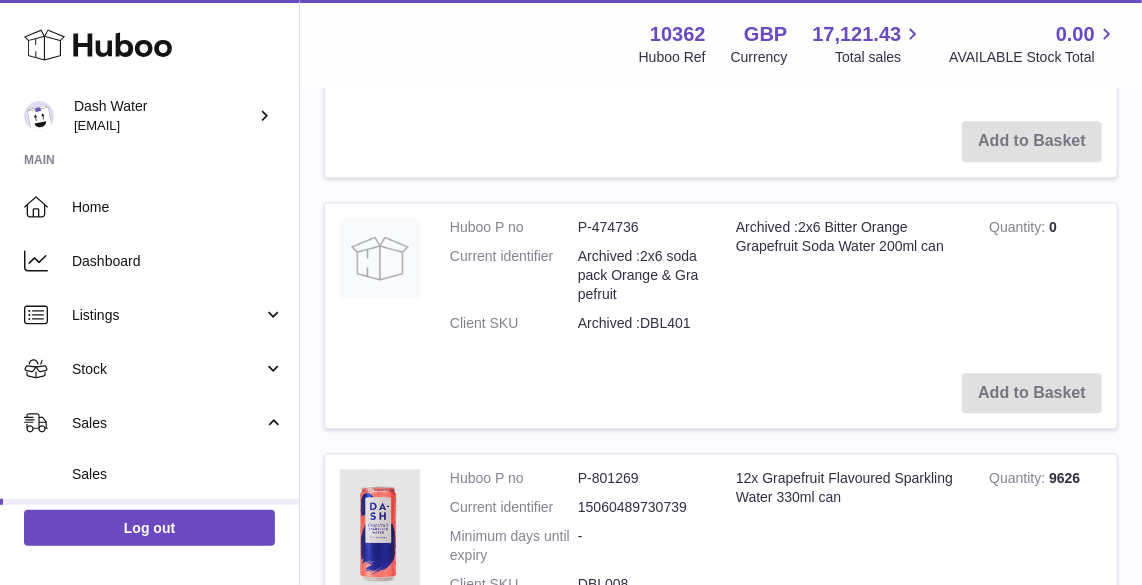 scroll, scrollTop: 1825, scrollLeft: 0, axis: vertical 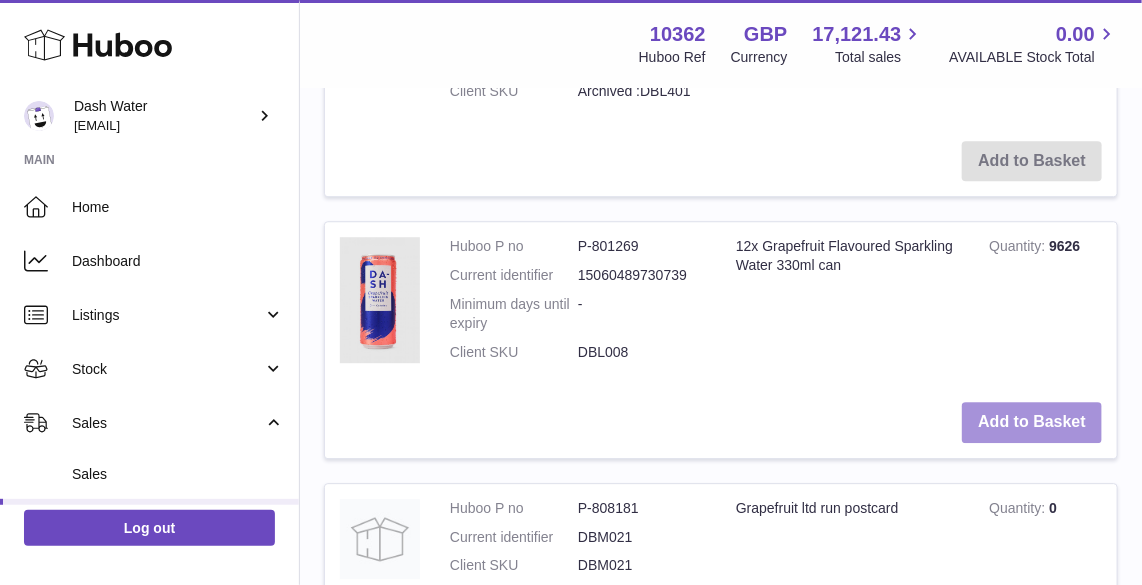 click on "Add to Basket" at bounding box center [1032, 422] 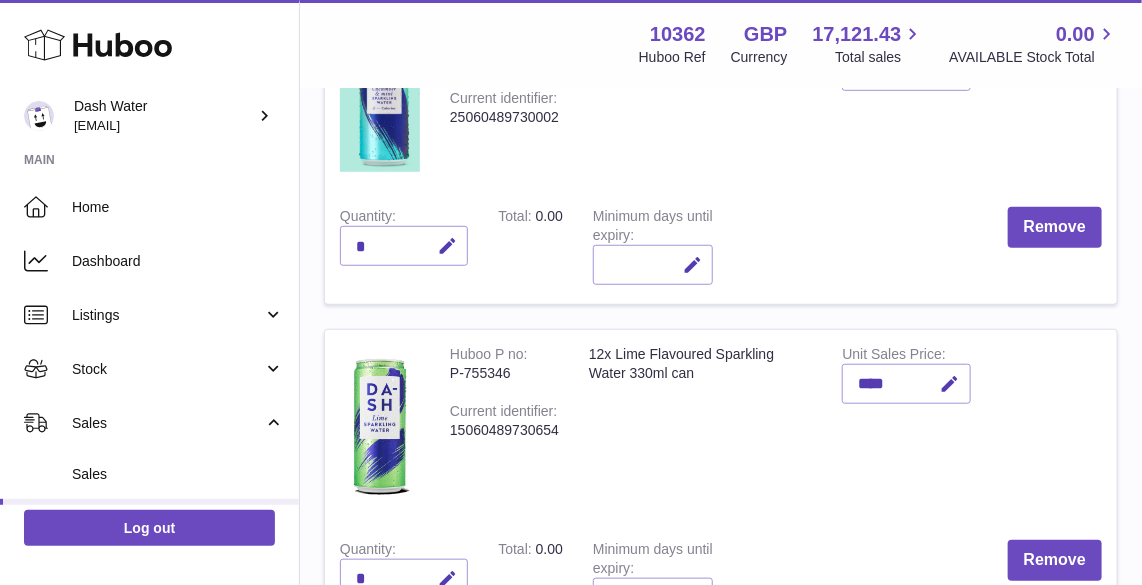 scroll, scrollTop: 577, scrollLeft: 0, axis: vertical 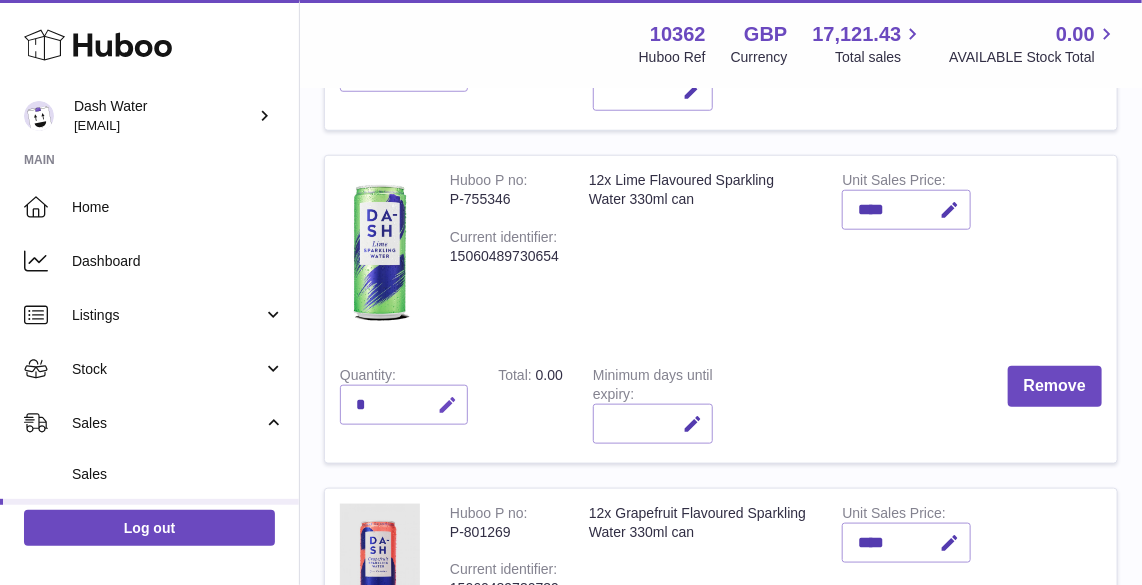click at bounding box center [444, 405] 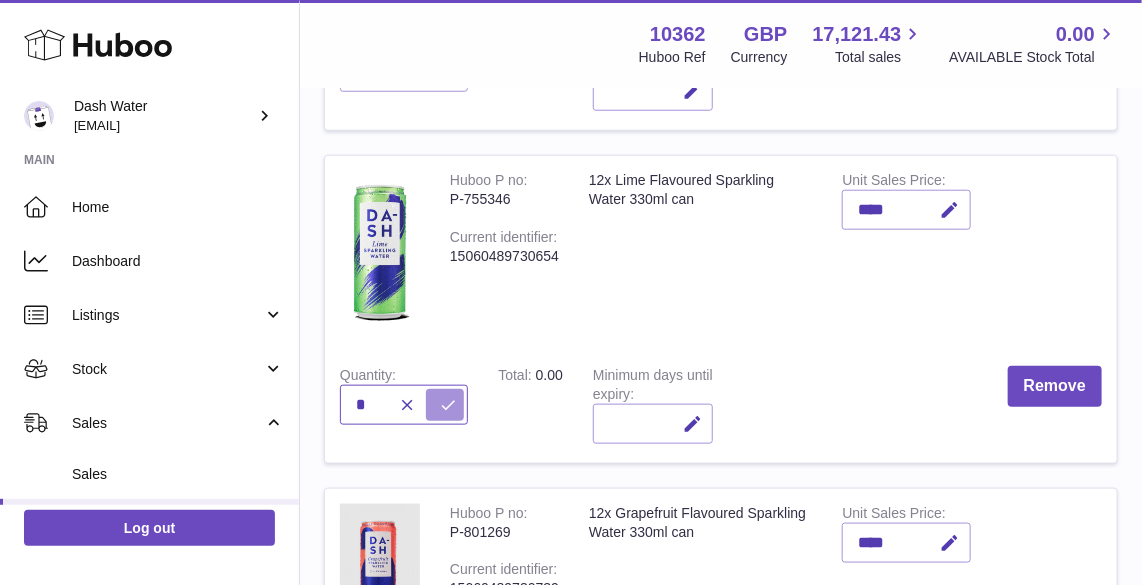 type on "*" 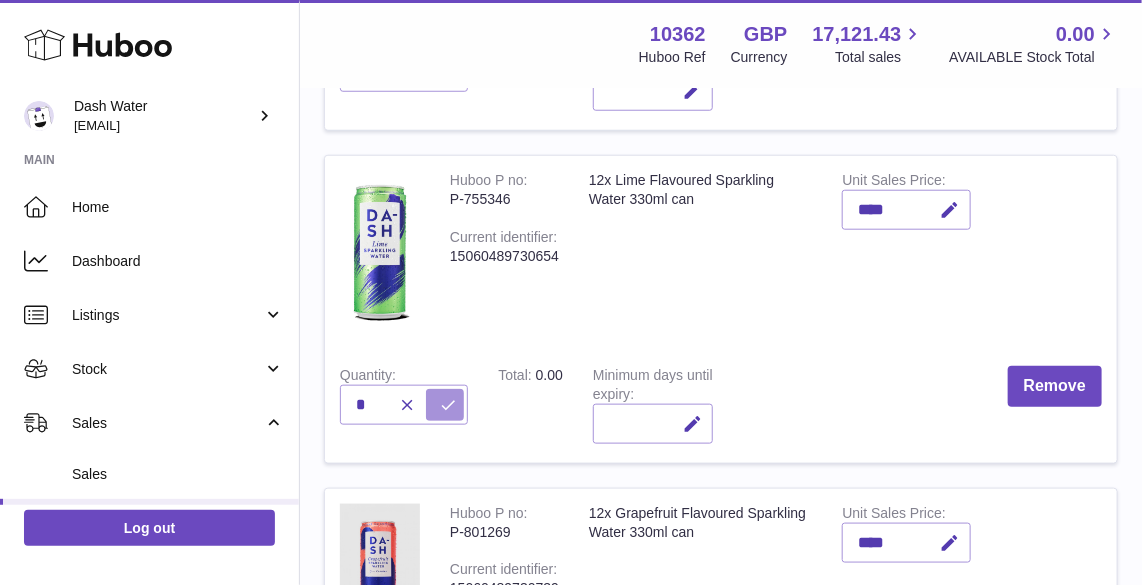 click at bounding box center (448, 405) 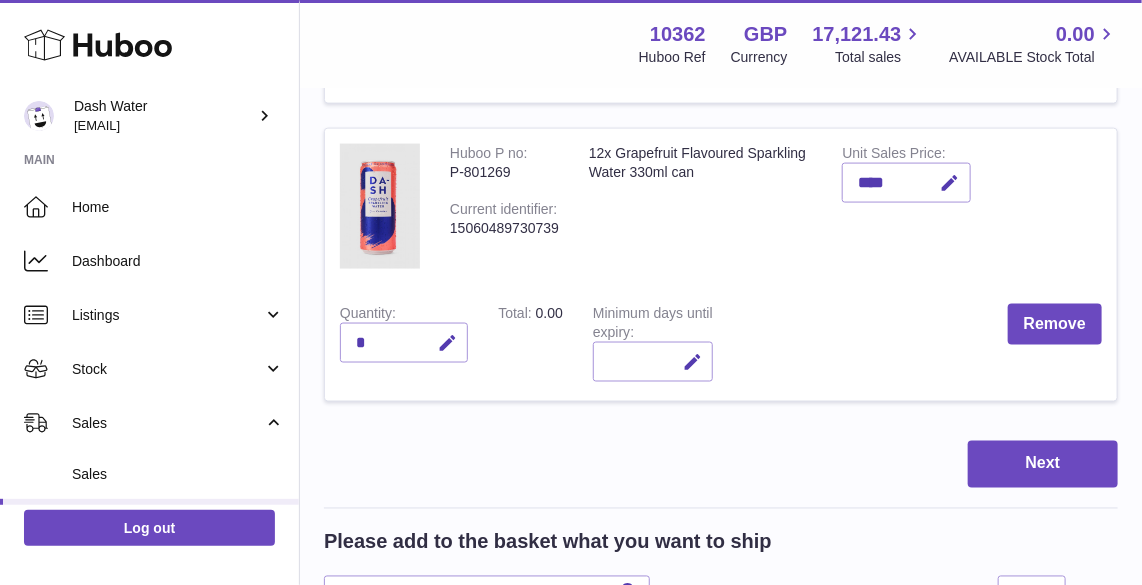 scroll, scrollTop: 1032, scrollLeft: 0, axis: vertical 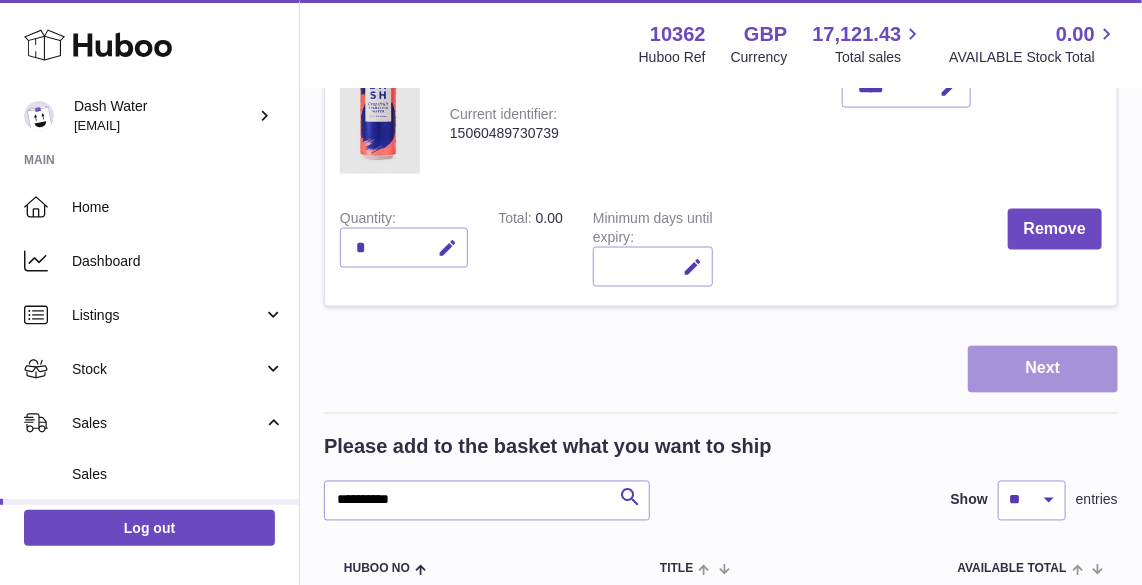 click on "Next" at bounding box center (1043, 369) 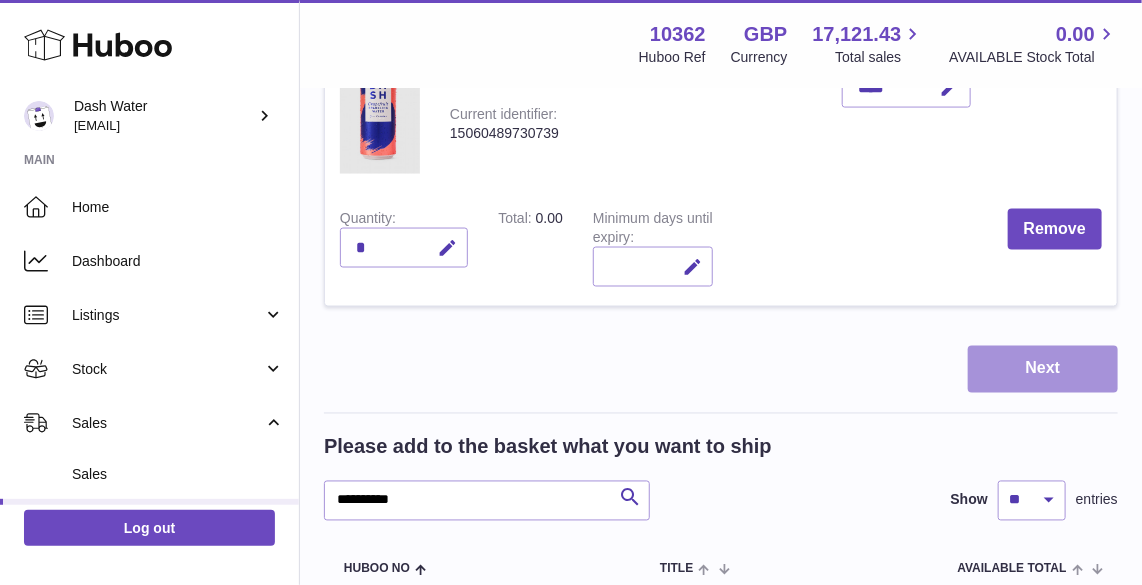 scroll, scrollTop: 0, scrollLeft: 0, axis: both 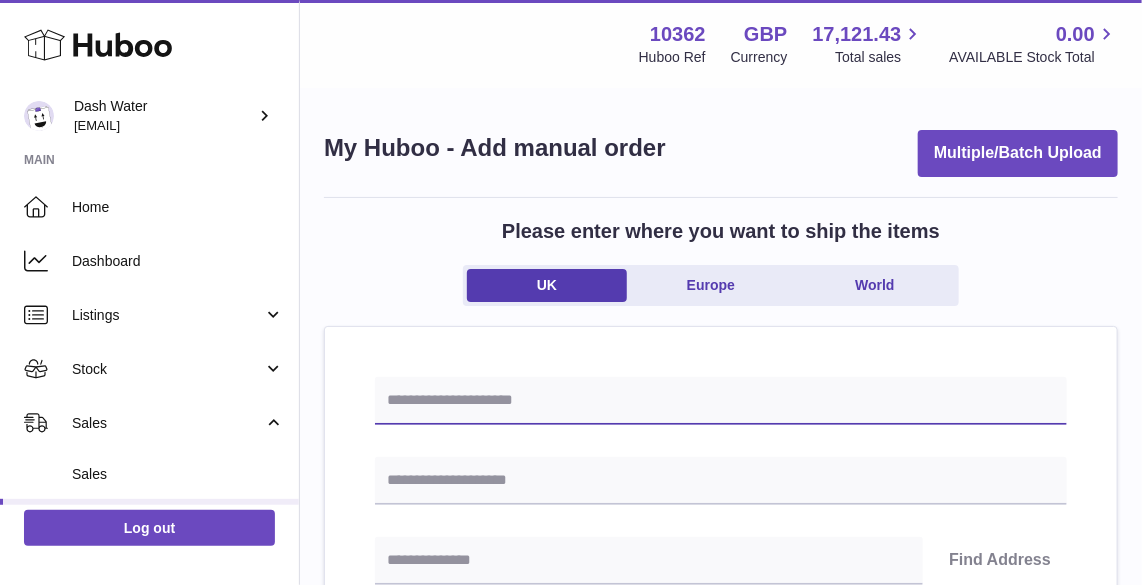 click at bounding box center (721, 401) 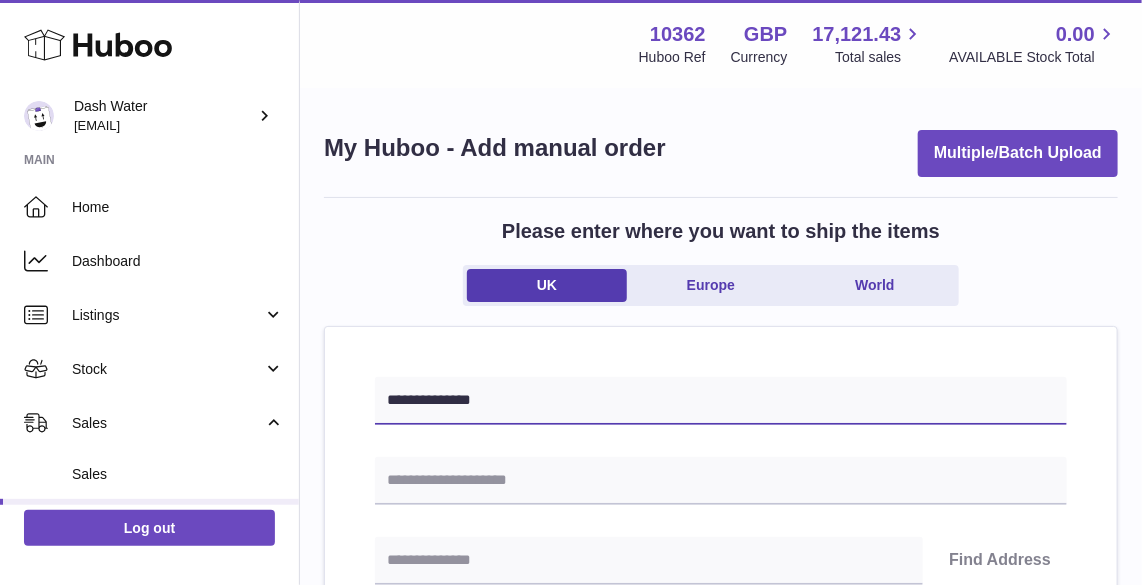 type on "**********" 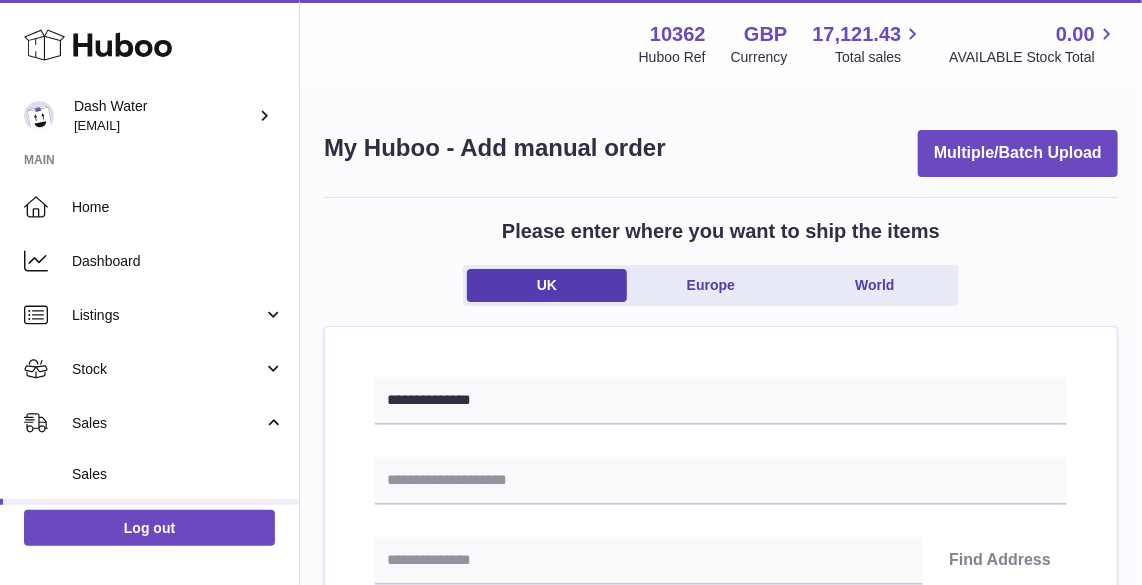drag, startPoint x: 575, startPoint y: 363, endPoint x: 558, endPoint y: 373, distance: 19.723083 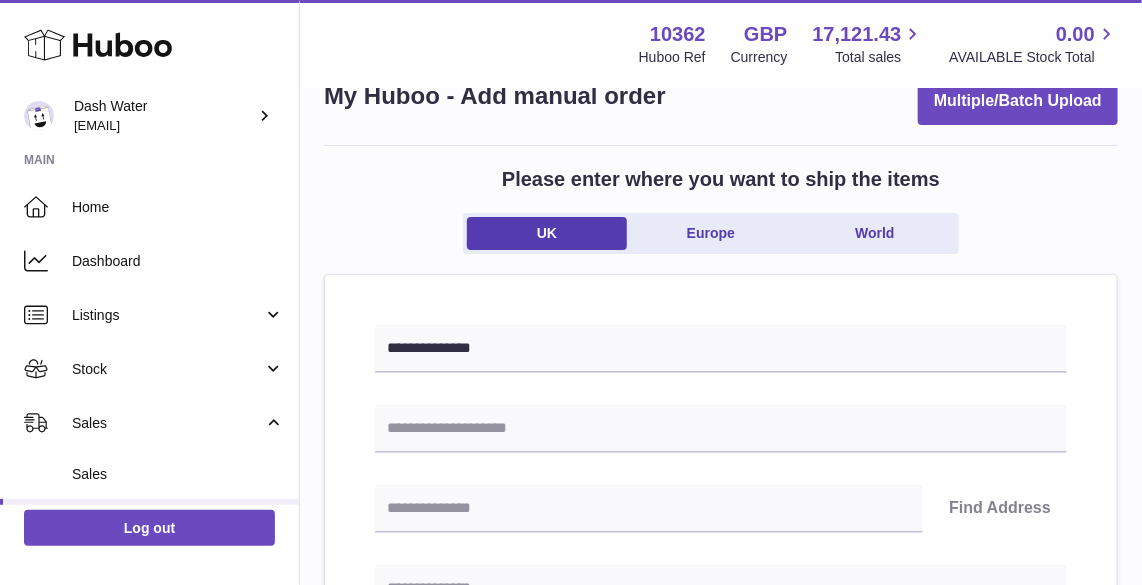 scroll, scrollTop: 90, scrollLeft: 0, axis: vertical 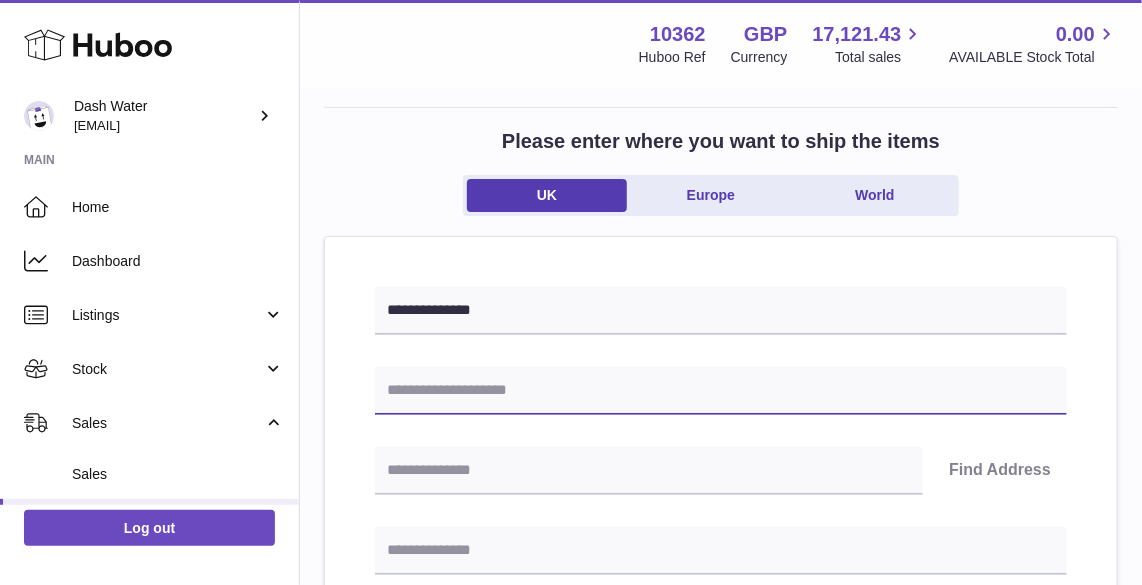 click at bounding box center (721, 391) 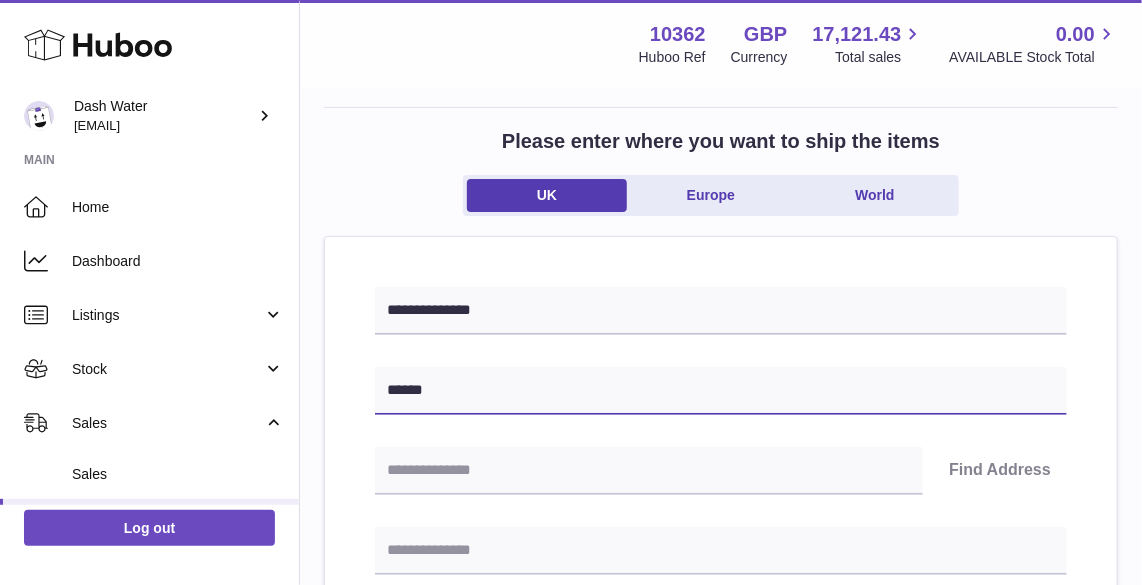 type on "**********" 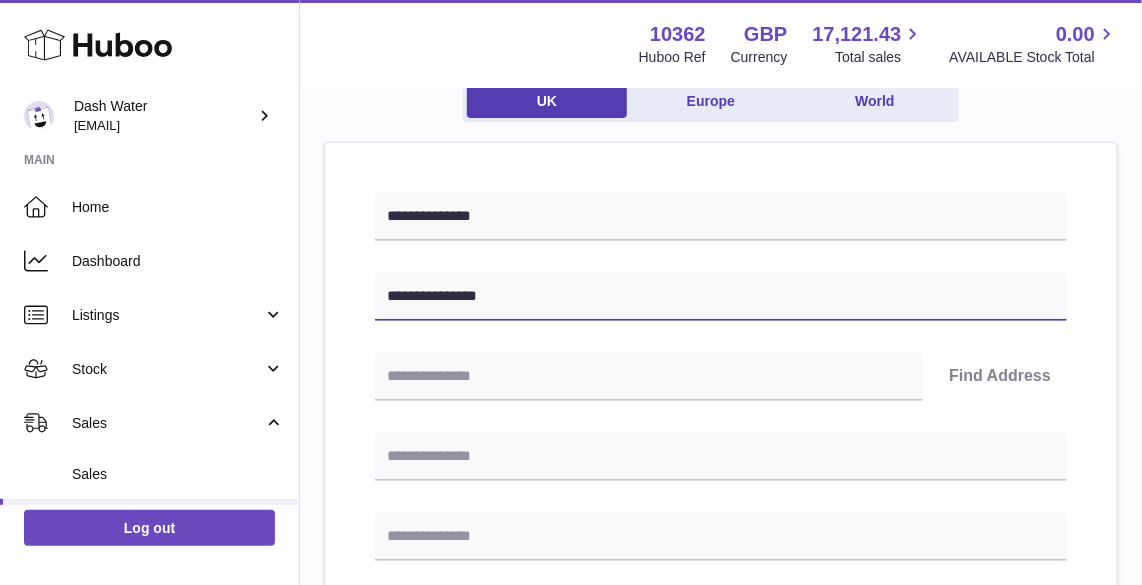 scroll, scrollTop: 190, scrollLeft: 0, axis: vertical 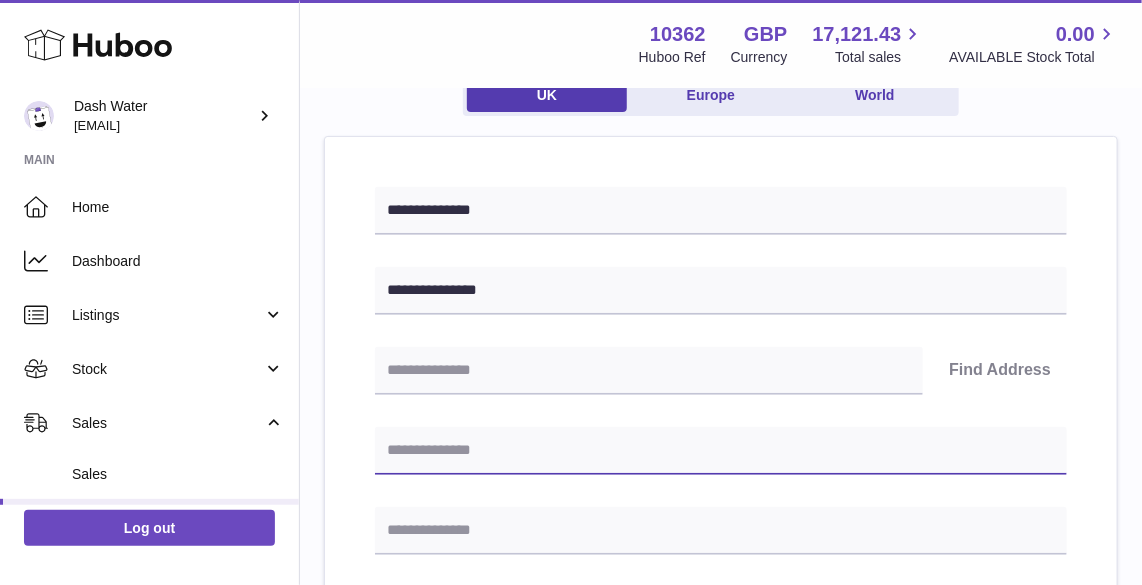 click at bounding box center (721, 451) 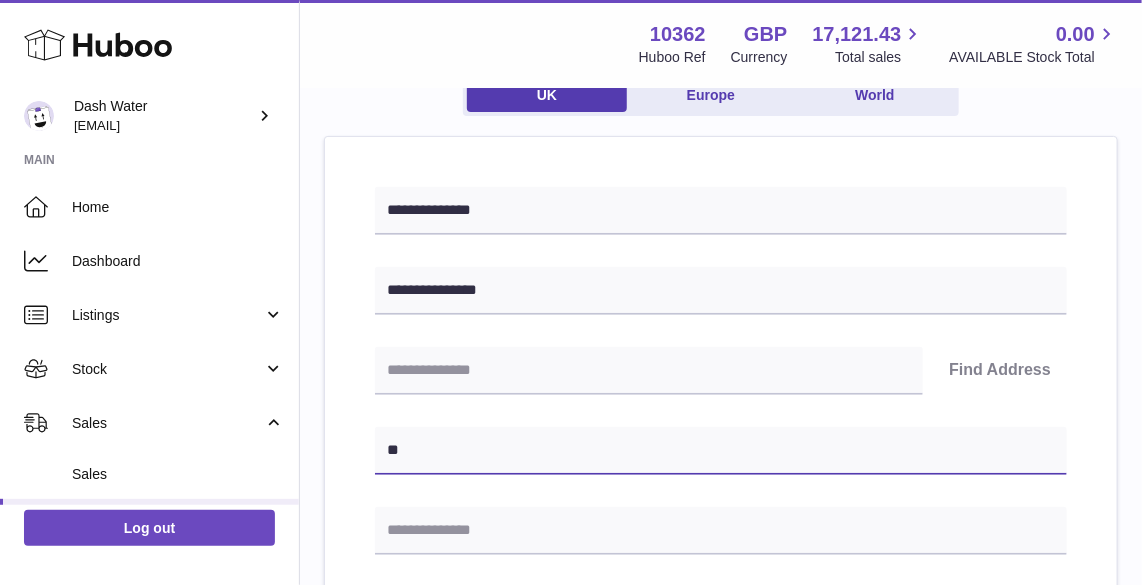 type on "**********" 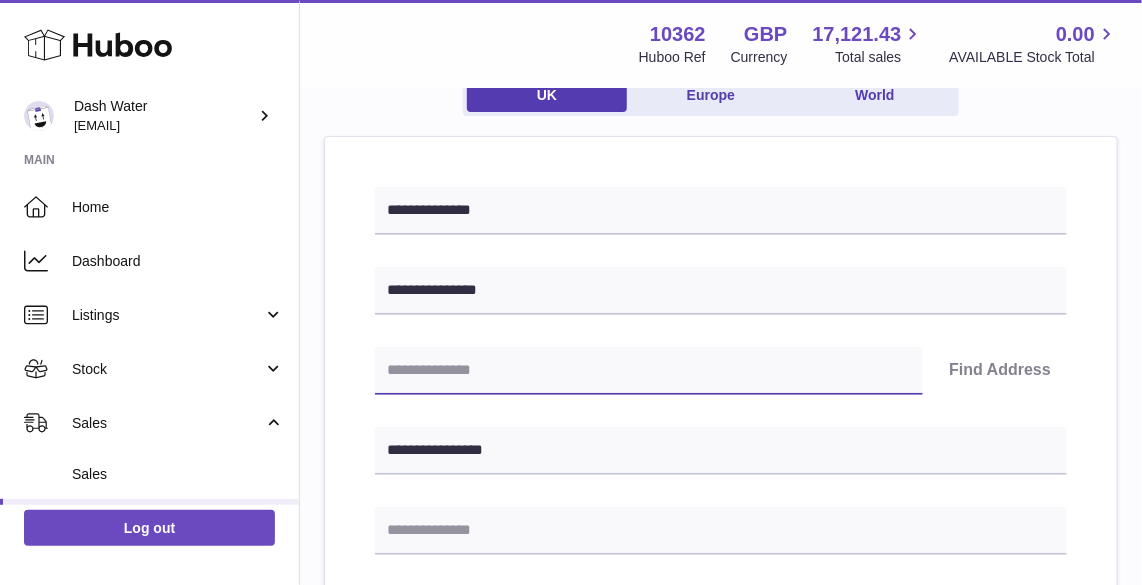 type on "*******" 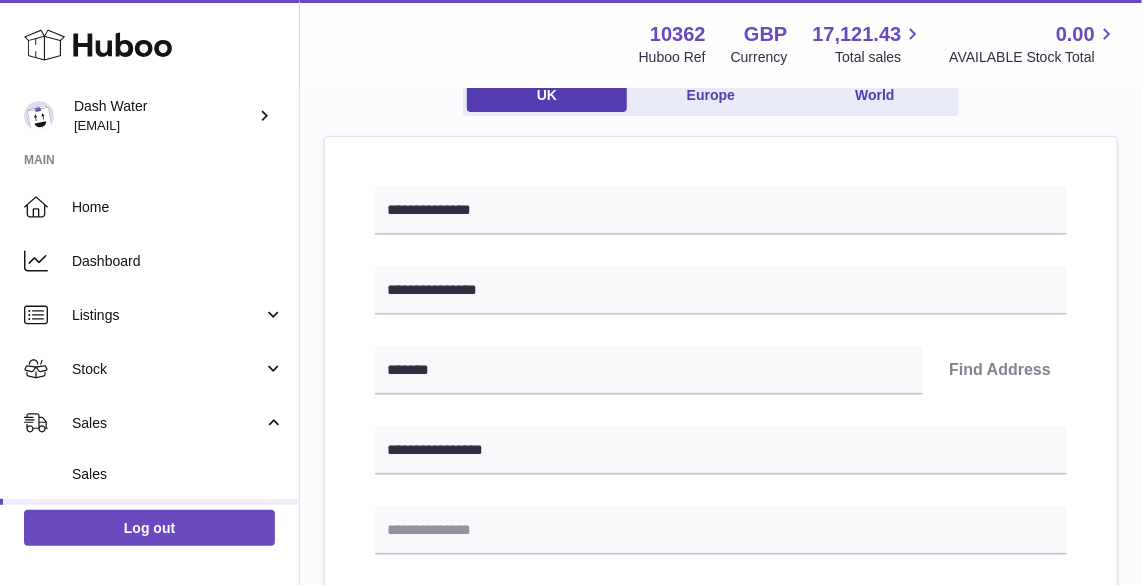 type on "******" 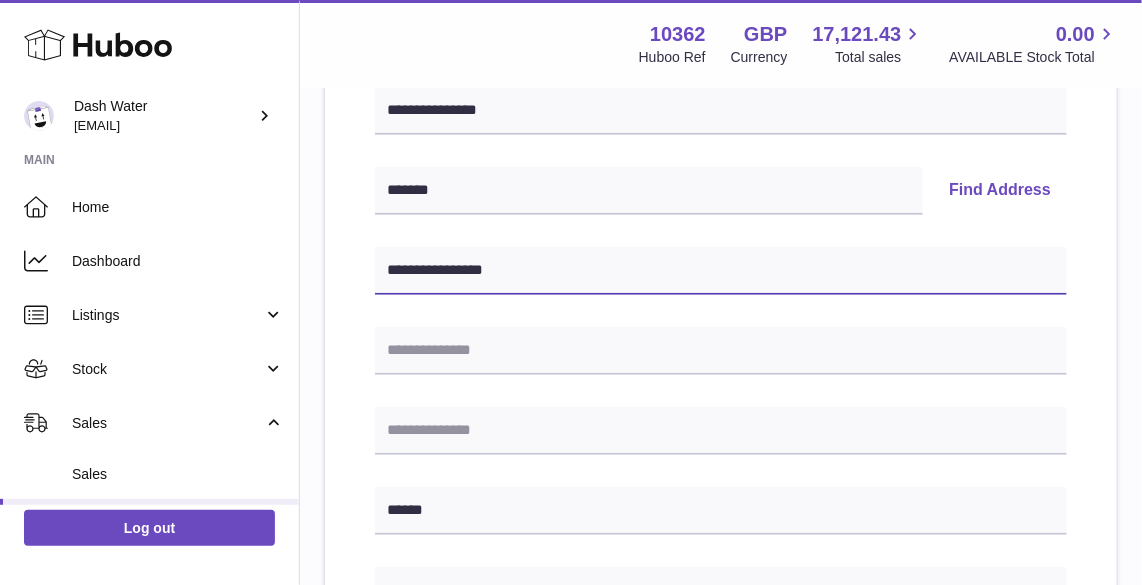 scroll, scrollTop: 372, scrollLeft: 0, axis: vertical 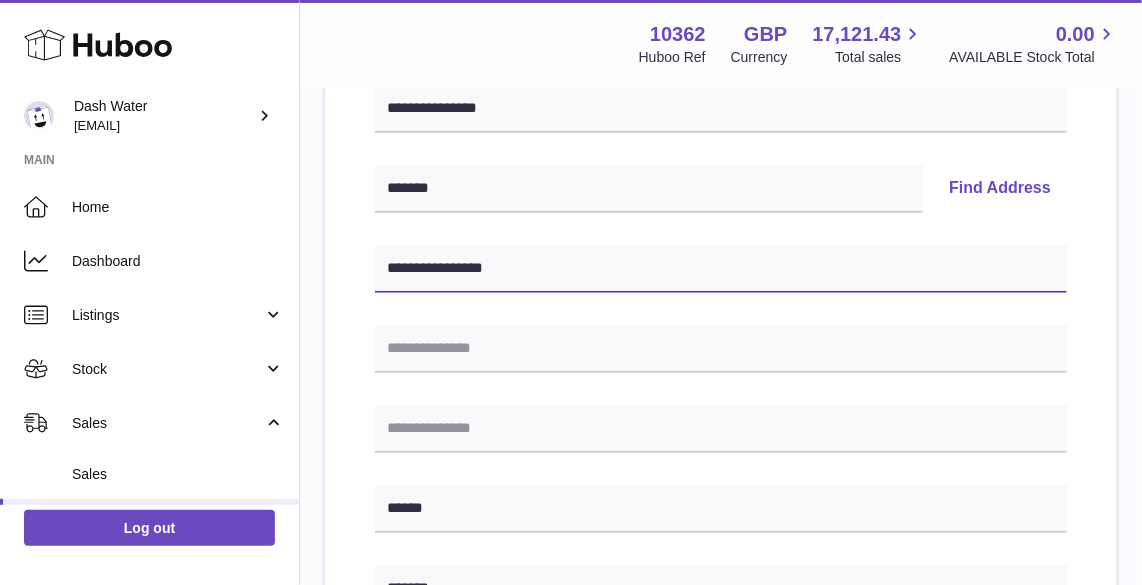 click on "**********" at bounding box center (721, 269) 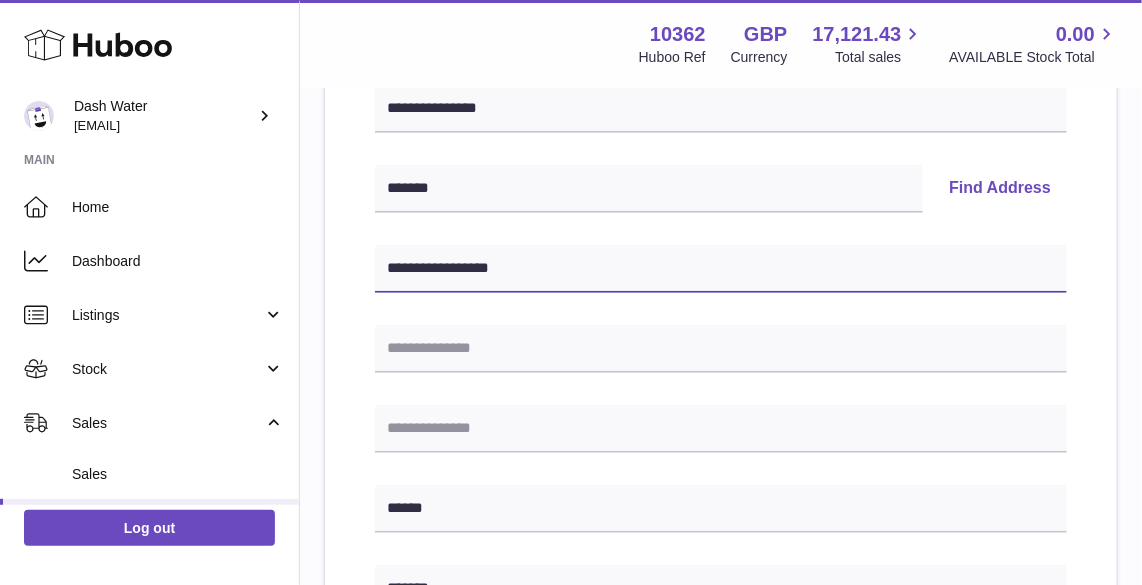 type on "**********" 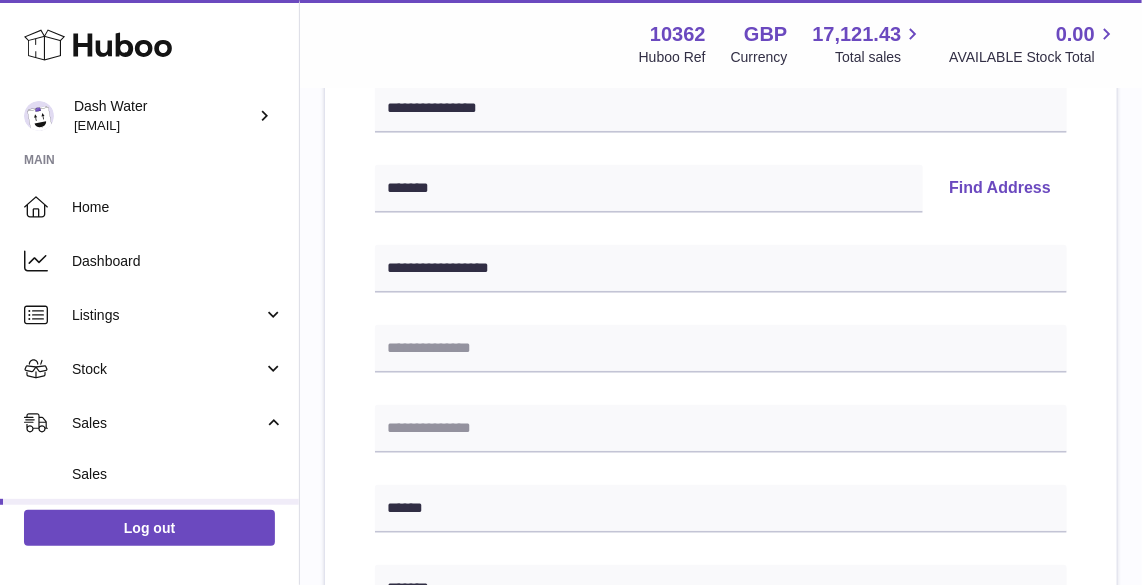 click on "**********" at bounding box center [721, 550] 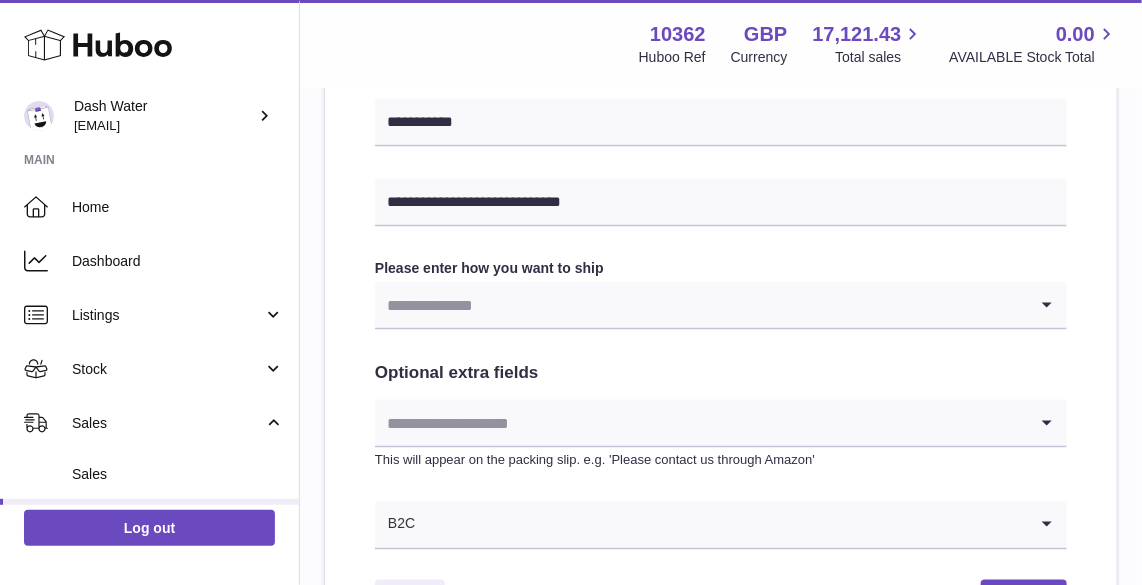 scroll, scrollTop: 1009, scrollLeft: 0, axis: vertical 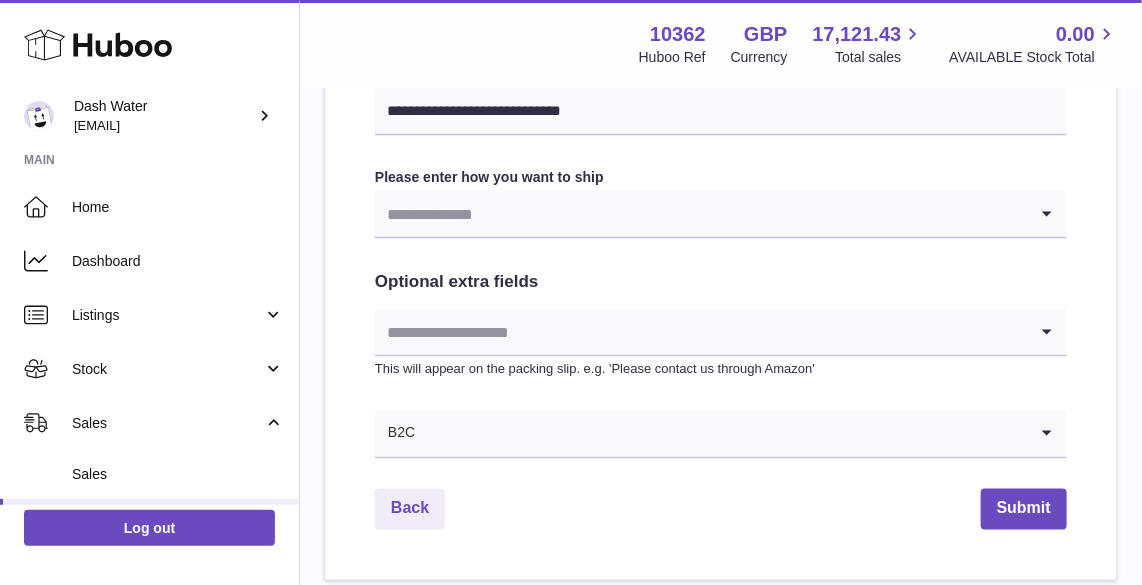 click at bounding box center (701, 214) 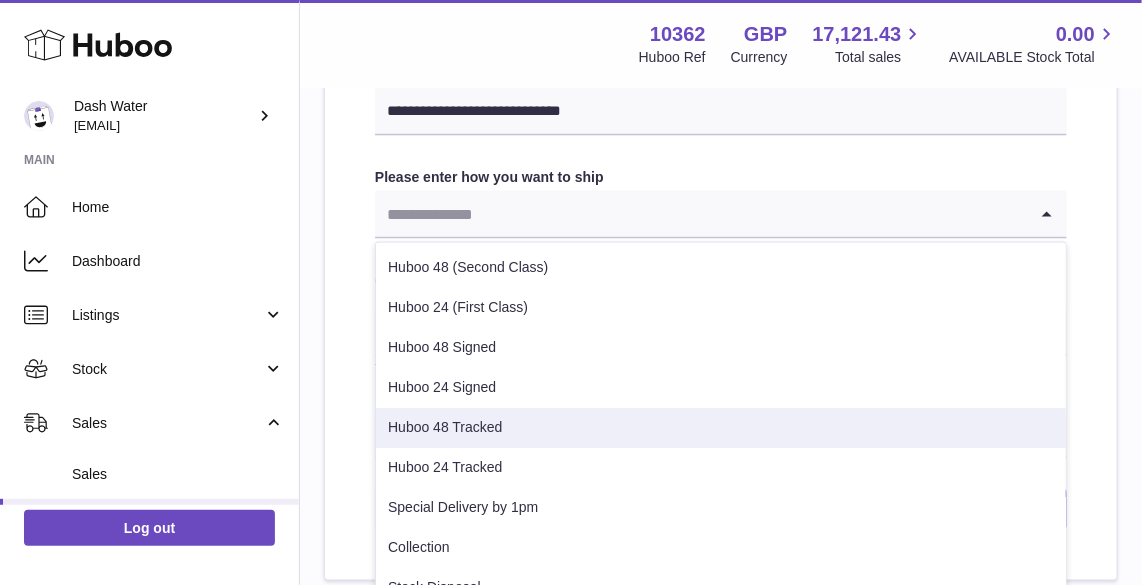click on "Huboo 48 Tracked" at bounding box center [721, 428] 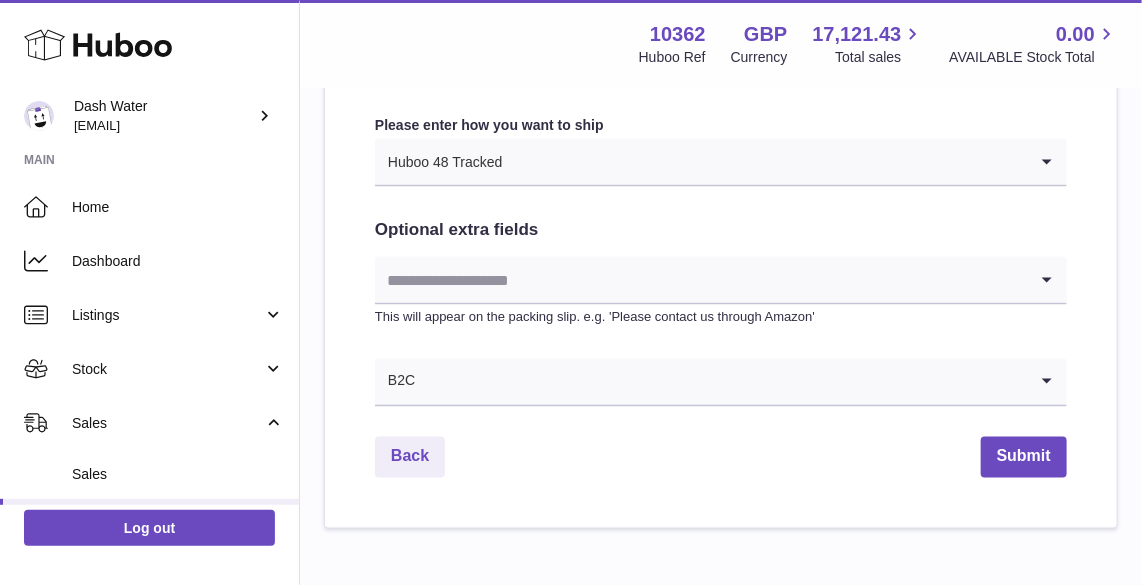 scroll, scrollTop: 1099, scrollLeft: 0, axis: vertical 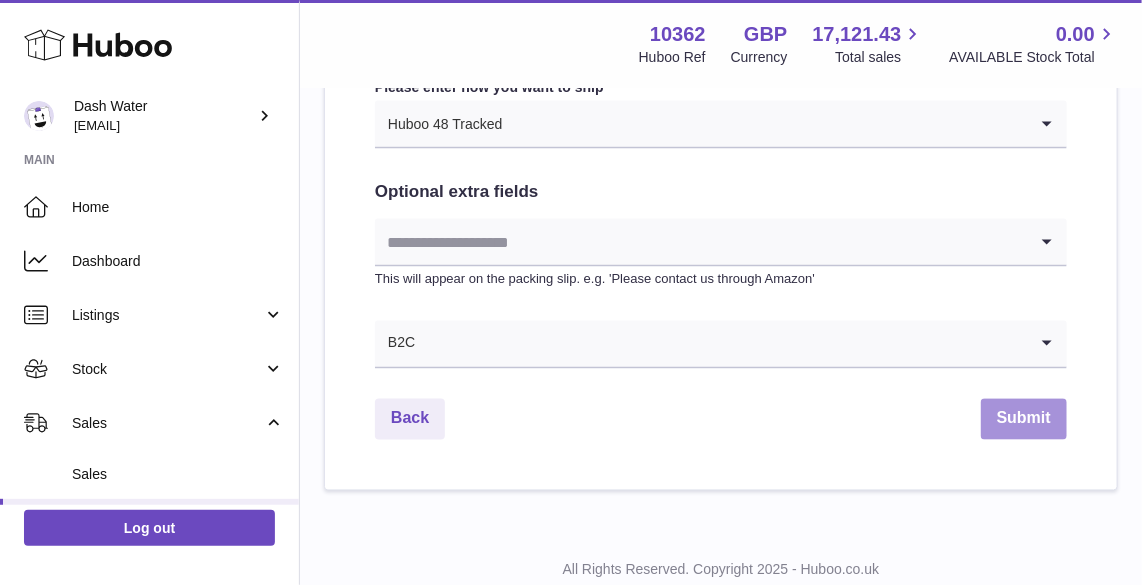 click on "Submit" at bounding box center [1024, 419] 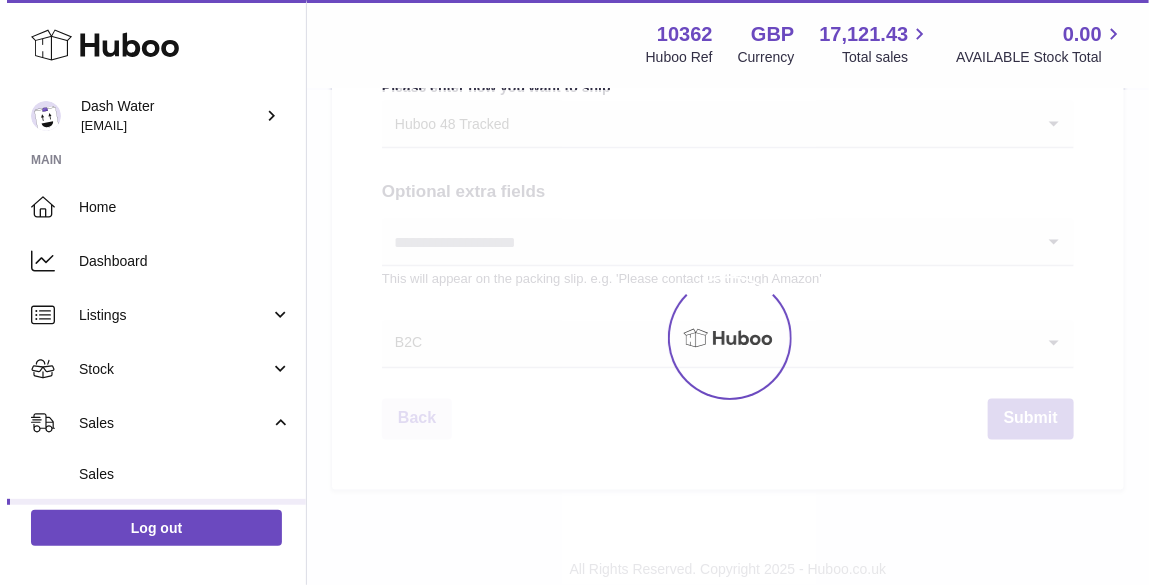 scroll, scrollTop: 0, scrollLeft: 0, axis: both 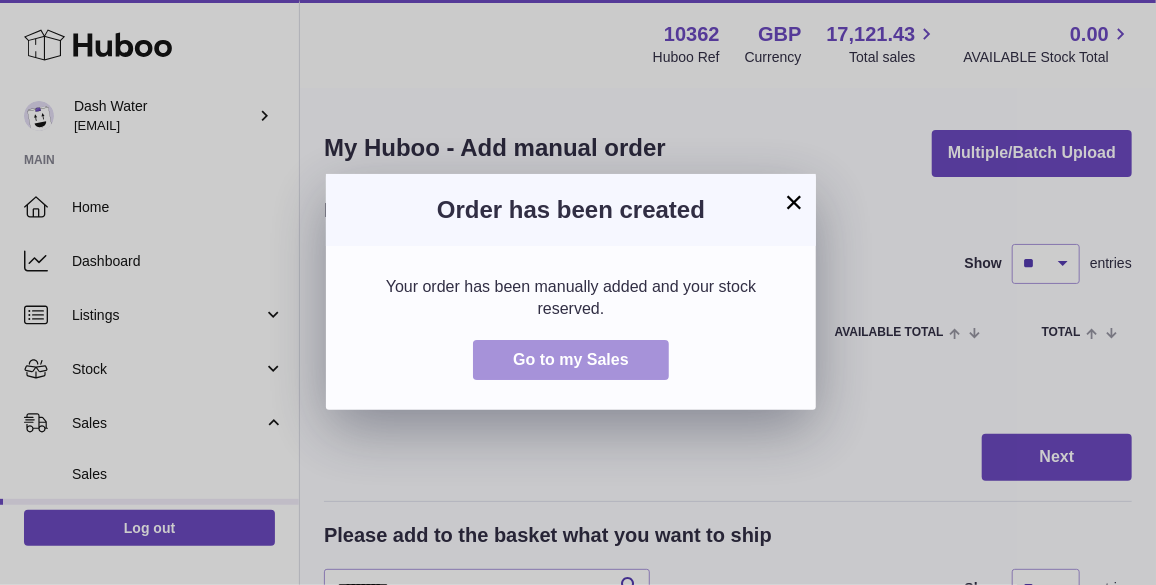 click on "Go to my Sales" at bounding box center [571, 359] 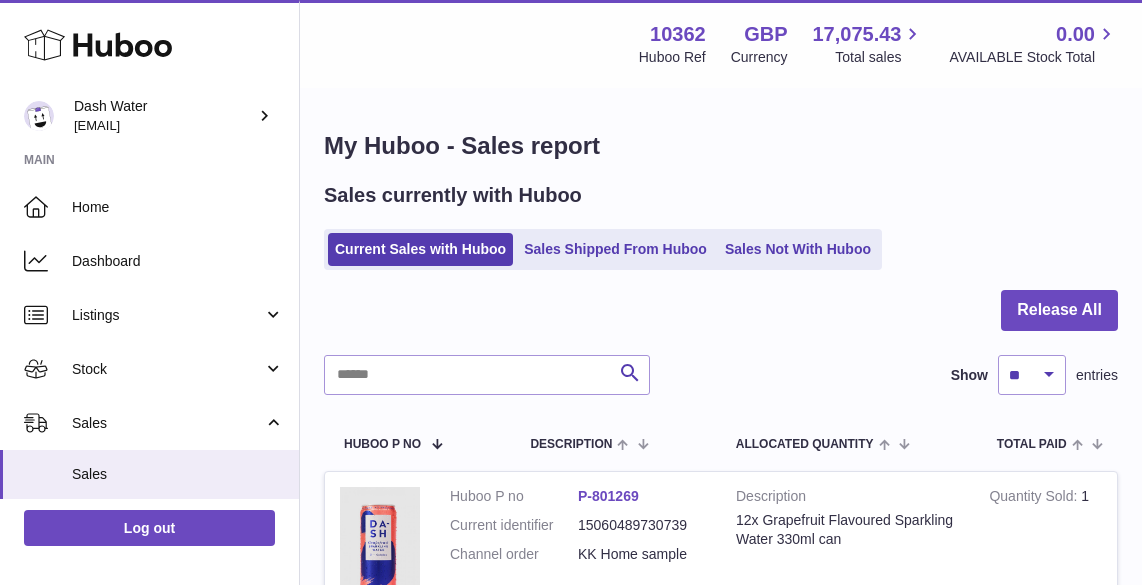 scroll, scrollTop: 0, scrollLeft: 0, axis: both 